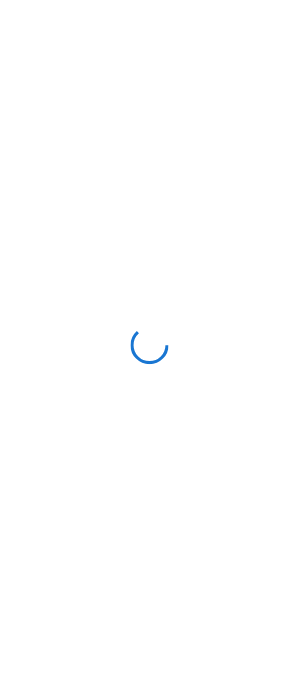 scroll, scrollTop: 0, scrollLeft: 0, axis: both 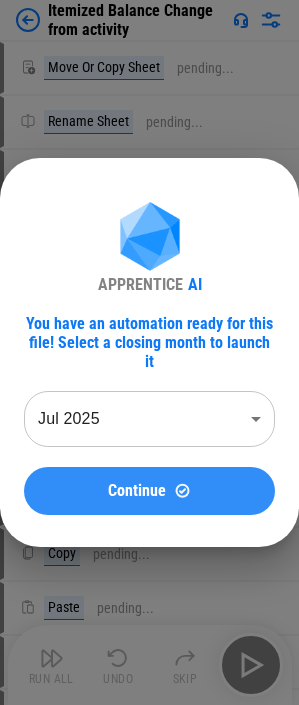 click on "Continue" at bounding box center (137, 491) 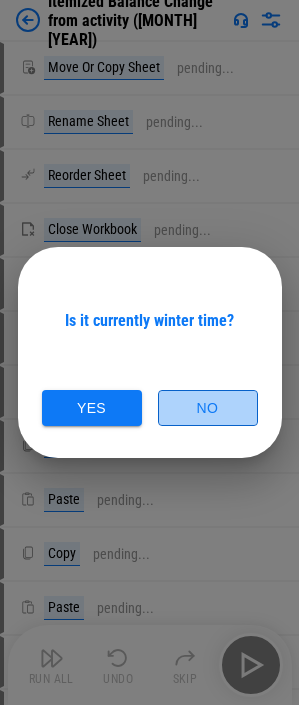 click on "No" at bounding box center (208, 408) 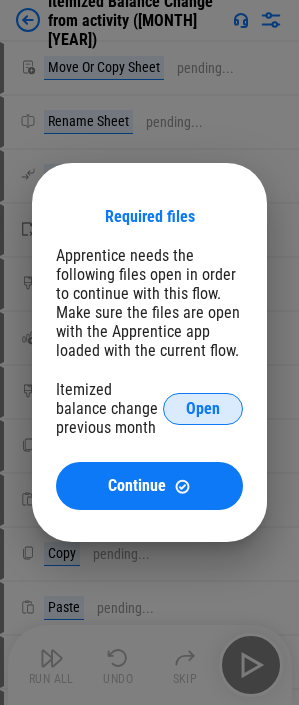 click on "Open" at bounding box center (203, 409) 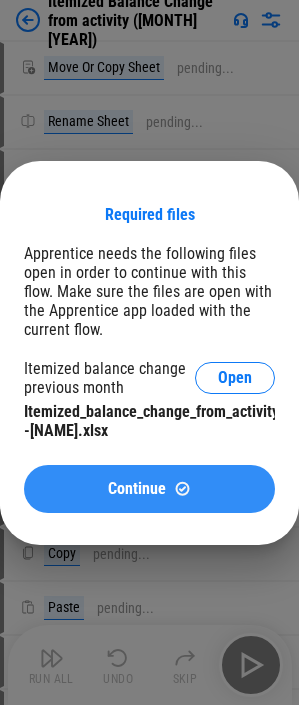 click on "Continue" at bounding box center [137, 489] 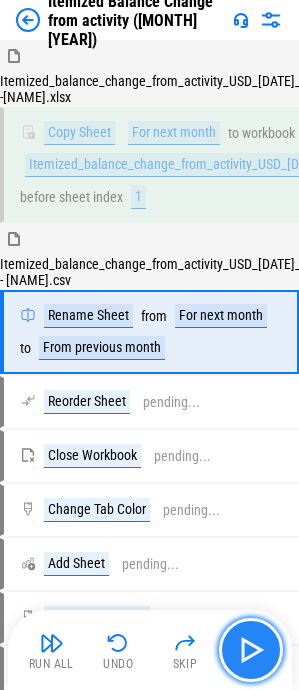click at bounding box center [251, 650] 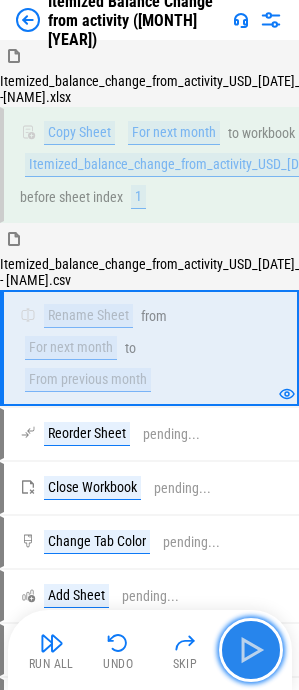 click at bounding box center [251, 650] 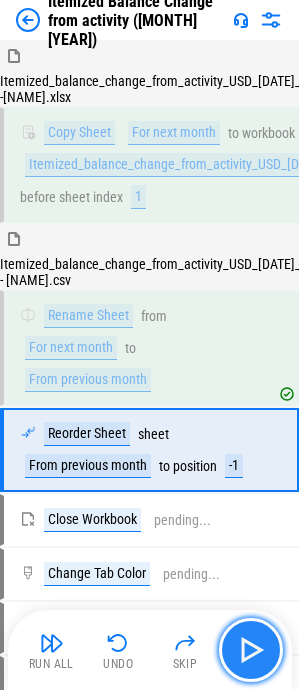 click at bounding box center (251, 650) 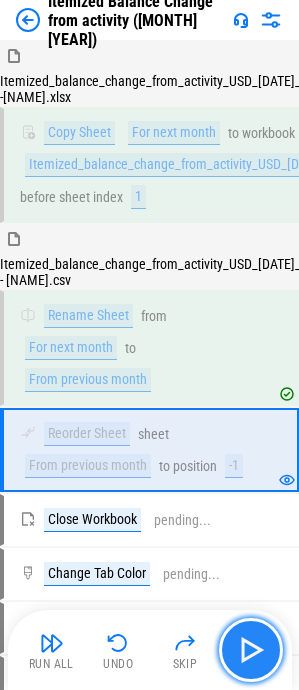 click at bounding box center (251, 650) 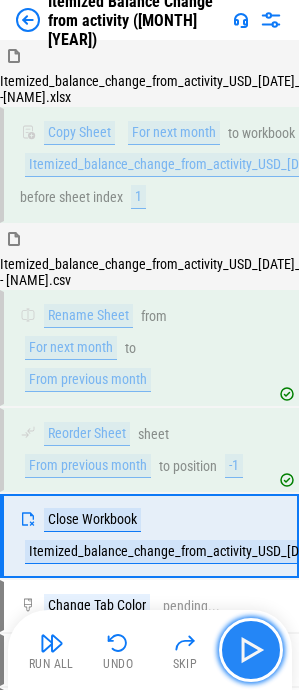 click at bounding box center (251, 650) 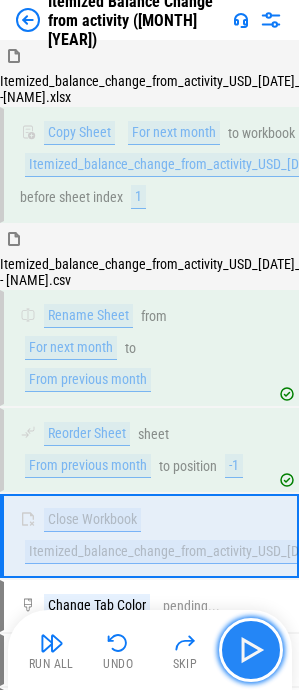 click at bounding box center (251, 650) 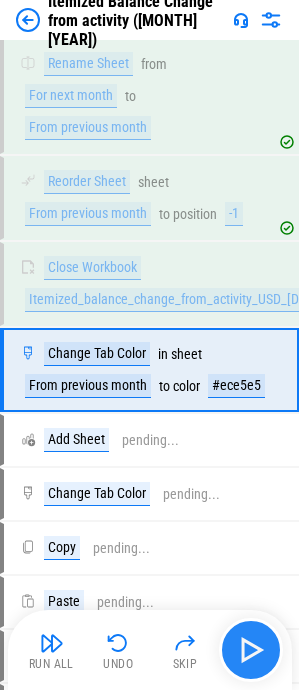 scroll, scrollTop: 281, scrollLeft: 0, axis: vertical 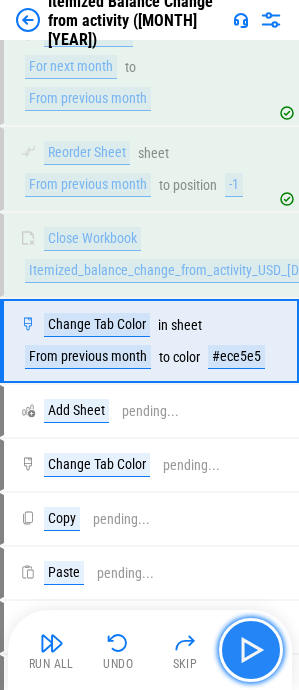 click at bounding box center [251, 650] 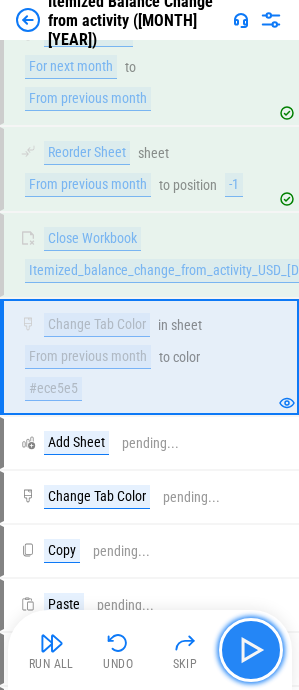 click at bounding box center [251, 650] 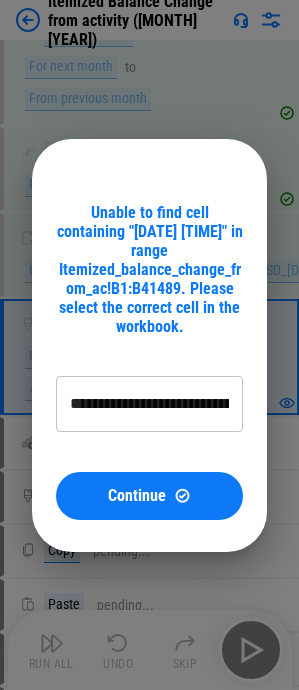 type on "**********" 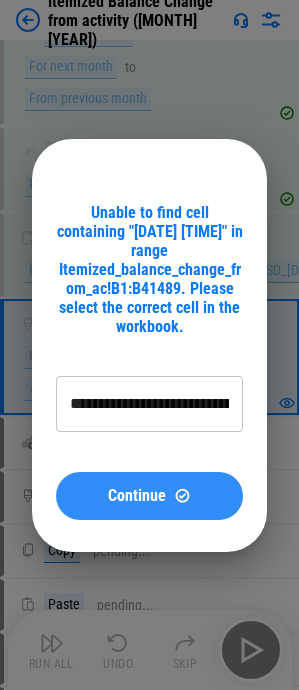 click on "Continue" at bounding box center [137, 496] 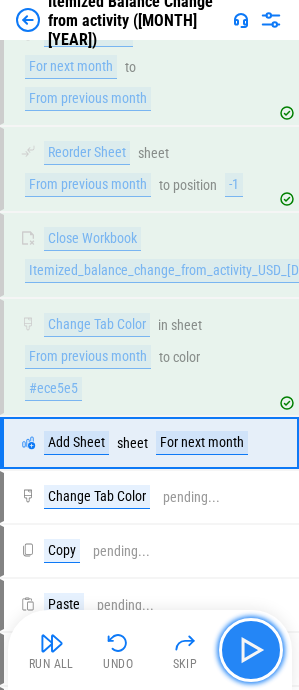click at bounding box center [251, 650] 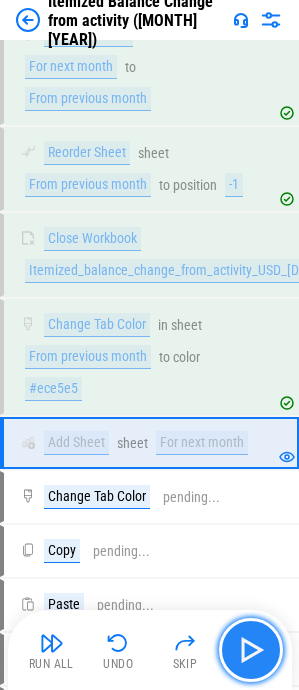 click at bounding box center [251, 650] 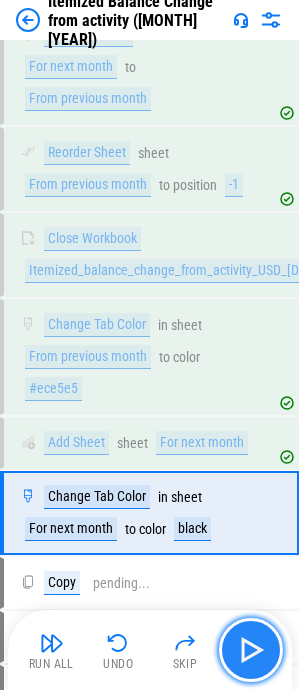 click at bounding box center (251, 650) 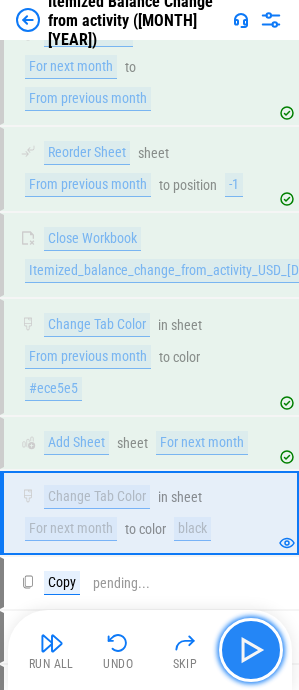 click at bounding box center (251, 650) 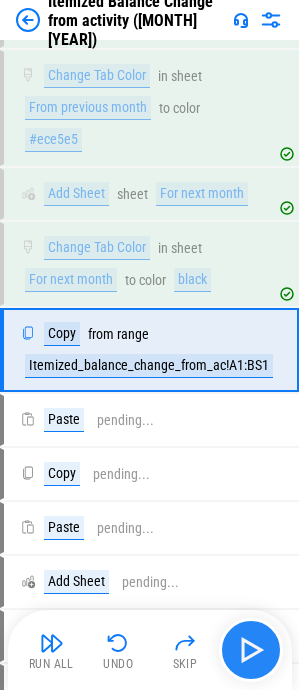 scroll, scrollTop: 539, scrollLeft: 0, axis: vertical 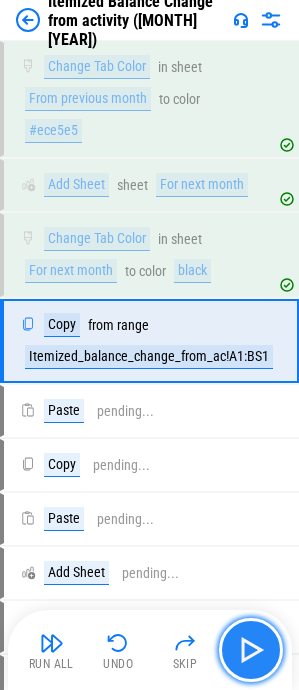 click at bounding box center (251, 650) 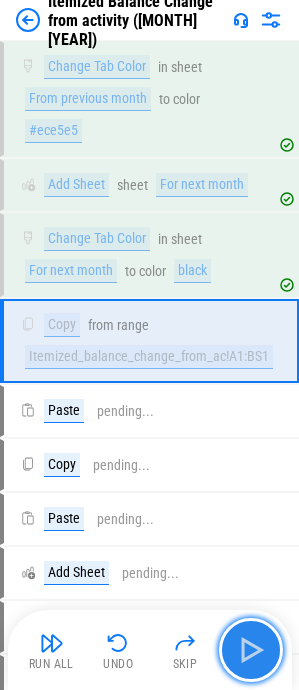 click at bounding box center (251, 650) 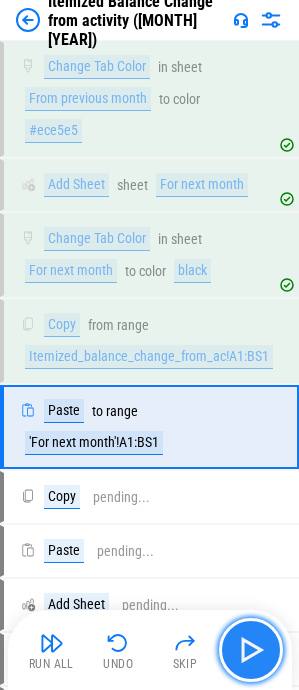 click at bounding box center (251, 650) 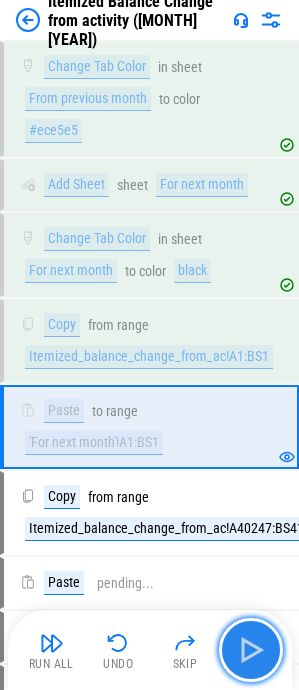 click at bounding box center [251, 650] 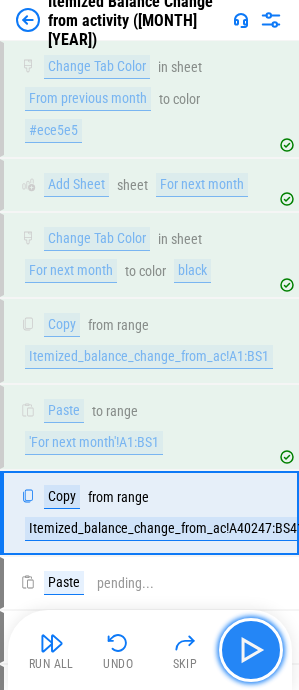click at bounding box center (251, 650) 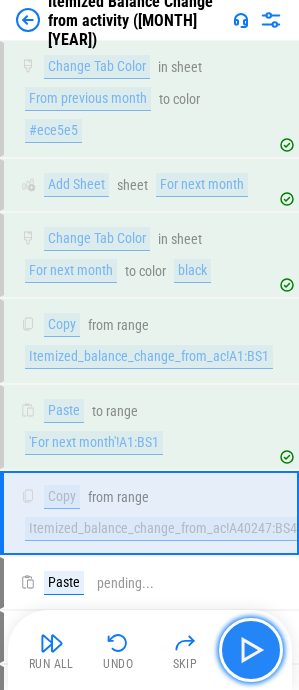 click at bounding box center [251, 650] 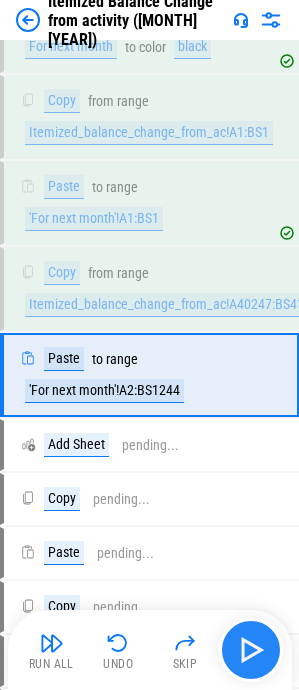 scroll, scrollTop: 797, scrollLeft: 0, axis: vertical 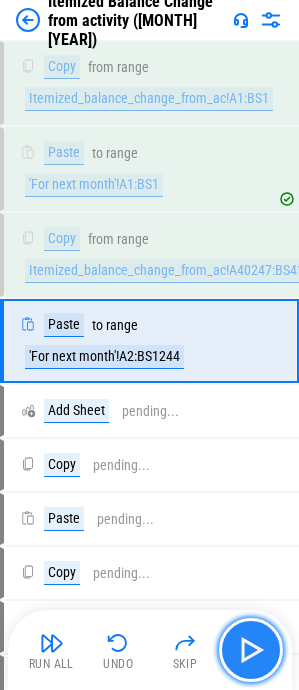 click at bounding box center (251, 650) 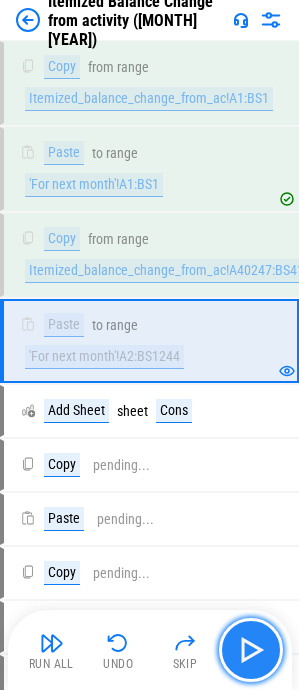 click at bounding box center (251, 650) 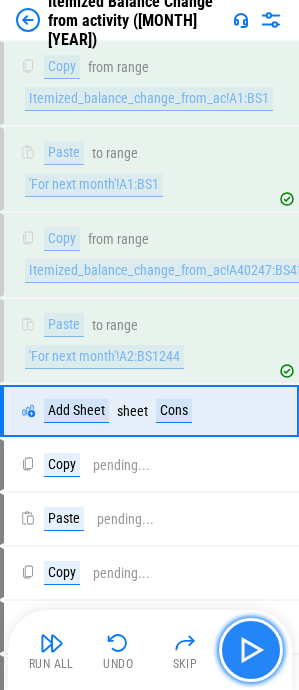 click at bounding box center (251, 650) 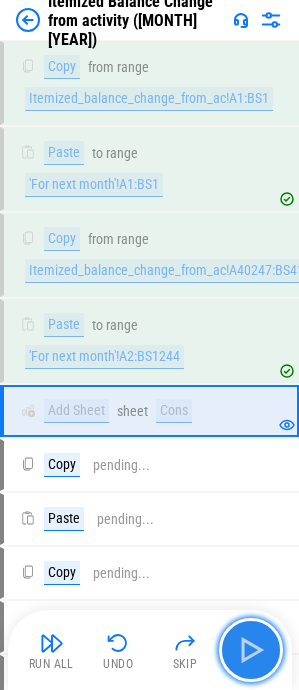 click at bounding box center (251, 650) 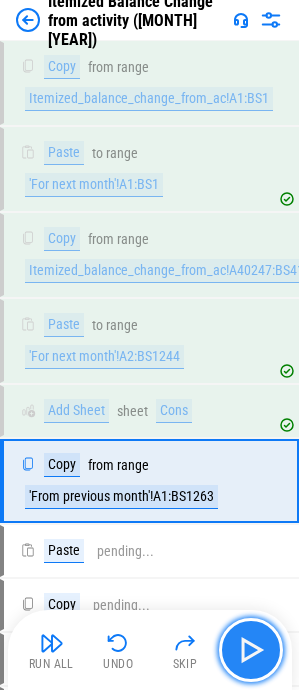 click at bounding box center (251, 650) 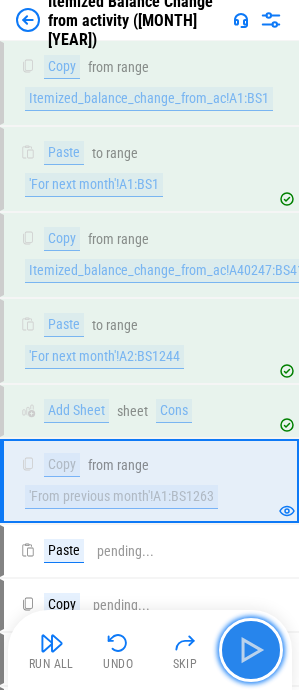 click at bounding box center [251, 650] 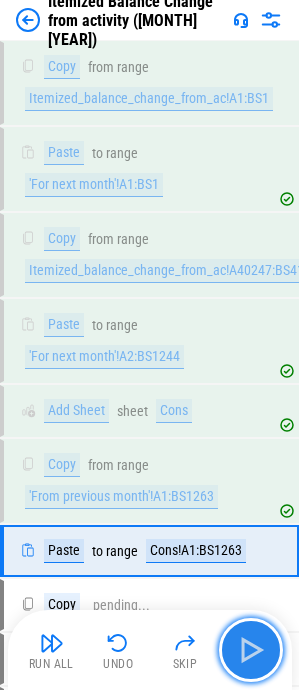 click at bounding box center [251, 650] 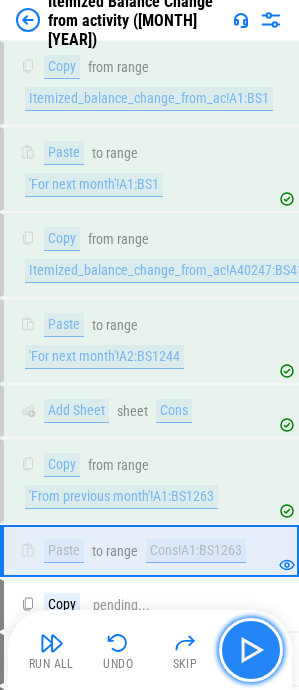 click at bounding box center [251, 650] 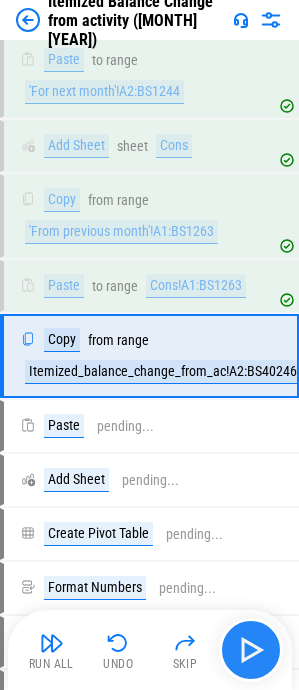scroll, scrollTop: 1077, scrollLeft: 0, axis: vertical 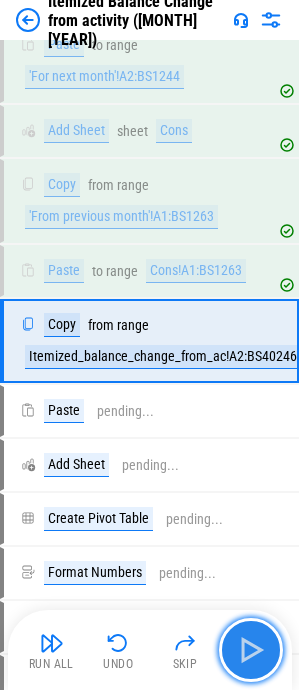 click at bounding box center (251, 650) 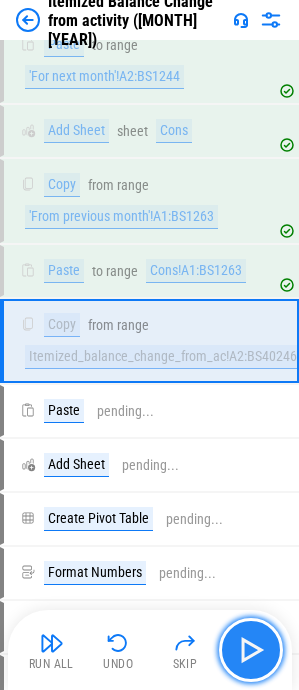 click at bounding box center [251, 650] 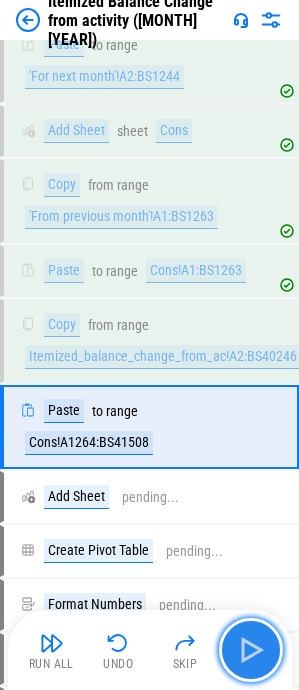 click at bounding box center (251, 650) 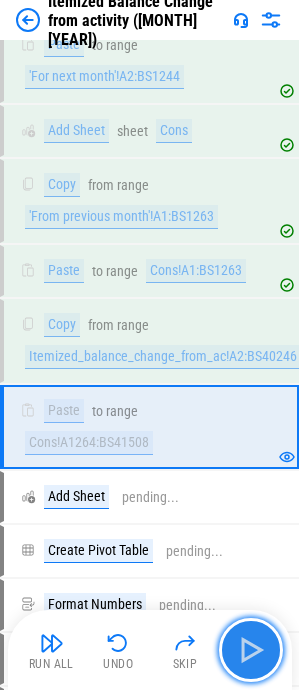 click at bounding box center (251, 650) 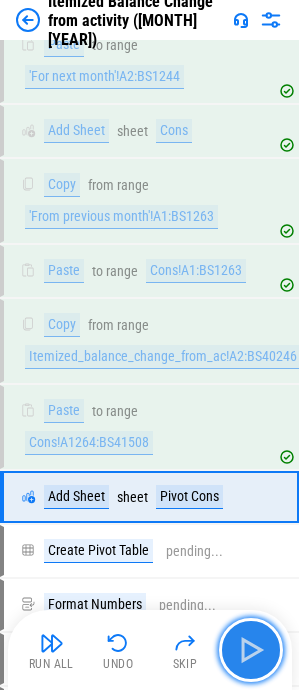 click at bounding box center [251, 650] 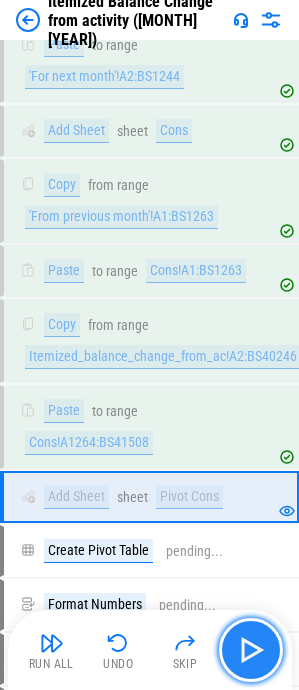click at bounding box center [251, 650] 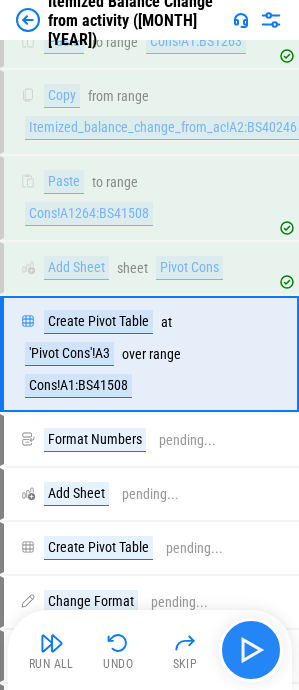 scroll, scrollTop: 1319, scrollLeft: 0, axis: vertical 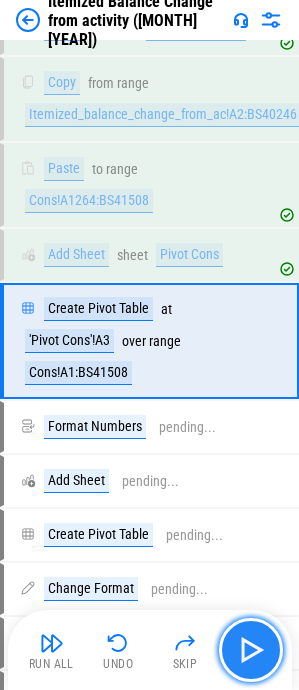 click at bounding box center (251, 650) 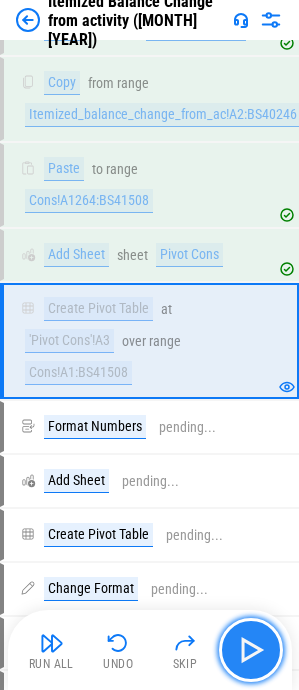 click at bounding box center [251, 650] 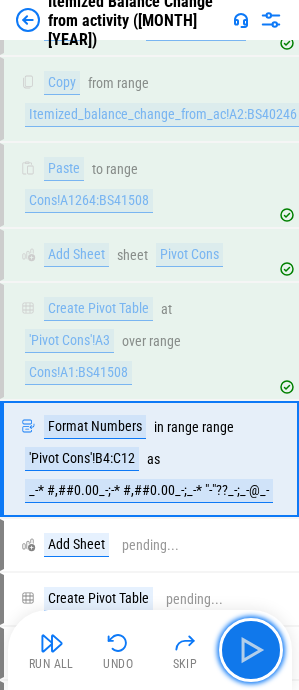 click at bounding box center [251, 650] 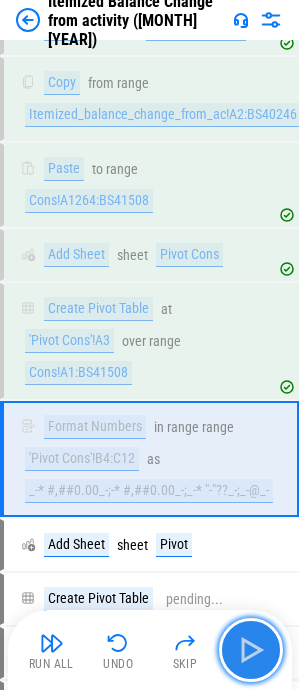 click at bounding box center [251, 650] 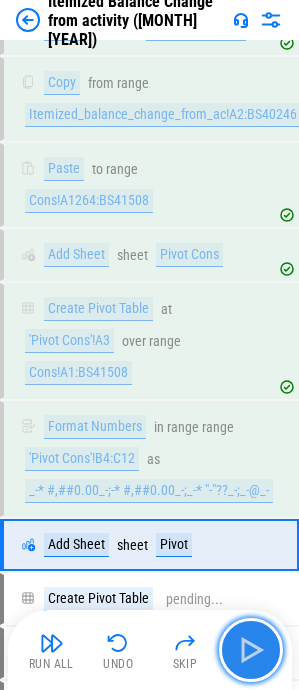 click at bounding box center [251, 650] 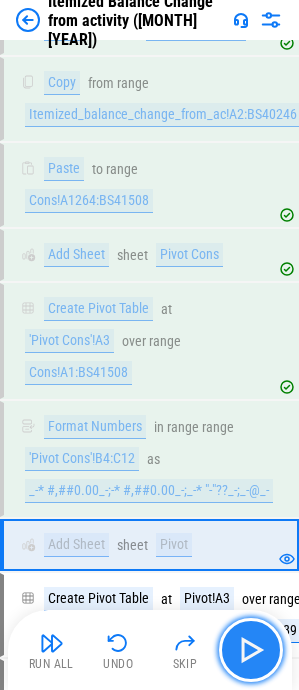click at bounding box center [251, 650] 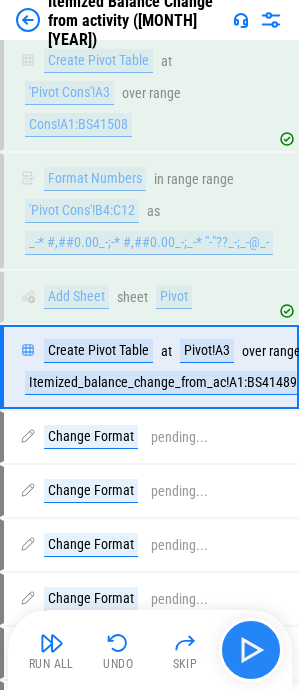 scroll, scrollTop: 1593, scrollLeft: 0, axis: vertical 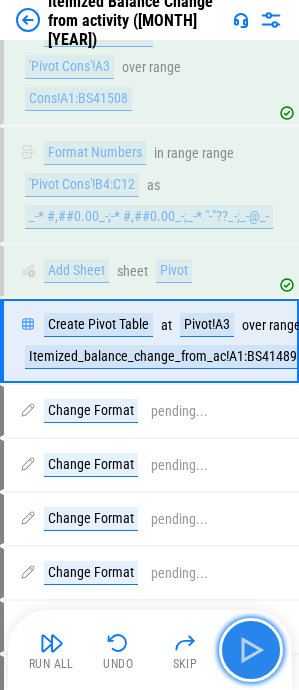 click at bounding box center (251, 650) 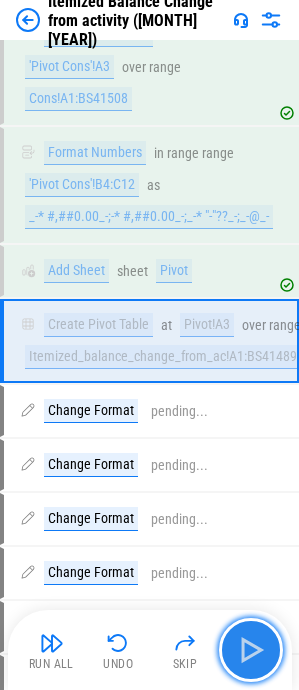 click at bounding box center (251, 650) 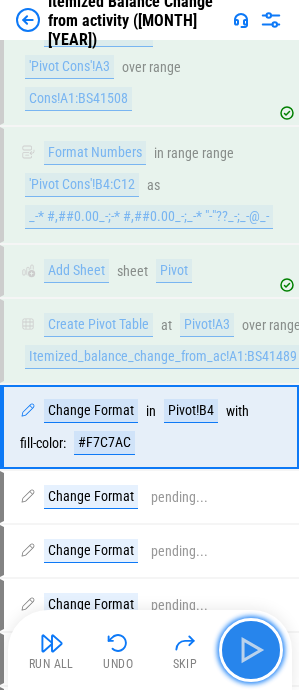 click at bounding box center [251, 650] 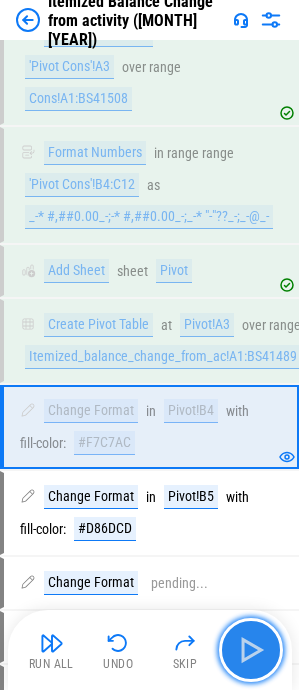 click at bounding box center [251, 650] 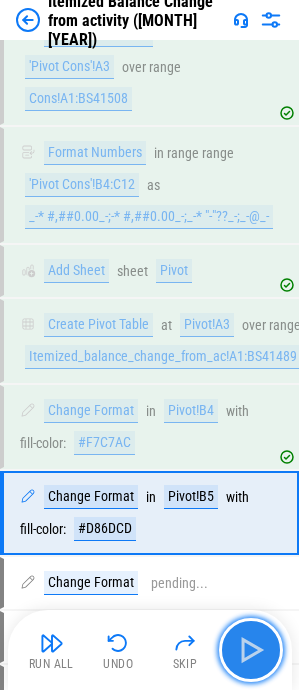 click at bounding box center [251, 650] 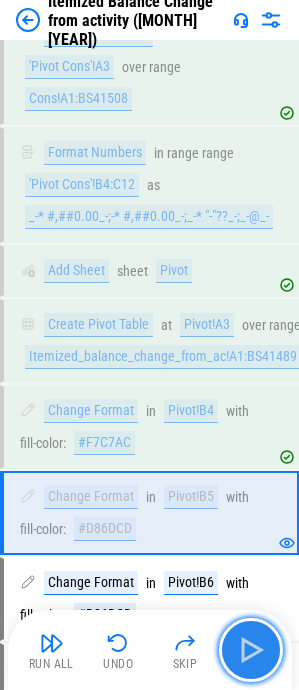 click at bounding box center [251, 650] 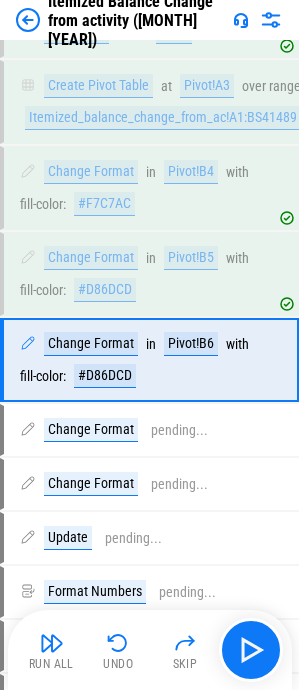 scroll, scrollTop: 1851, scrollLeft: 0, axis: vertical 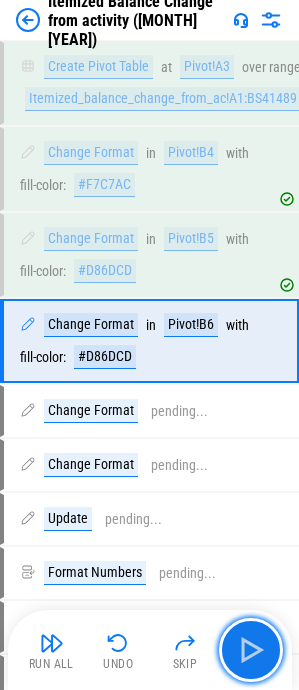 click at bounding box center (251, 650) 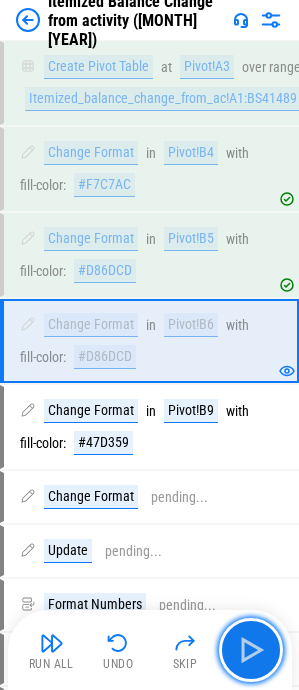 click at bounding box center (251, 650) 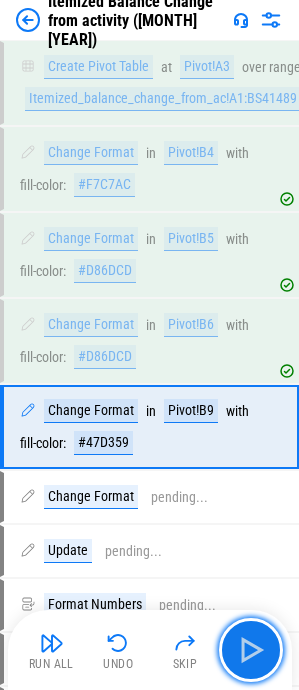 click at bounding box center [251, 650] 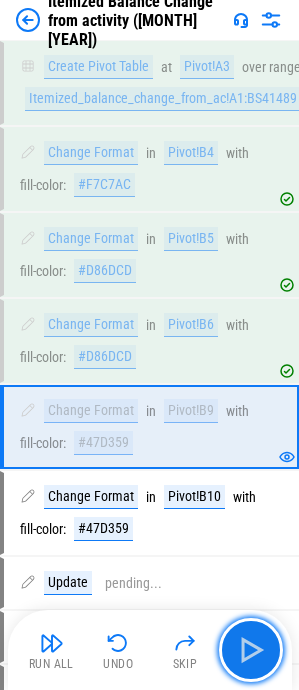 click at bounding box center [251, 650] 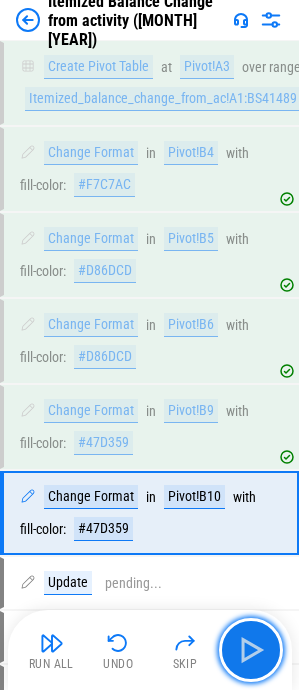 click at bounding box center (251, 650) 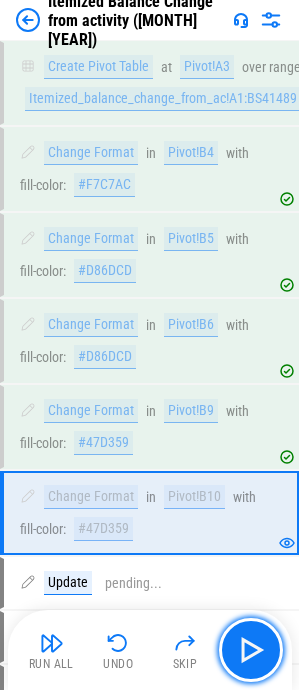 click at bounding box center (251, 650) 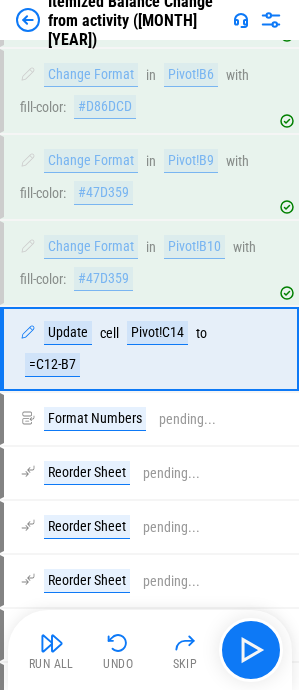 scroll, scrollTop: 2109, scrollLeft: 0, axis: vertical 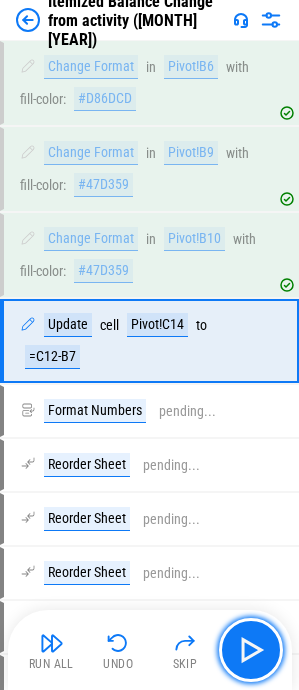 click at bounding box center (251, 650) 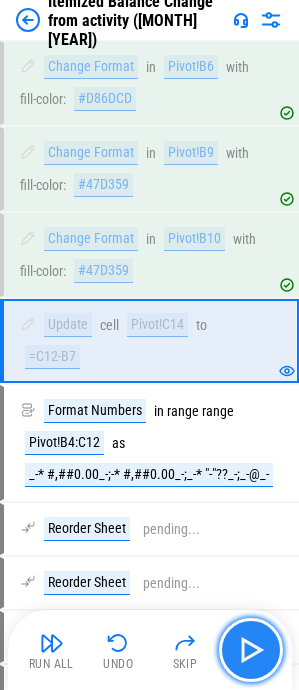 click at bounding box center [251, 650] 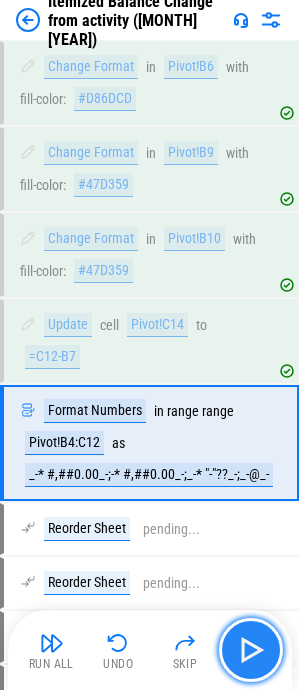 click at bounding box center (251, 650) 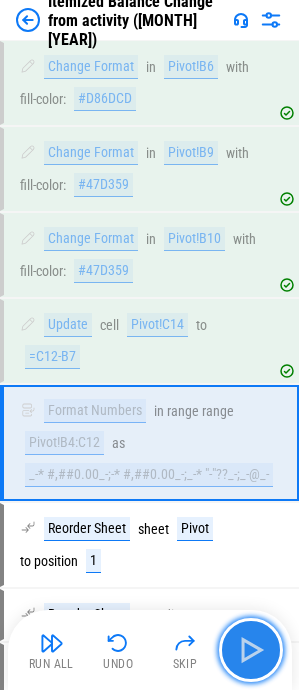 click at bounding box center (251, 650) 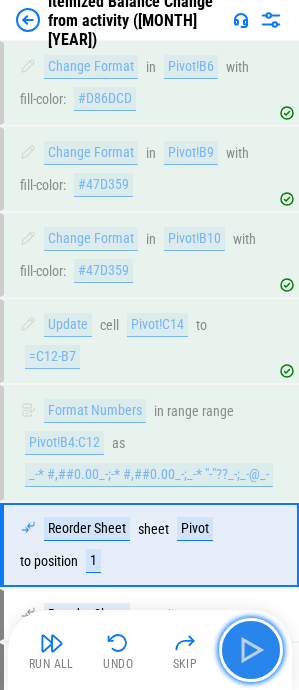 click at bounding box center [251, 650] 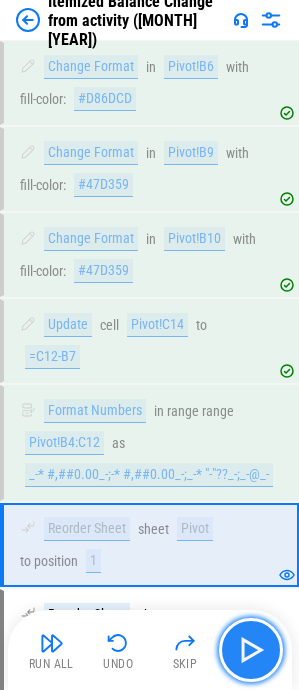 click at bounding box center [251, 650] 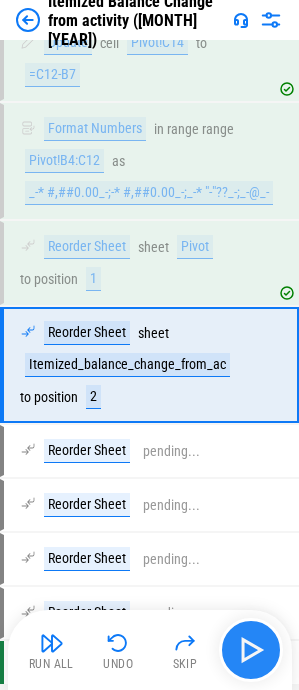 scroll, scrollTop: 2415, scrollLeft: 0, axis: vertical 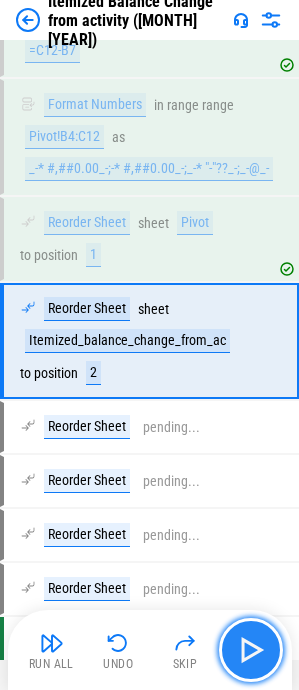 click at bounding box center [251, 650] 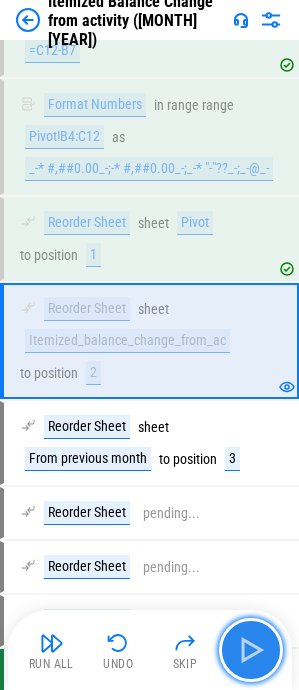 click at bounding box center (251, 650) 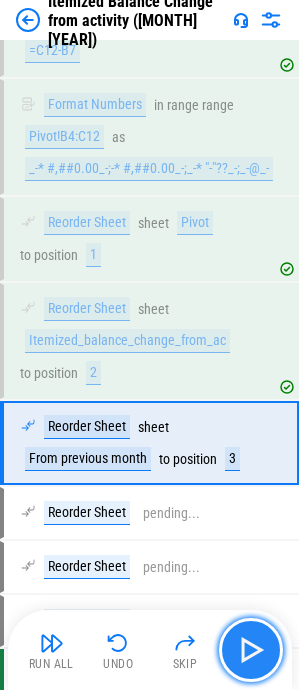 click at bounding box center [251, 650] 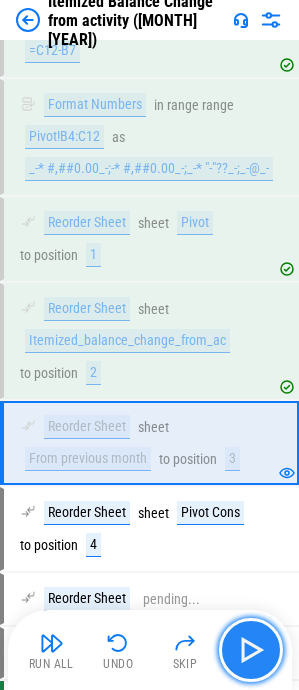 click at bounding box center [251, 650] 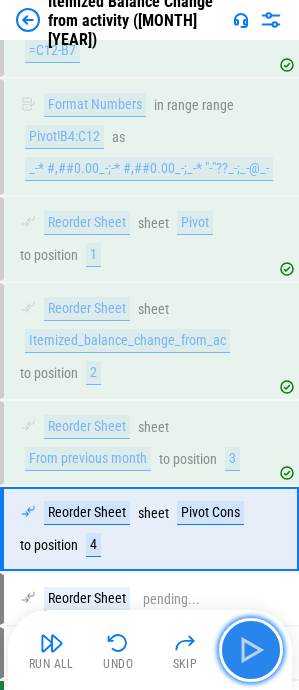 click at bounding box center [251, 650] 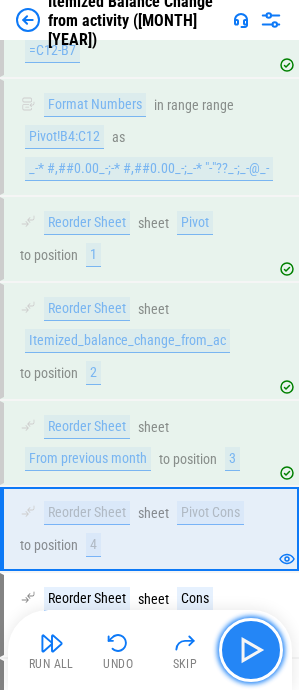 click at bounding box center [251, 650] 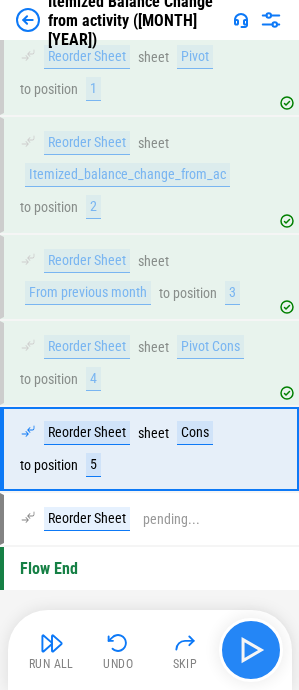 scroll, scrollTop: 2585, scrollLeft: 0, axis: vertical 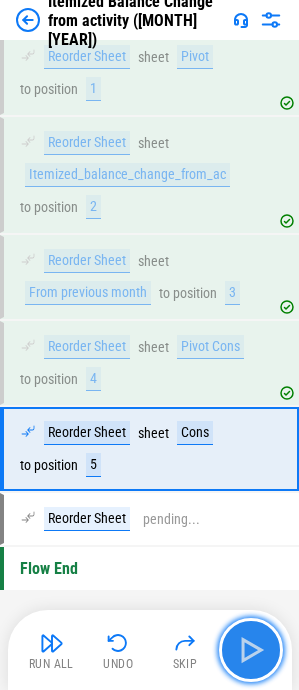 click at bounding box center (251, 650) 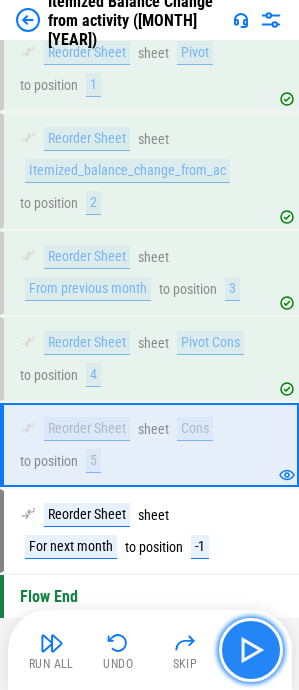 click at bounding box center (251, 650) 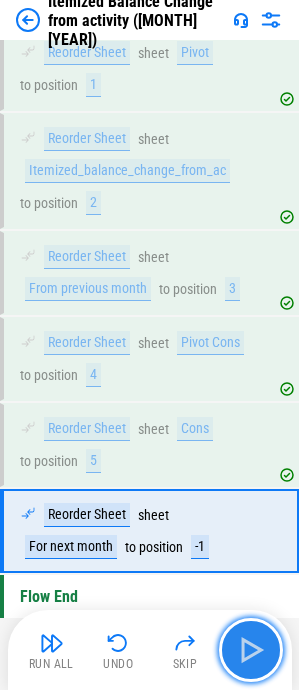 click at bounding box center (251, 650) 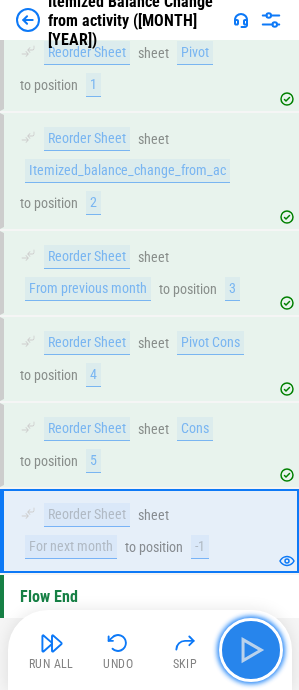 click at bounding box center [251, 650] 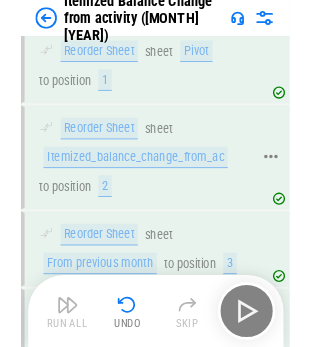 scroll, scrollTop: 2417, scrollLeft: 0, axis: vertical 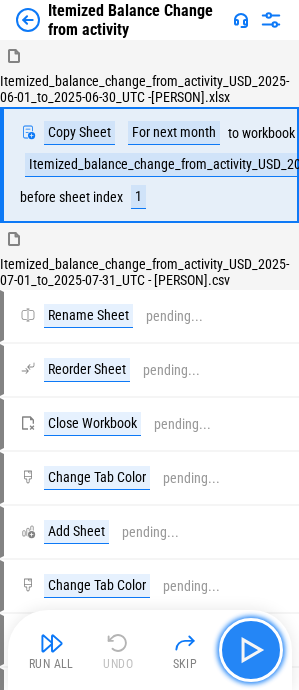 click at bounding box center [251, 650] 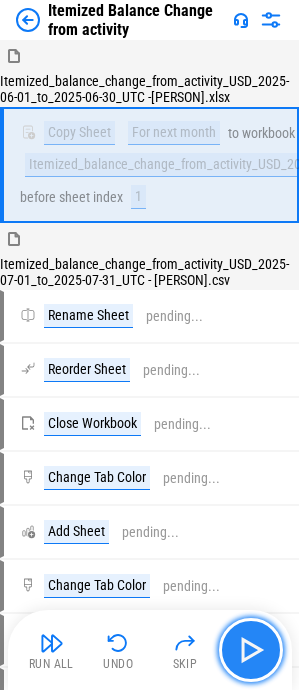 click at bounding box center (251, 650) 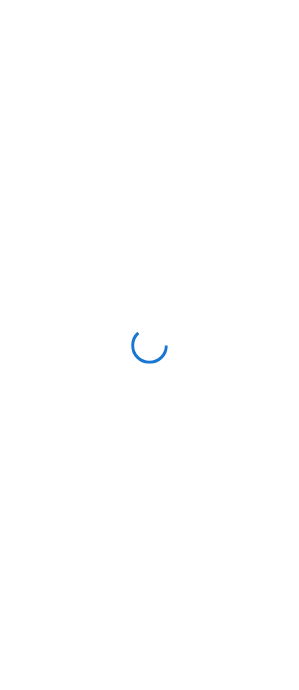 scroll, scrollTop: 0, scrollLeft: 0, axis: both 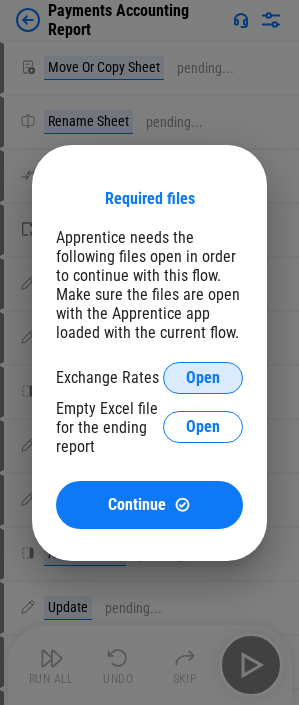 click on "Open" at bounding box center (203, 378) 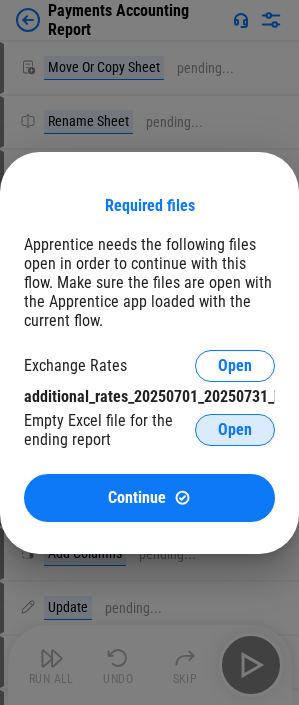 click on "Open" at bounding box center [235, 430] 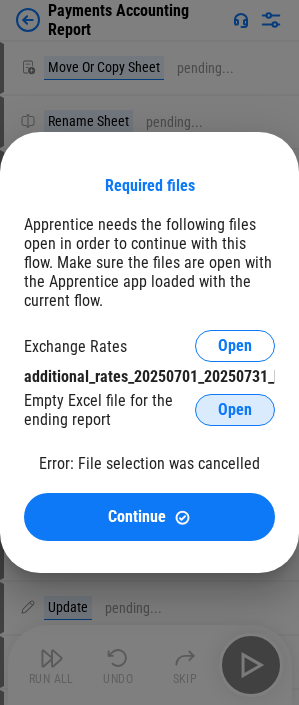 click on "Open" at bounding box center (235, 410) 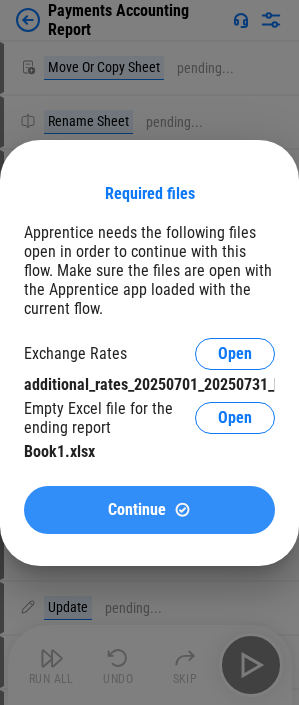 click on "Continue" at bounding box center (137, 510) 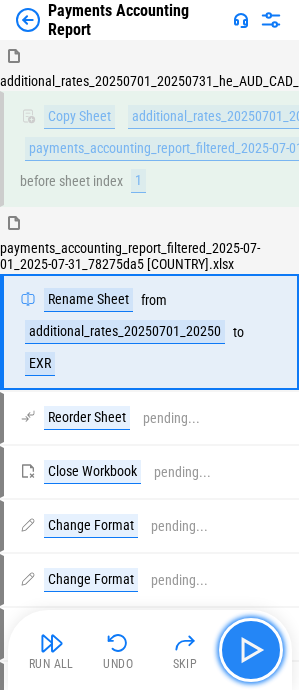 click at bounding box center [251, 650] 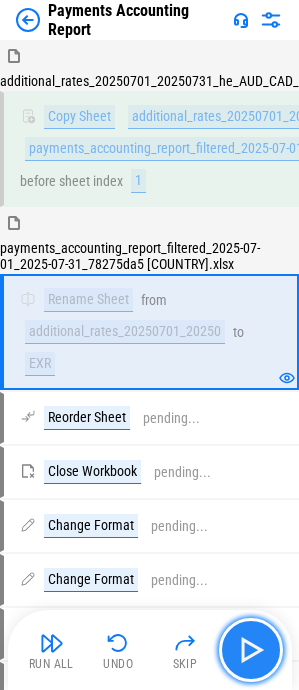 click at bounding box center (251, 650) 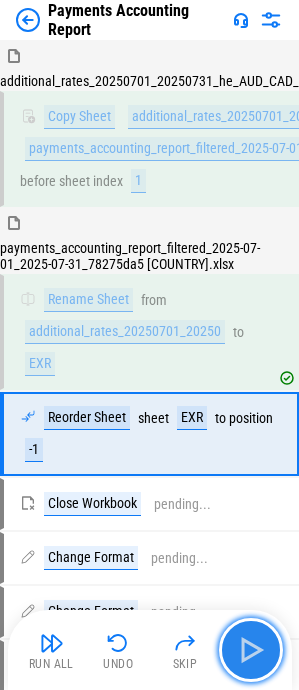 click at bounding box center (251, 650) 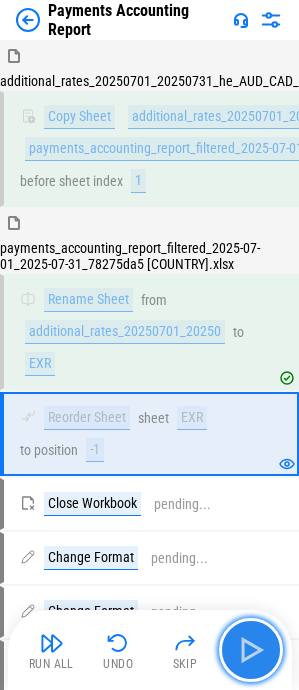 click at bounding box center (251, 650) 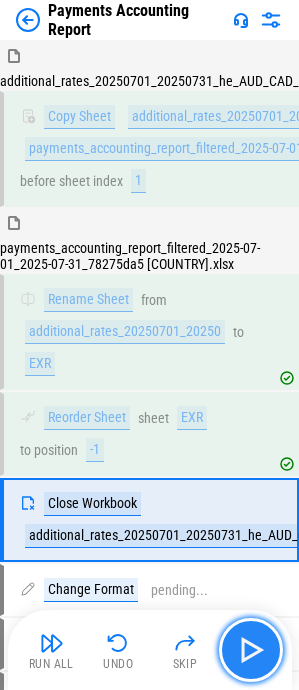 click at bounding box center (251, 650) 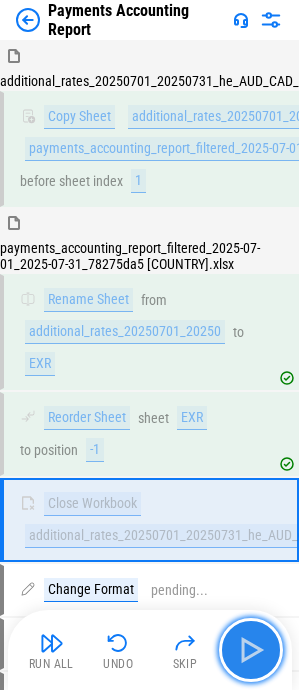 click at bounding box center (251, 650) 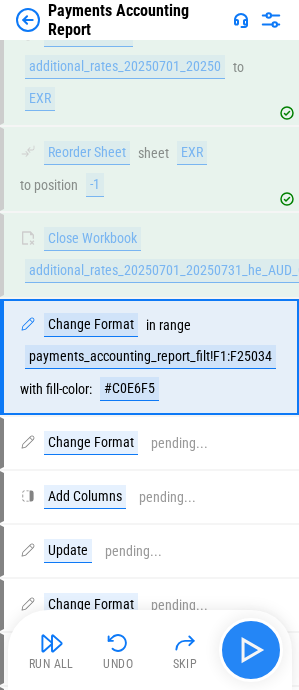 scroll, scrollTop: 280, scrollLeft: 0, axis: vertical 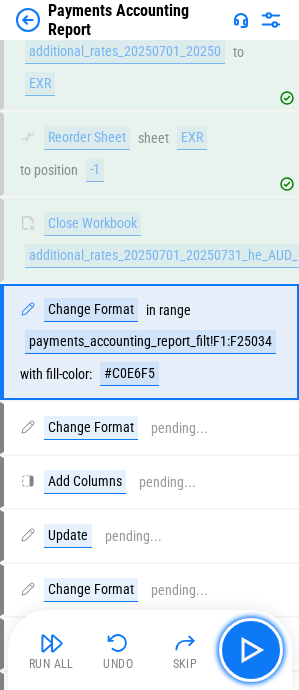 click at bounding box center [251, 650] 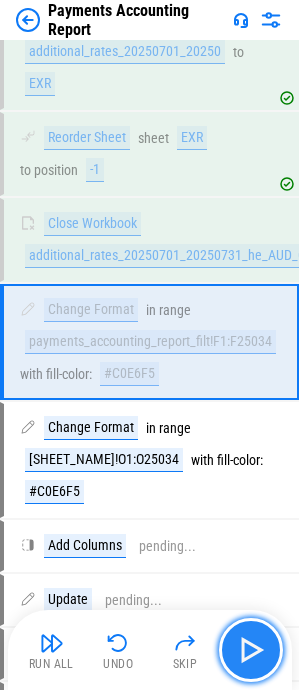 click at bounding box center [251, 650] 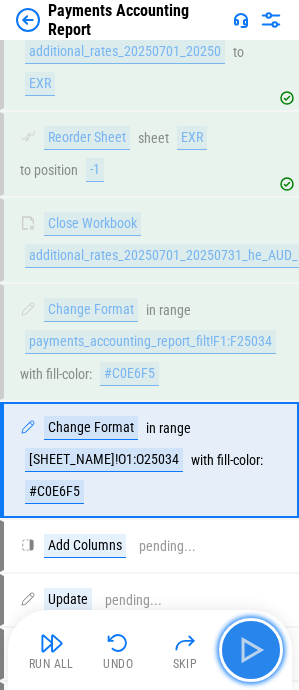 click at bounding box center [251, 650] 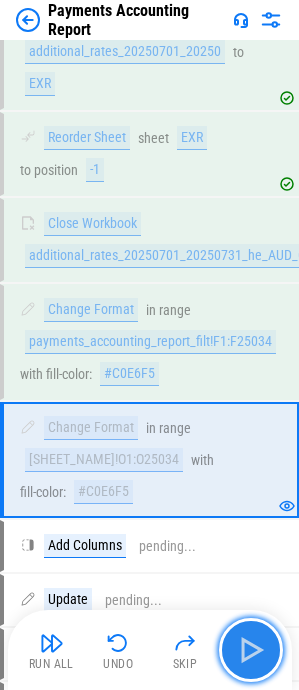 click at bounding box center (251, 650) 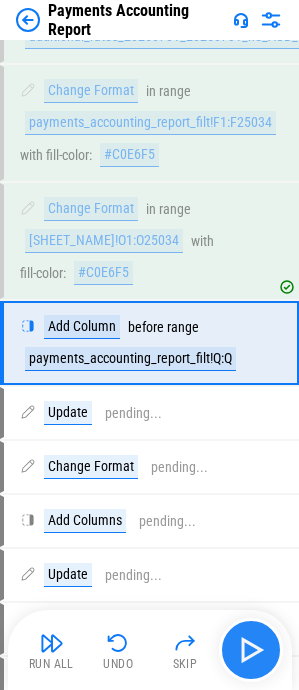 scroll, scrollTop: 500, scrollLeft: 0, axis: vertical 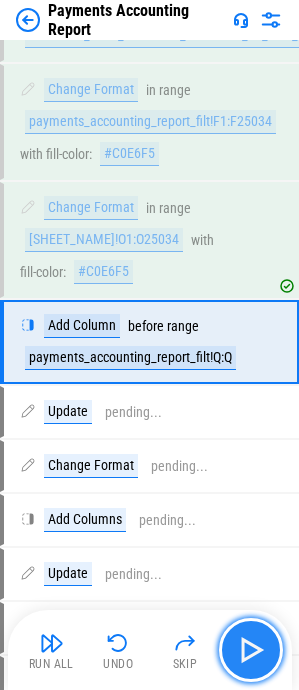 click at bounding box center (251, 650) 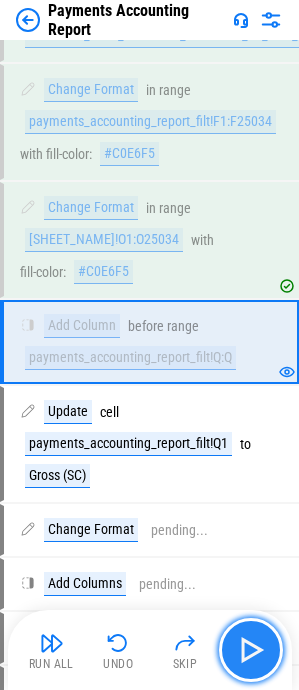 click at bounding box center [251, 650] 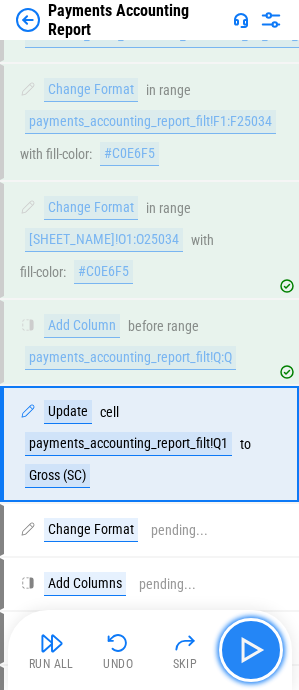 click at bounding box center (251, 650) 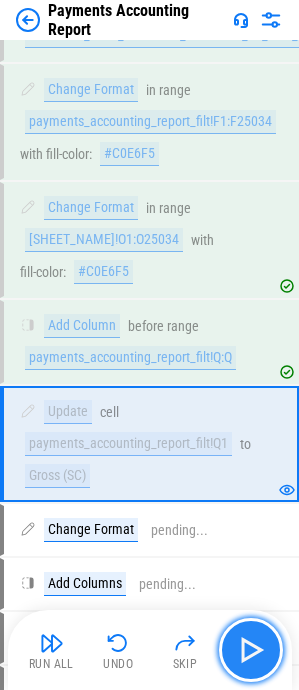 click at bounding box center (251, 650) 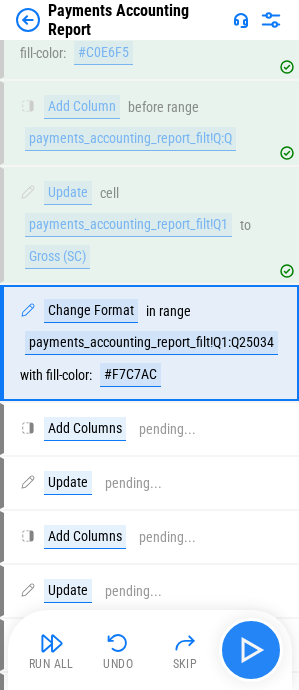scroll, scrollTop: 720, scrollLeft: 0, axis: vertical 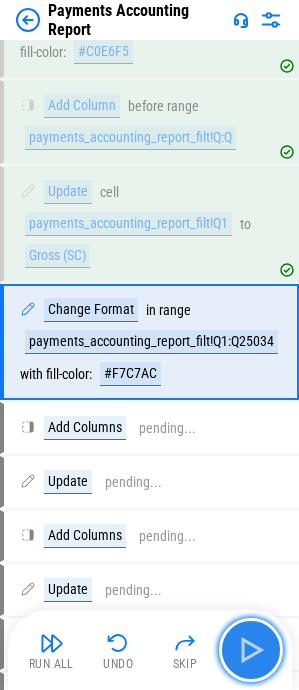 click at bounding box center [251, 650] 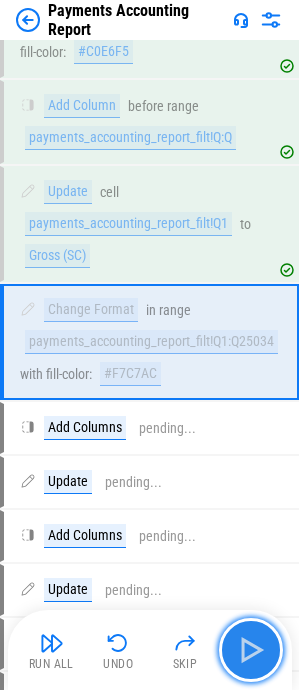 click at bounding box center (251, 650) 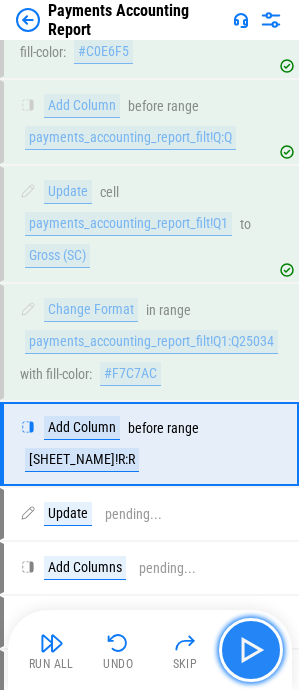 click at bounding box center (251, 650) 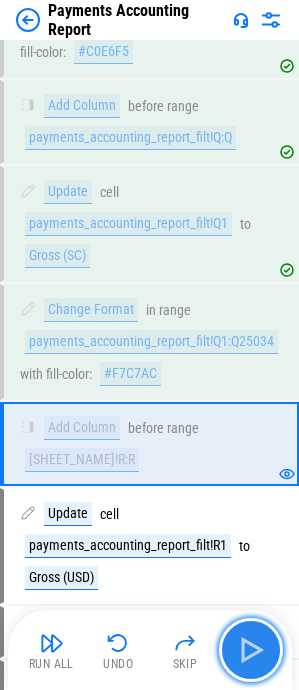 click at bounding box center [251, 650] 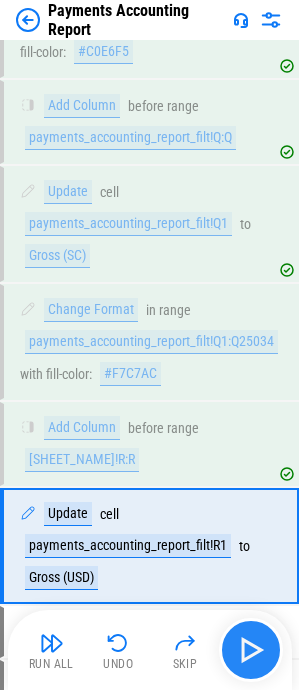 scroll, scrollTop: 924, scrollLeft: 0, axis: vertical 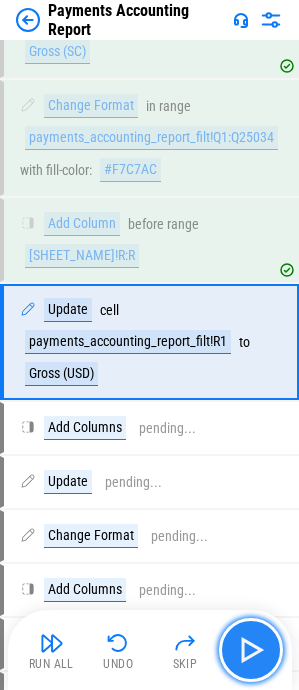 click at bounding box center [251, 650] 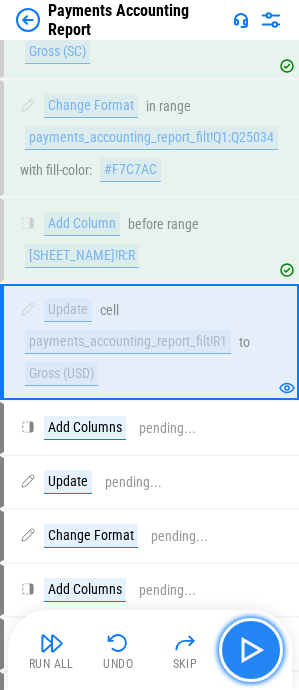 click at bounding box center [251, 650] 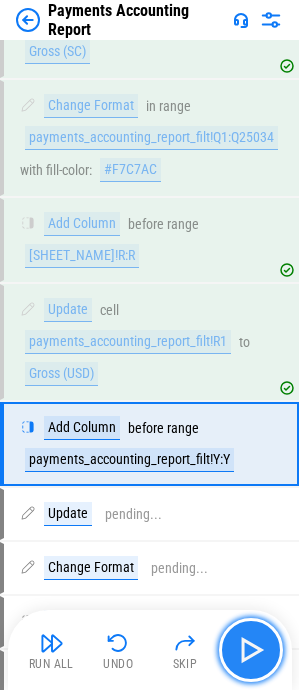 click at bounding box center [251, 650] 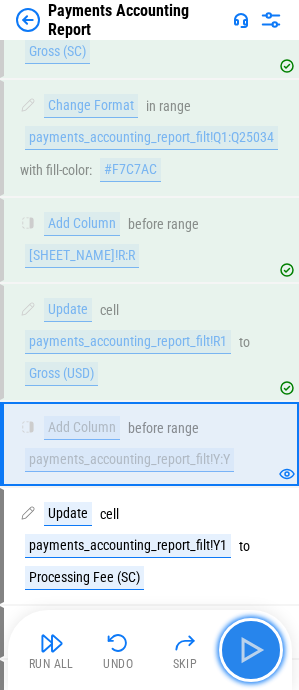 click at bounding box center [251, 650] 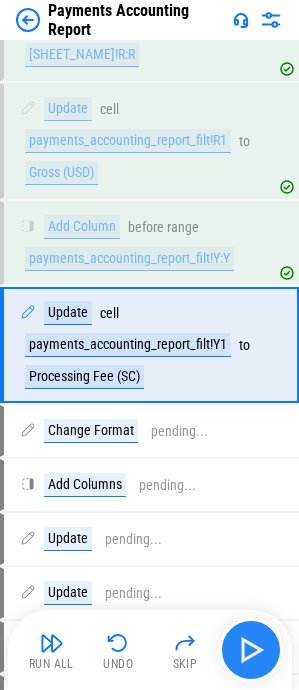 scroll, scrollTop: 1128, scrollLeft: 0, axis: vertical 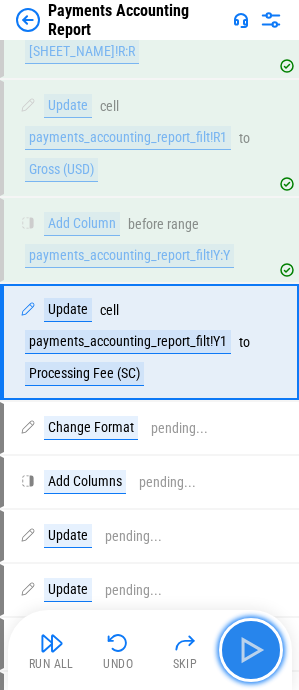 click at bounding box center [251, 650] 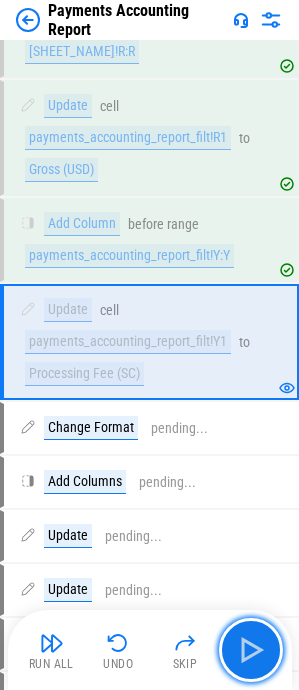 click at bounding box center [251, 650] 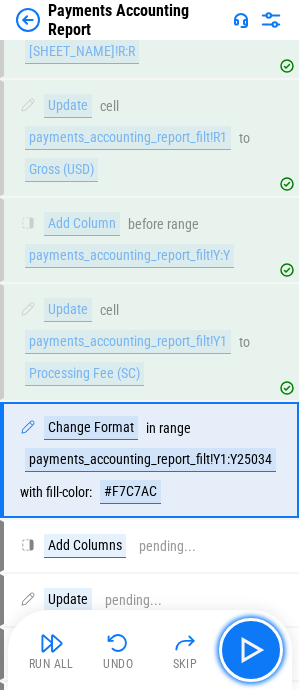click at bounding box center (251, 650) 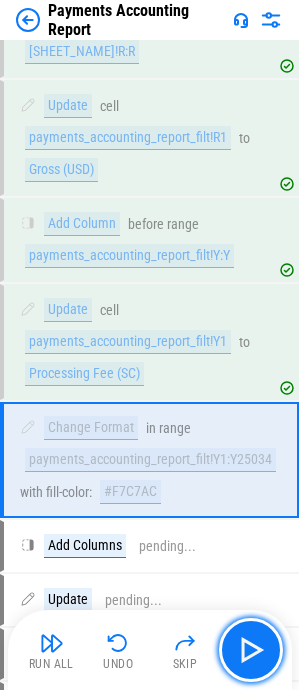 click at bounding box center (251, 650) 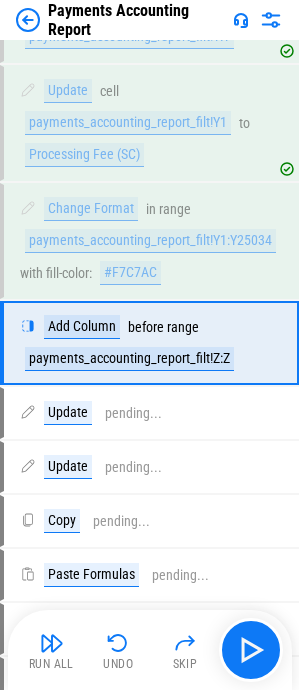 scroll, scrollTop: 1348, scrollLeft: 0, axis: vertical 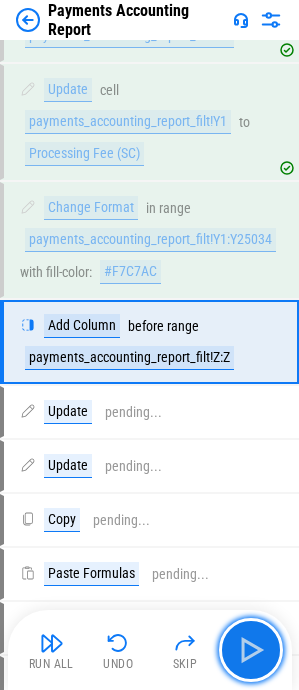 click at bounding box center (251, 650) 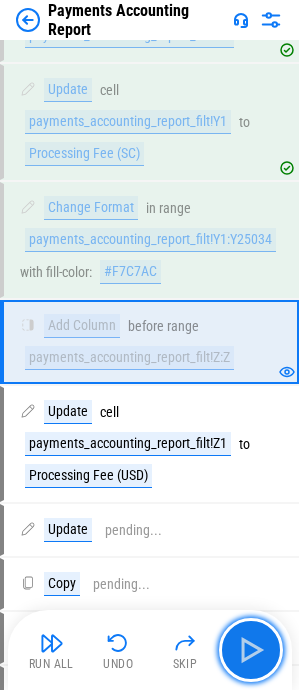 click at bounding box center (251, 650) 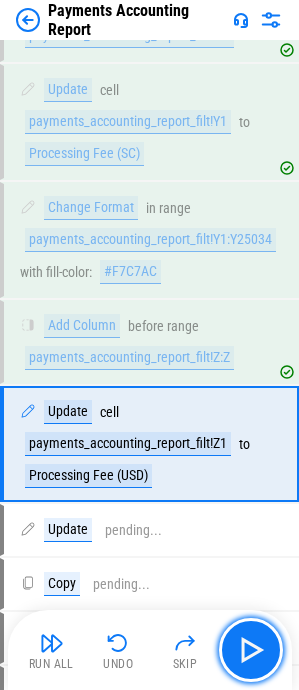 click at bounding box center (251, 650) 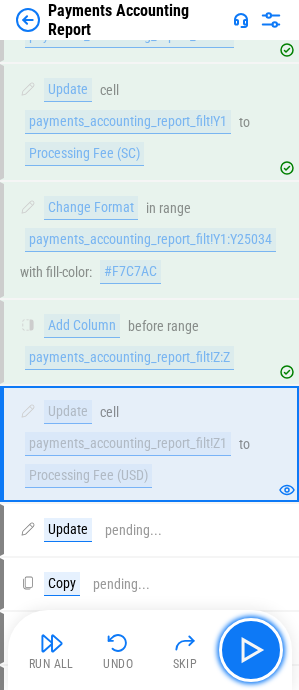 click at bounding box center [251, 650] 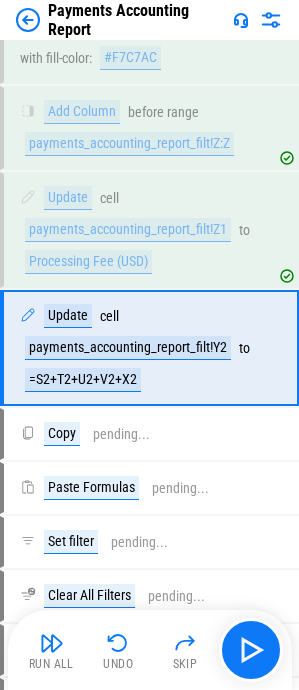 scroll, scrollTop: 1568, scrollLeft: 0, axis: vertical 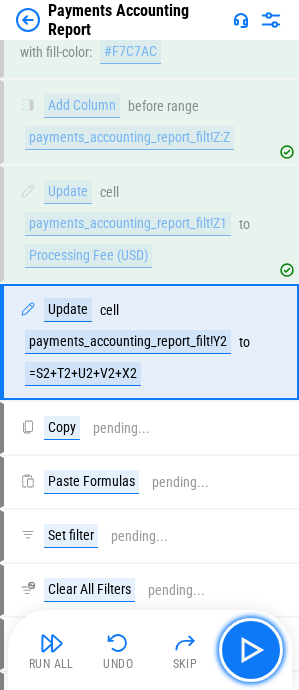 click at bounding box center [251, 650] 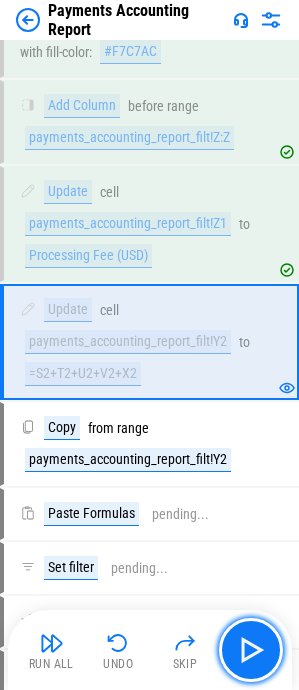 click at bounding box center [251, 650] 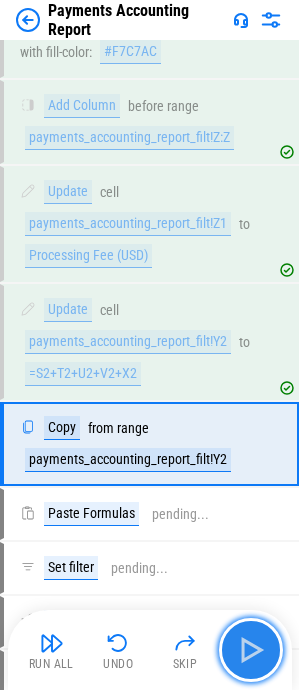 click at bounding box center [251, 650] 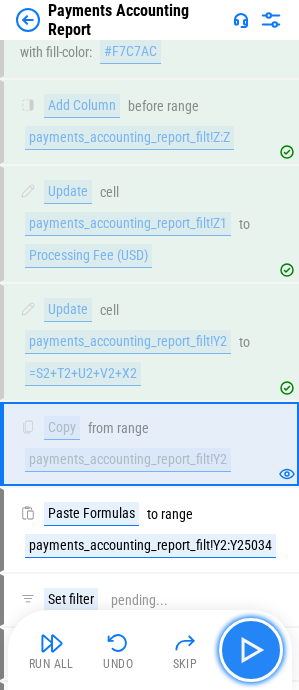 click at bounding box center (251, 650) 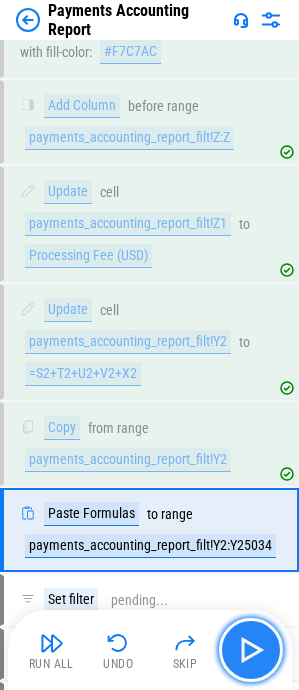 click at bounding box center (251, 650) 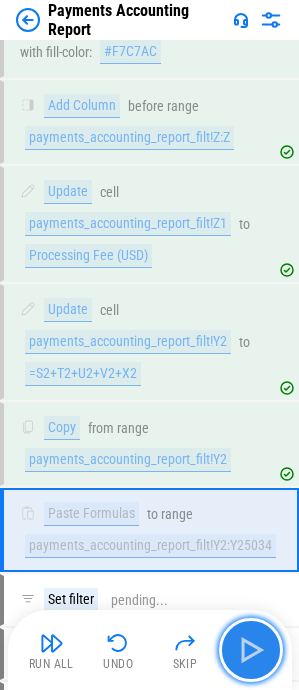 click at bounding box center (251, 650) 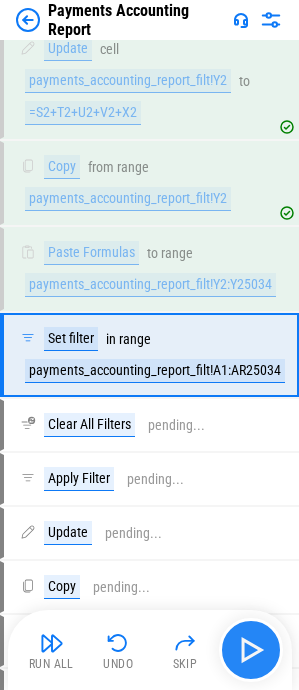 scroll, scrollTop: 1842, scrollLeft: 0, axis: vertical 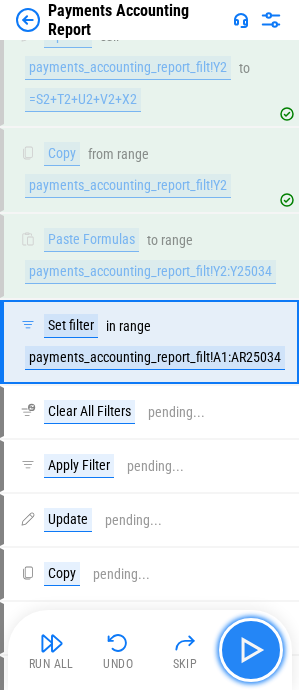 click at bounding box center [251, 650] 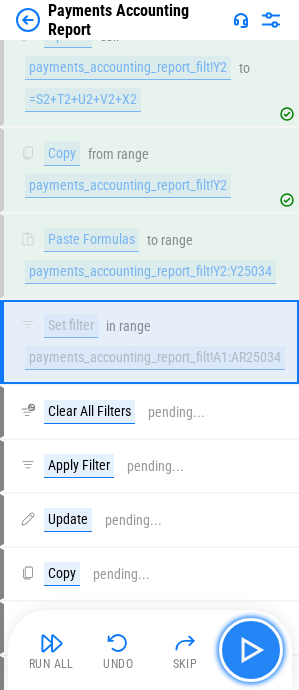 click at bounding box center [251, 650] 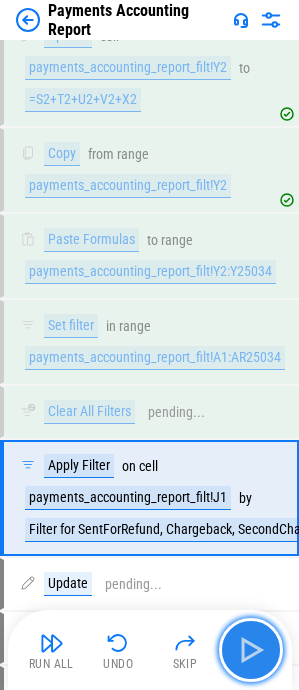 click at bounding box center [251, 650] 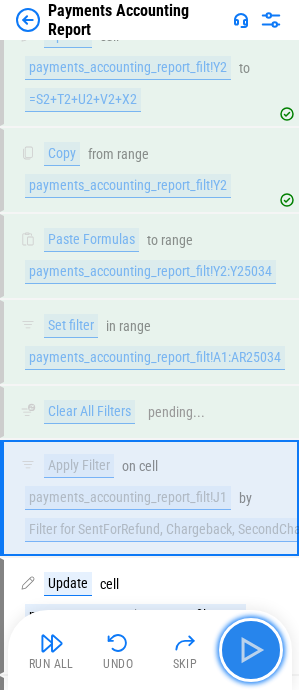 click at bounding box center [251, 650] 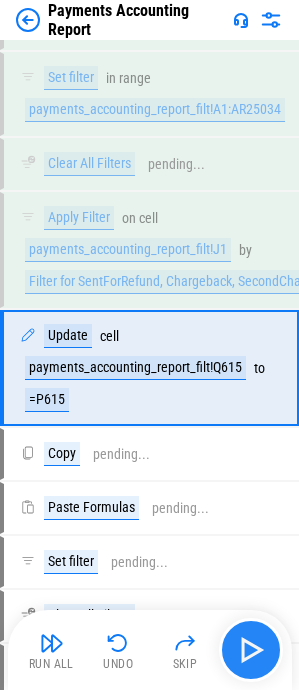 scroll, scrollTop: 2116, scrollLeft: 0, axis: vertical 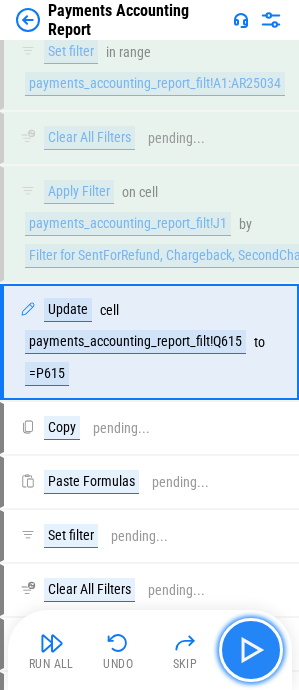 click at bounding box center (251, 650) 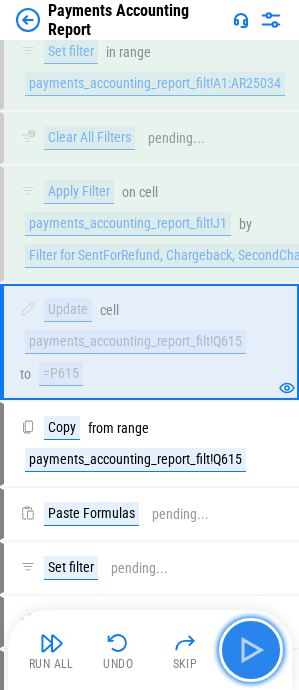 click at bounding box center [251, 650] 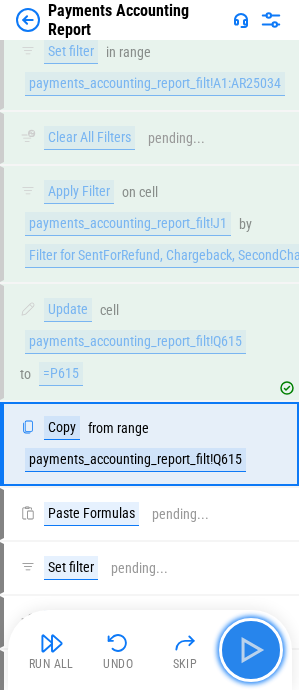 click at bounding box center (251, 650) 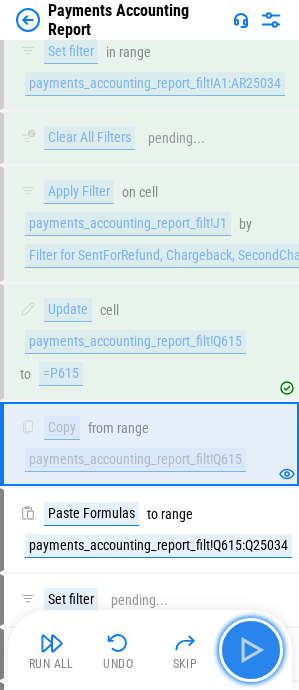 click at bounding box center [251, 650] 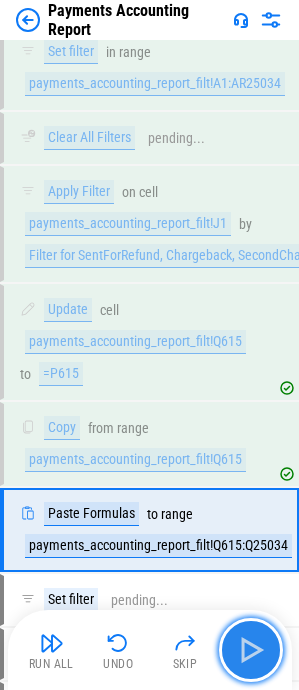 click at bounding box center [251, 650] 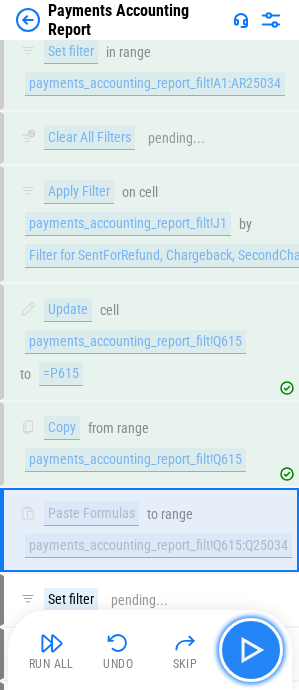 click at bounding box center (251, 650) 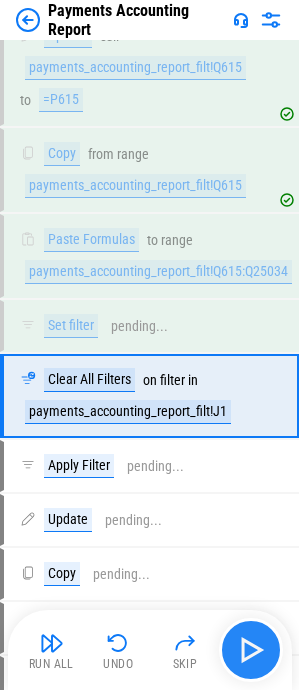 scroll, scrollTop: 2444, scrollLeft: 0, axis: vertical 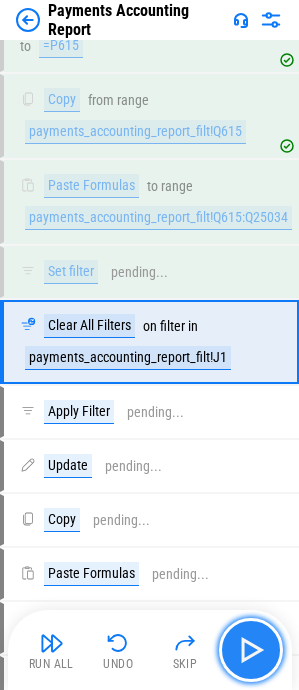 click at bounding box center (251, 650) 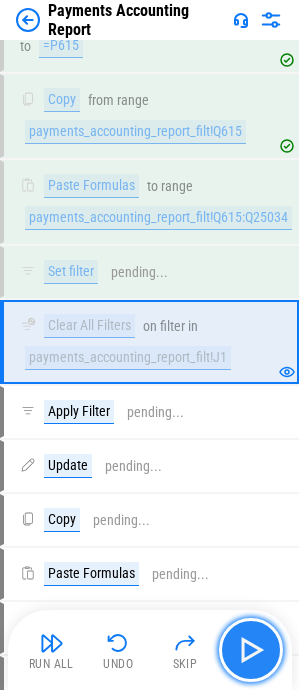 click at bounding box center (251, 650) 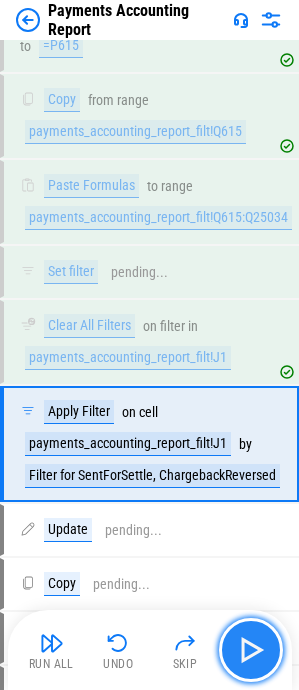 click at bounding box center (251, 650) 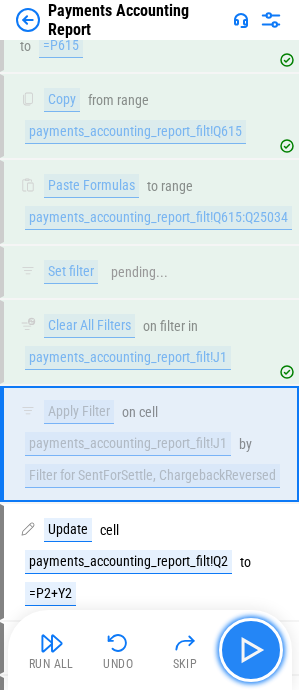 click at bounding box center (251, 650) 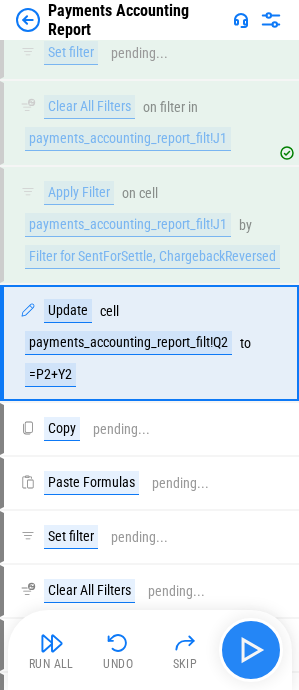 scroll, scrollTop: 2664, scrollLeft: 0, axis: vertical 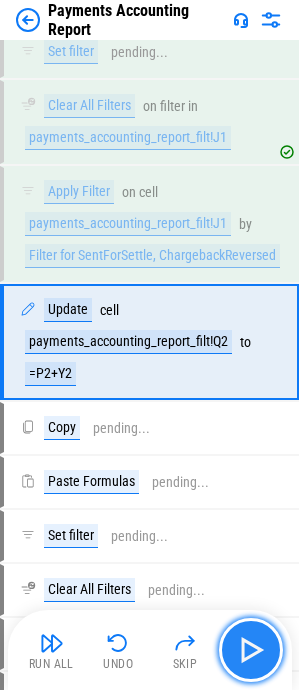 click at bounding box center [251, 650] 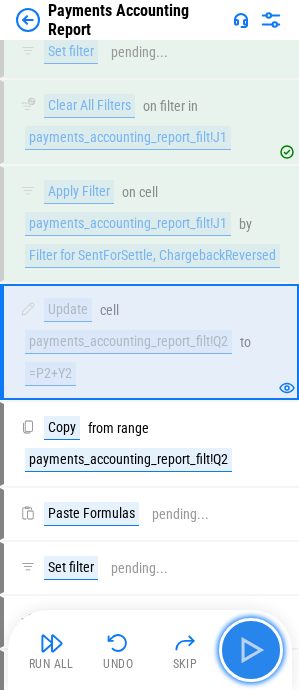 click at bounding box center (251, 650) 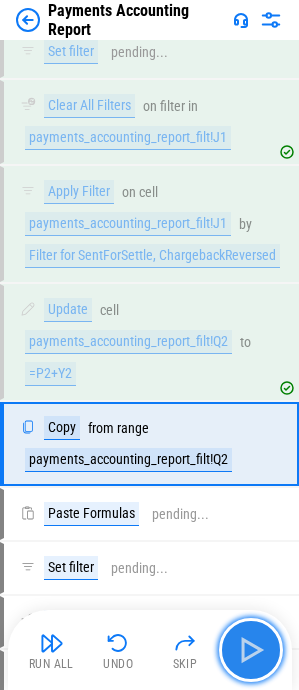 click at bounding box center (251, 650) 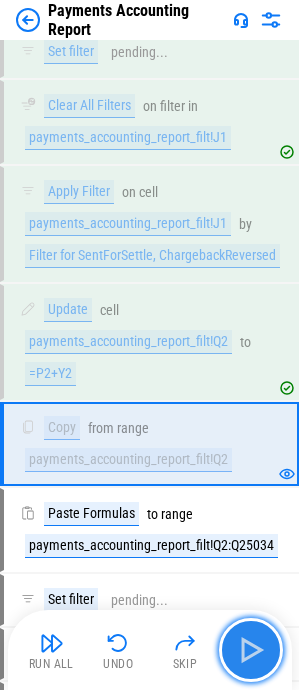 click at bounding box center [251, 650] 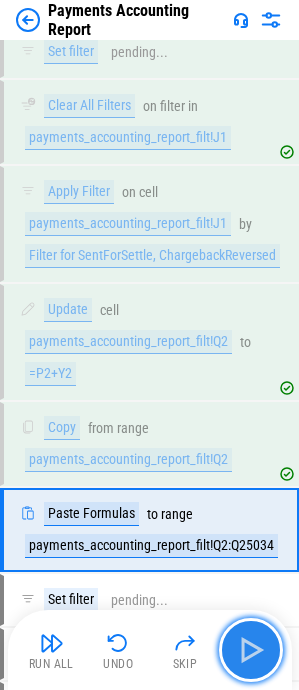 click at bounding box center [251, 650] 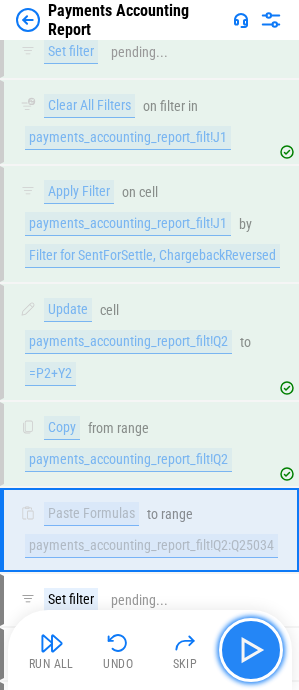 click at bounding box center (251, 650) 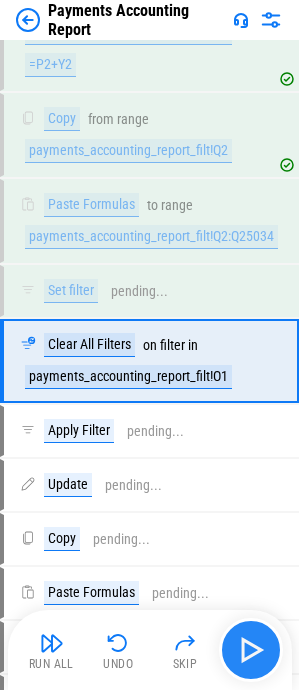 scroll, scrollTop: 2992, scrollLeft: 0, axis: vertical 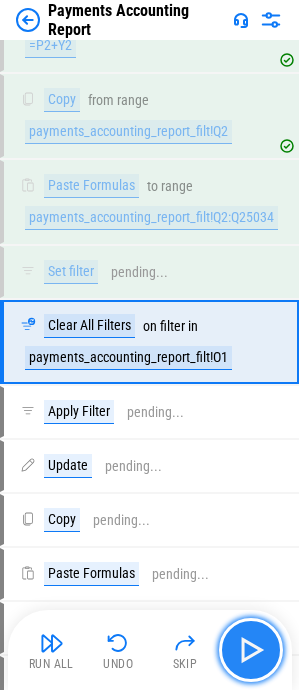 click at bounding box center (251, 650) 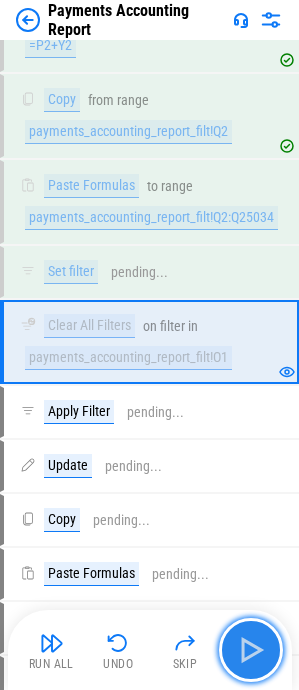 click at bounding box center (251, 650) 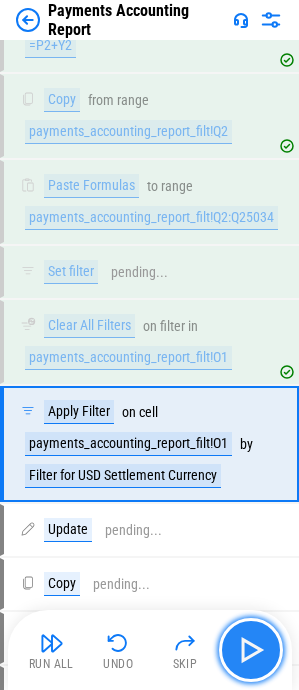 click at bounding box center (251, 650) 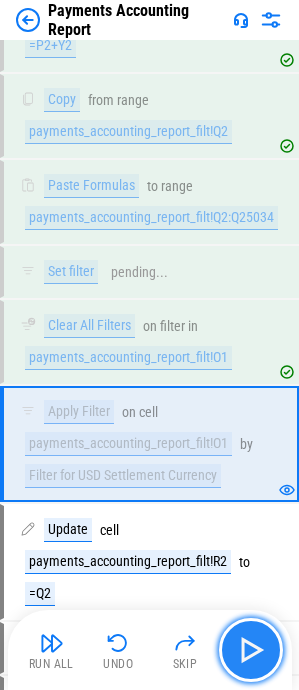 click at bounding box center [251, 650] 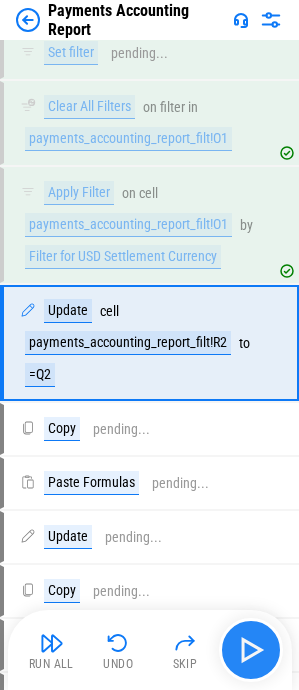 scroll, scrollTop: 3212, scrollLeft: 0, axis: vertical 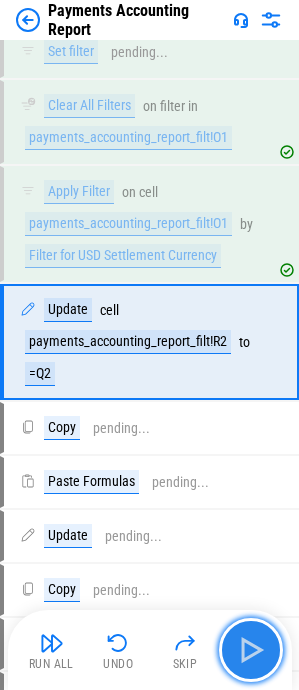 click at bounding box center (251, 650) 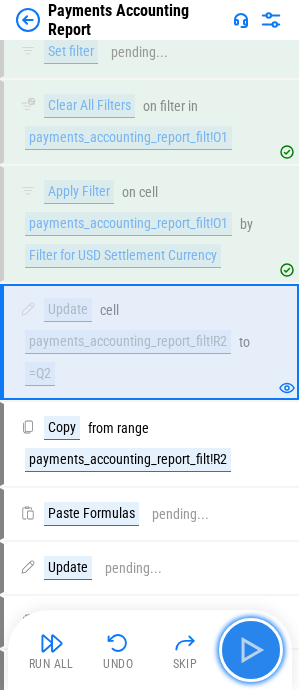 click at bounding box center (251, 650) 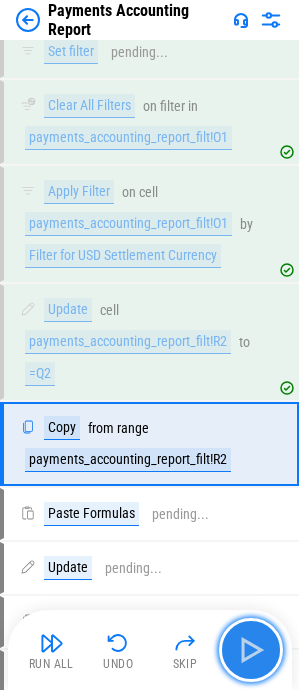 click at bounding box center [251, 650] 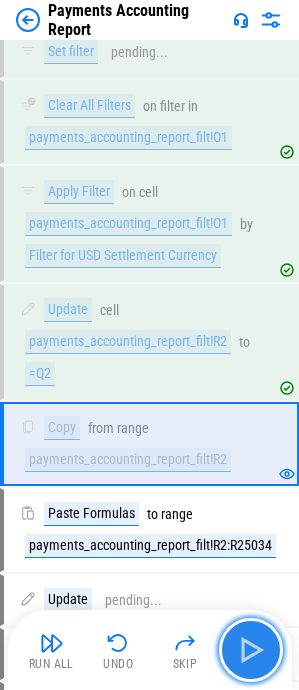 click at bounding box center [251, 650] 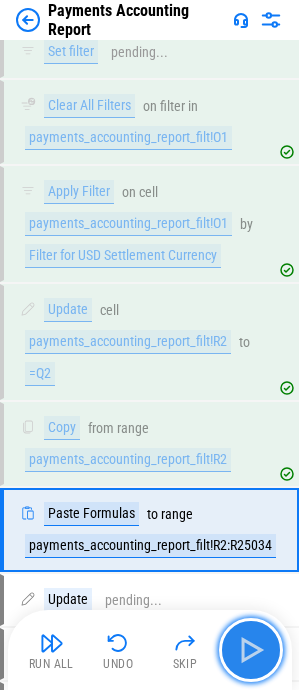 click at bounding box center [251, 650] 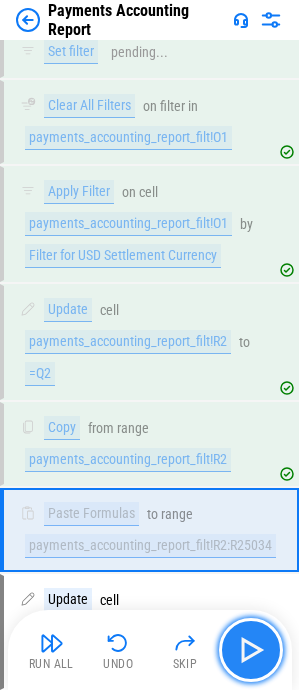 click at bounding box center [251, 650] 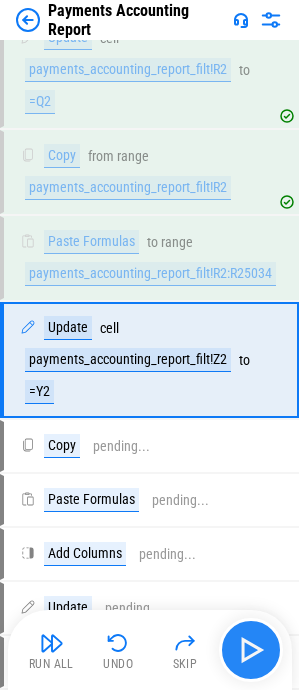 scroll, scrollTop: 3502, scrollLeft: 0, axis: vertical 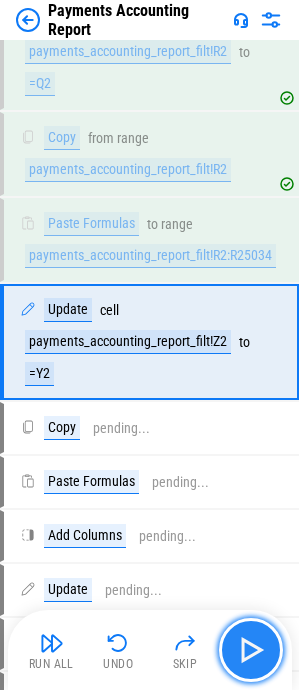 click at bounding box center (251, 650) 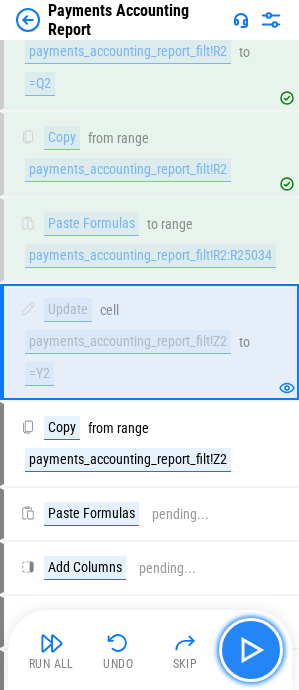 click at bounding box center (251, 650) 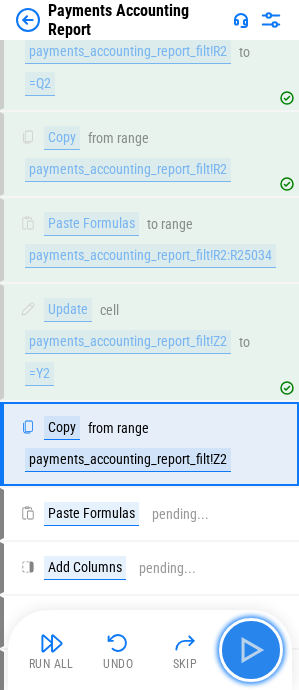 click at bounding box center [251, 650] 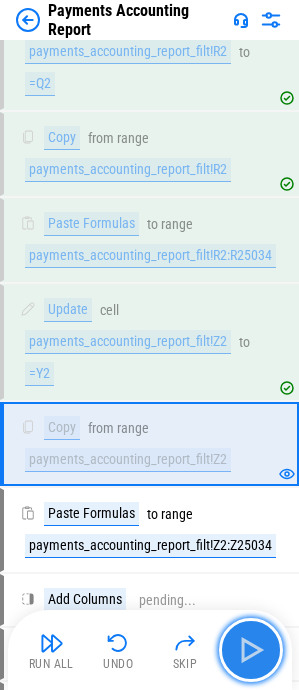 click at bounding box center [251, 650] 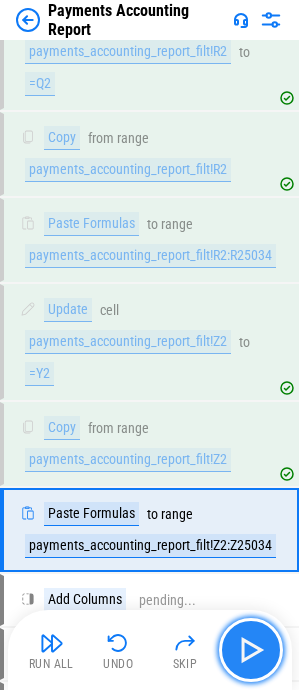 click at bounding box center [251, 650] 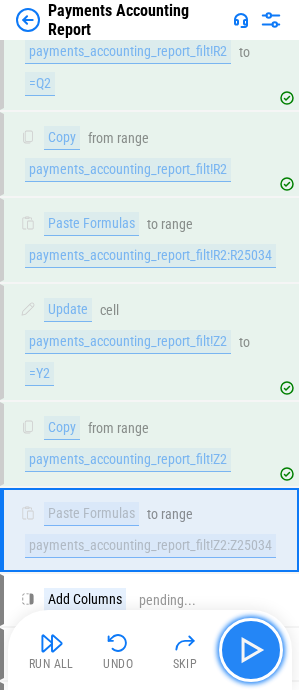 click at bounding box center [251, 650] 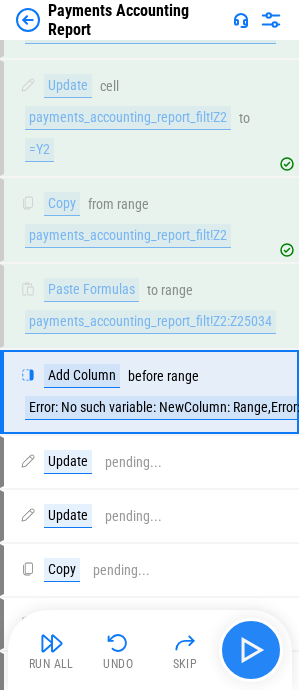 scroll, scrollTop: 3760, scrollLeft: 0, axis: vertical 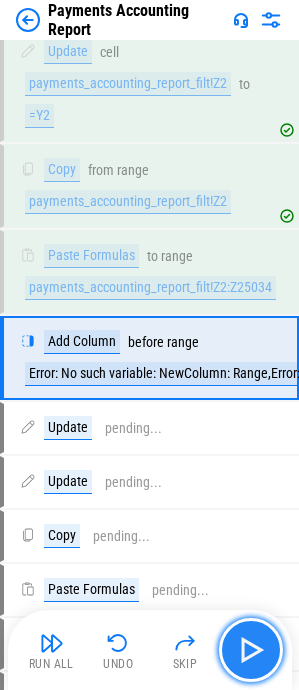 click at bounding box center [251, 650] 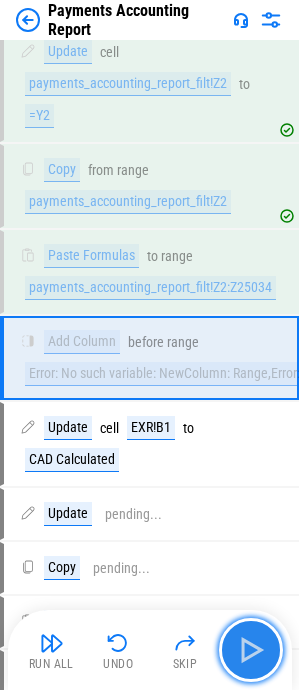 click at bounding box center [251, 650] 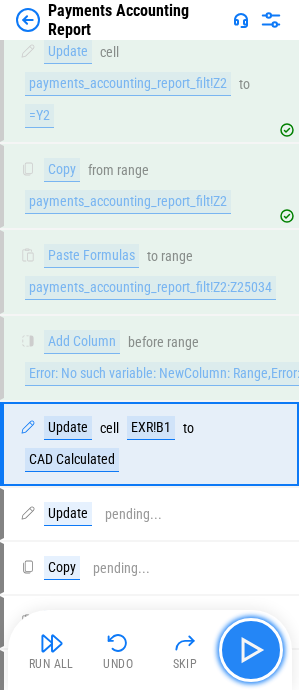 click at bounding box center [251, 650] 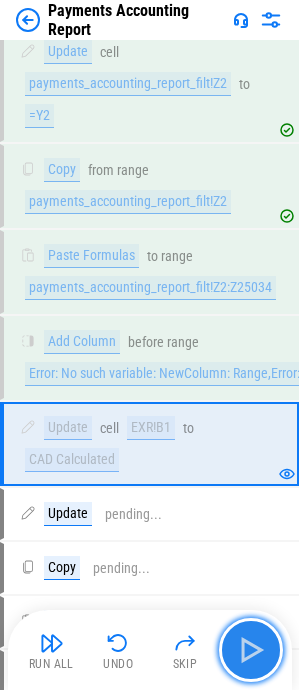 click at bounding box center (251, 650) 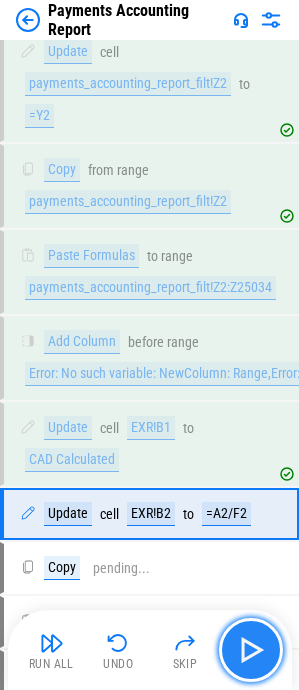 click at bounding box center [251, 650] 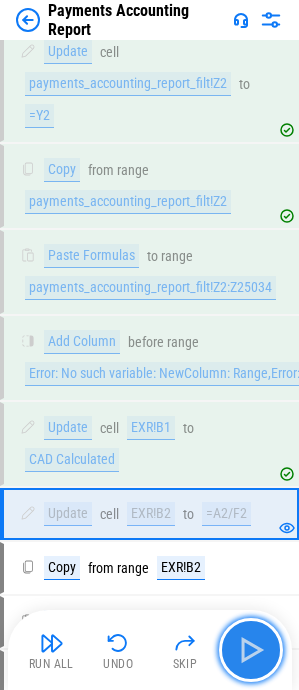 click at bounding box center [251, 650] 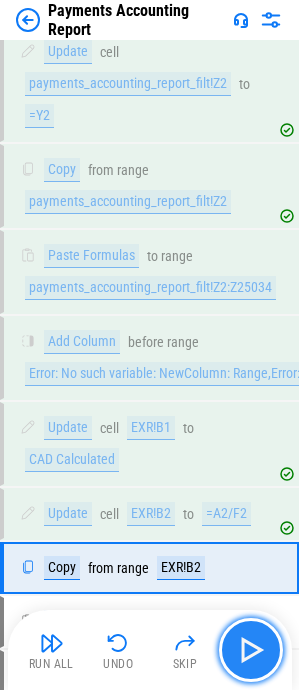 click at bounding box center (251, 650) 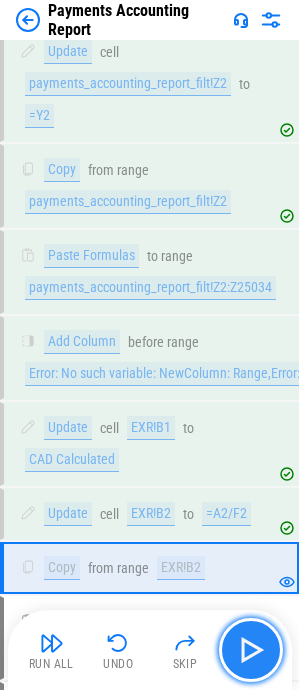 click at bounding box center [251, 650] 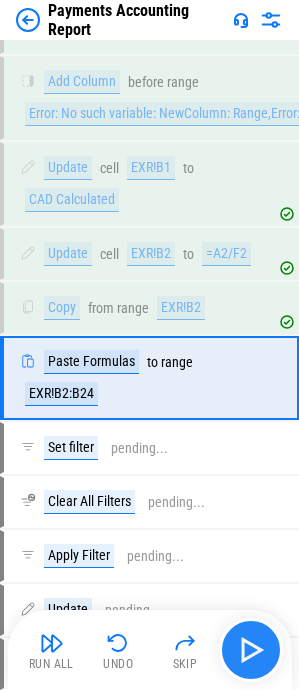 scroll, scrollTop: 4056, scrollLeft: 0, axis: vertical 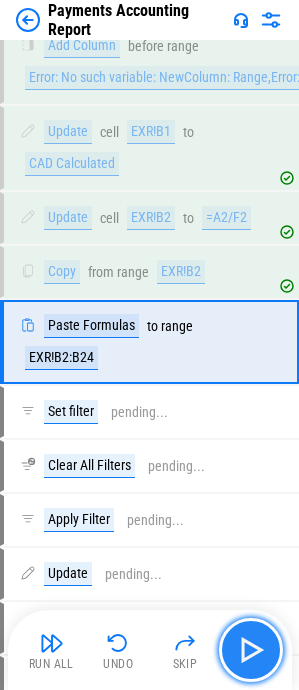 click at bounding box center [251, 650] 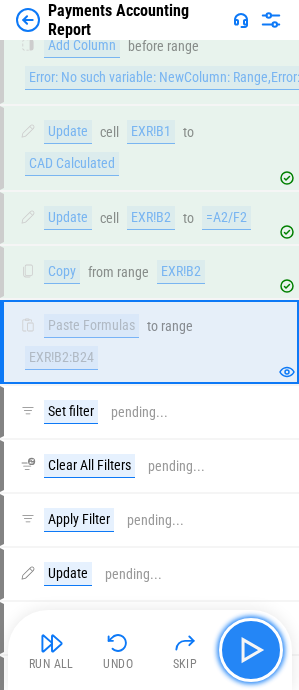 click at bounding box center (251, 650) 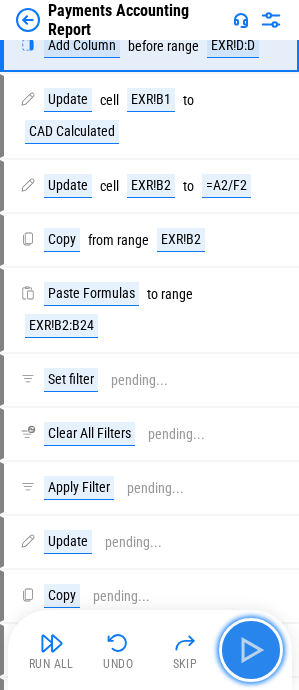 click at bounding box center [251, 650] 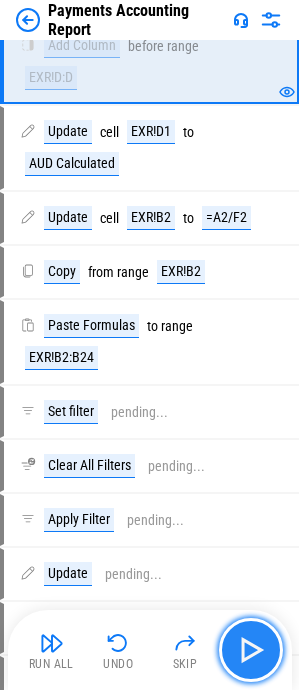 click at bounding box center [251, 650] 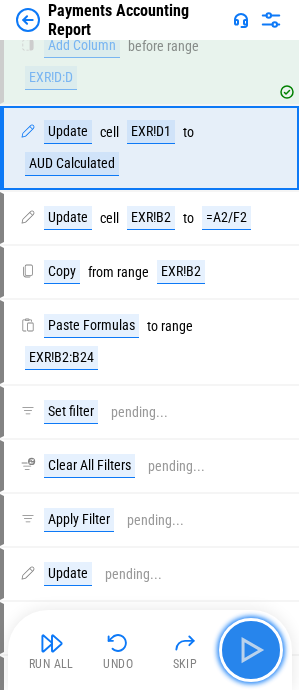click at bounding box center (251, 650) 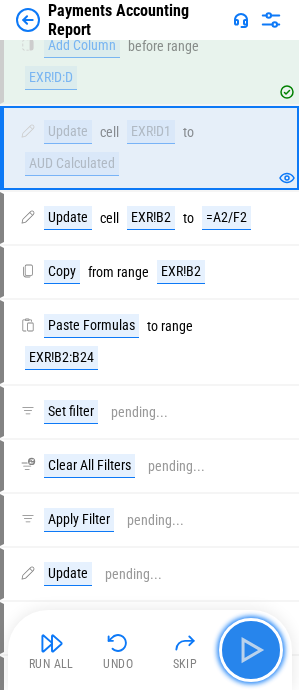 click at bounding box center (251, 650) 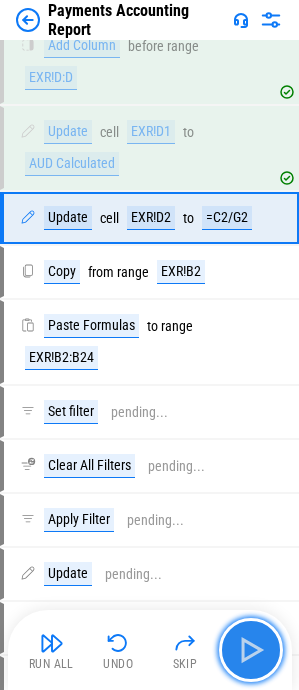 click at bounding box center [251, 650] 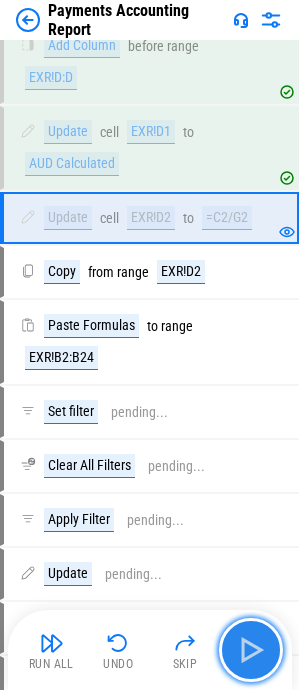 click at bounding box center (251, 650) 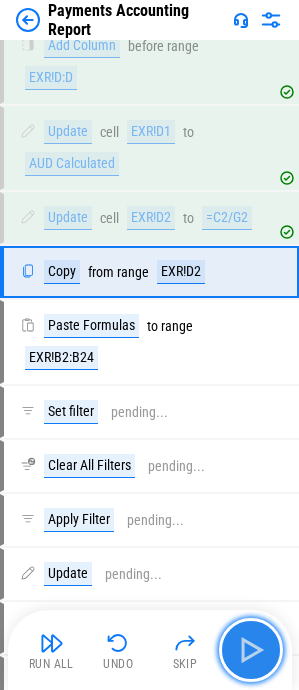click at bounding box center [251, 650] 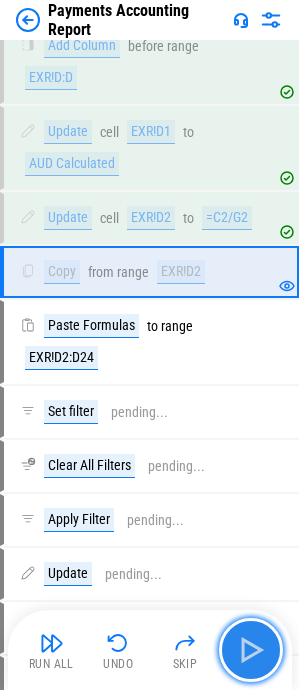 click at bounding box center (251, 650) 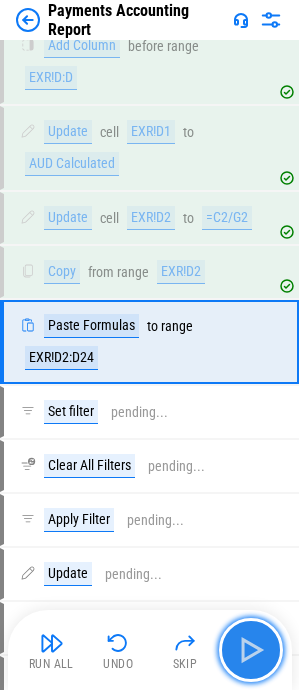click at bounding box center (251, 650) 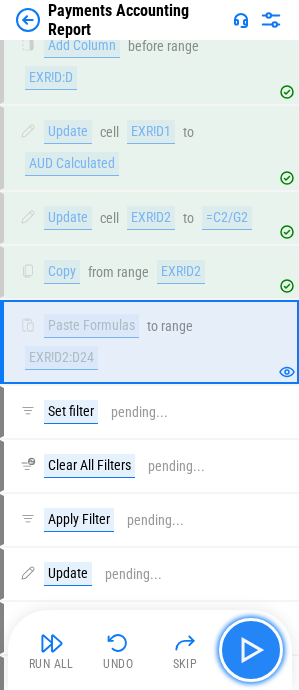 click at bounding box center (251, 650) 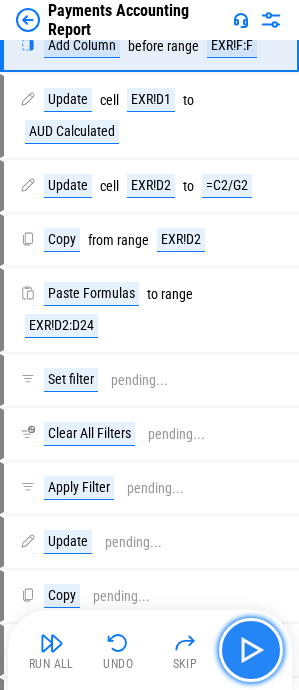 click at bounding box center (251, 650) 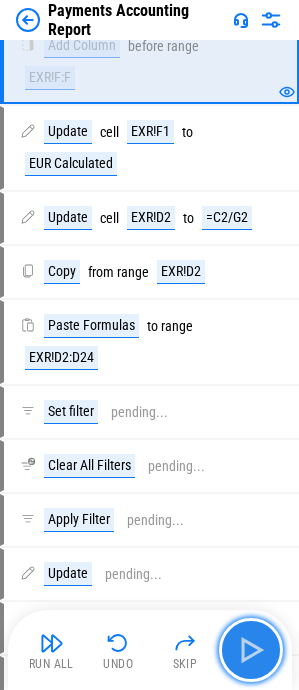 click at bounding box center [251, 650] 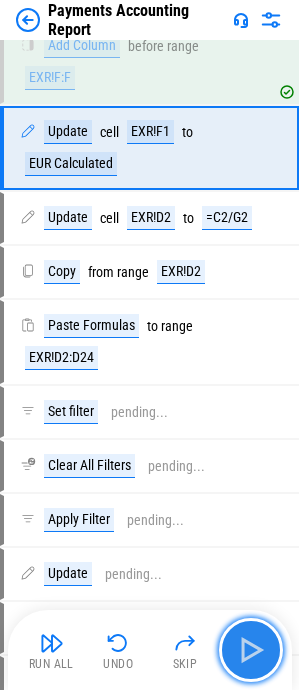 click at bounding box center [251, 650] 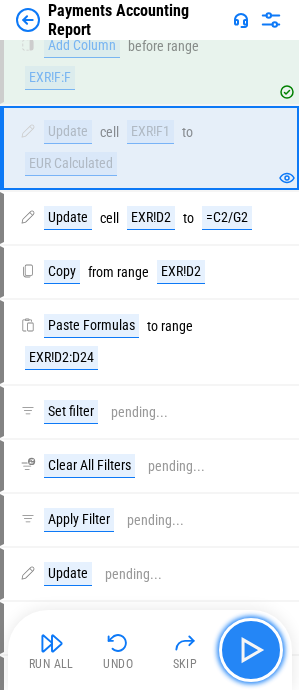 click at bounding box center [251, 650] 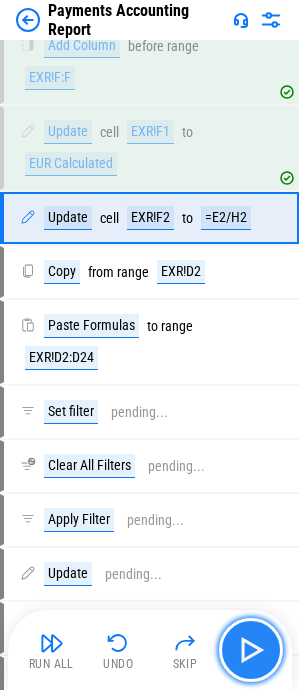 click at bounding box center (251, 650) 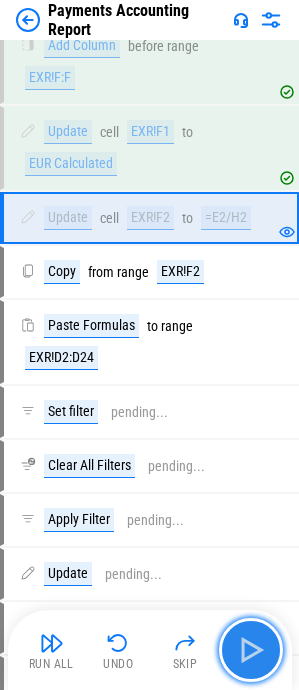 click at bounding box center [251, 650] 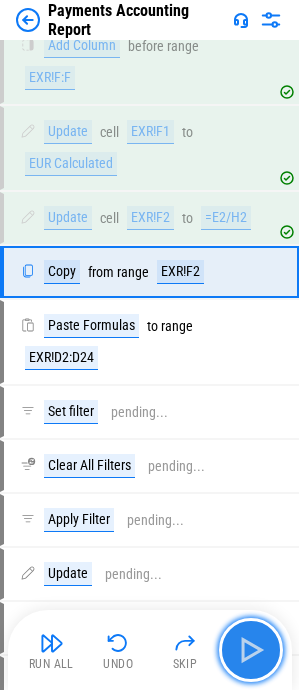 click at bounding box center (251, 650) 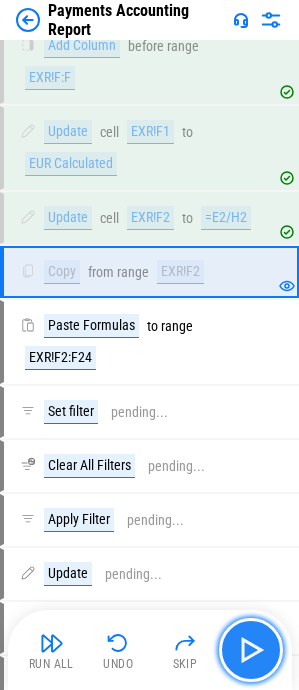 click at bounding box center (251, 650) 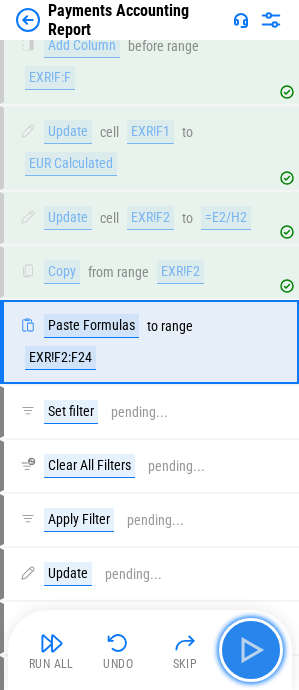 click at bounding box center [251, 650] 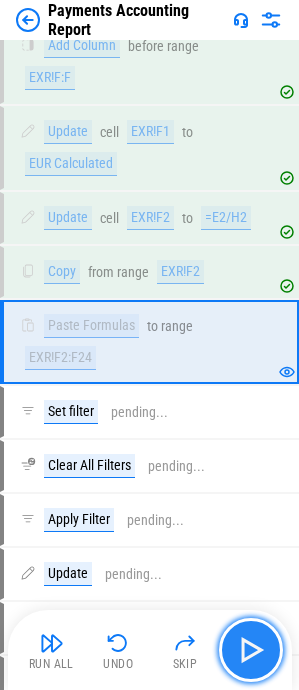 click at bounding box center (251, 650) 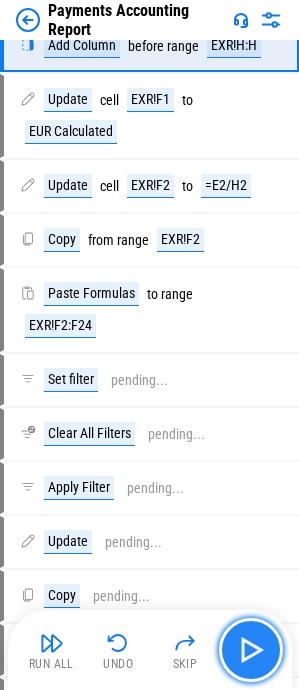 click at bounding box center (251, 650) 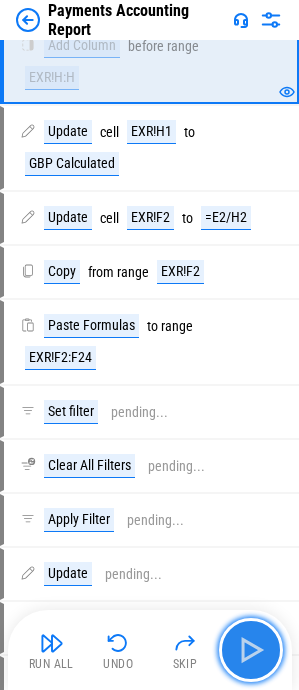 click at bounding box center [251, 650] 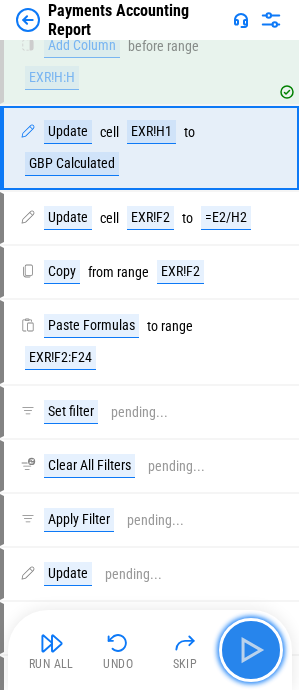 click at bounding box center [251, 650] 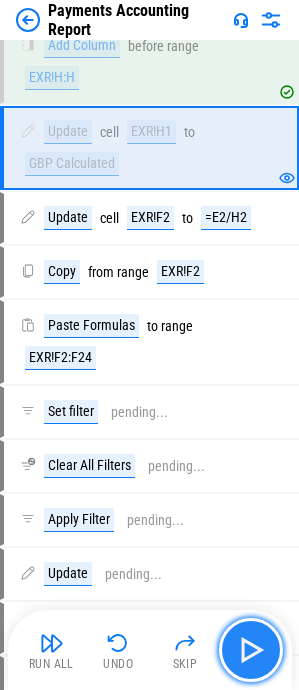 click at bounding box center (251, 650) 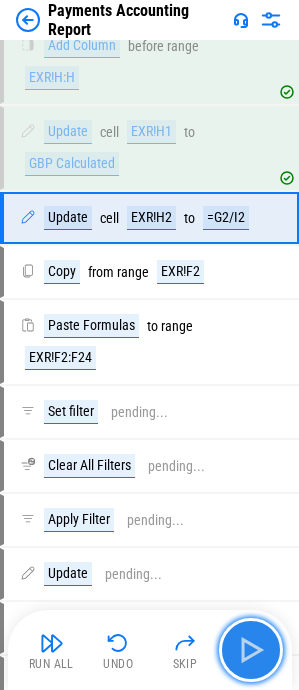 click at bounding box center [251, 650] 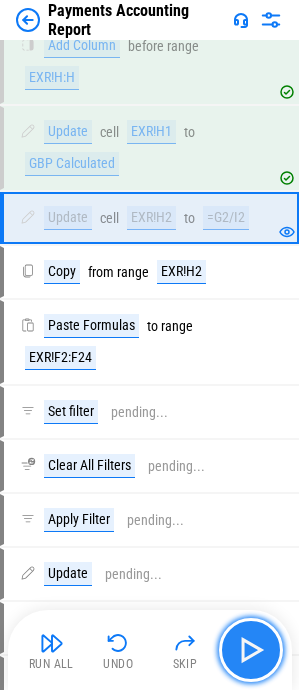 click at bounding box center [251, 650] 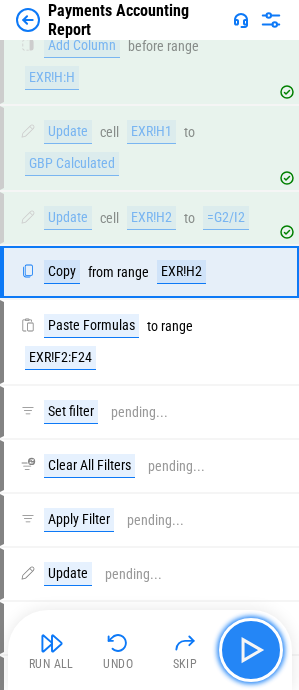 click at bounding box center (251, 650) 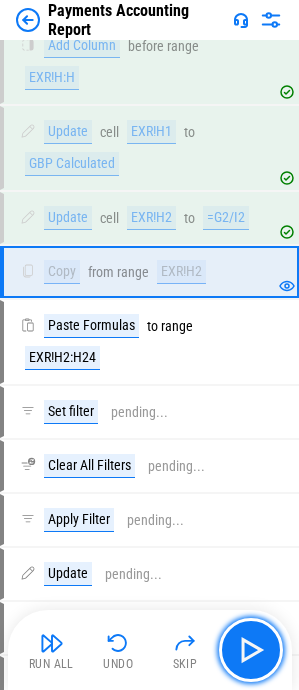 click at bounding box center [251, 650] 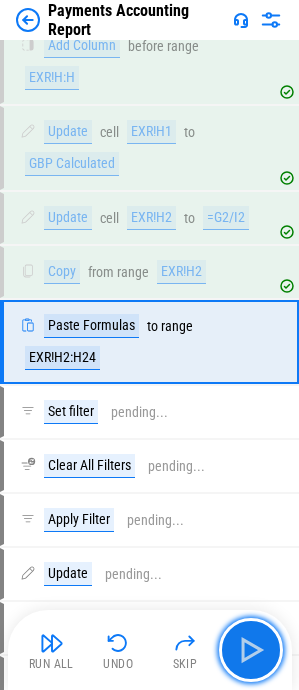 click at bounding box center [251, 650] 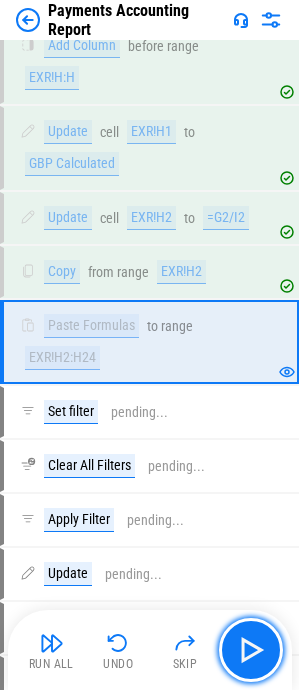 click at bounding box center [251, 650] 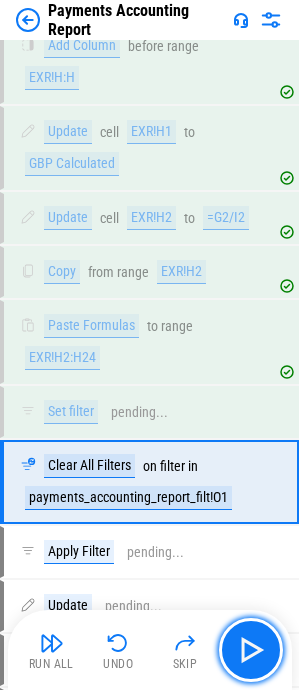 click at bounding box center (251, 650) 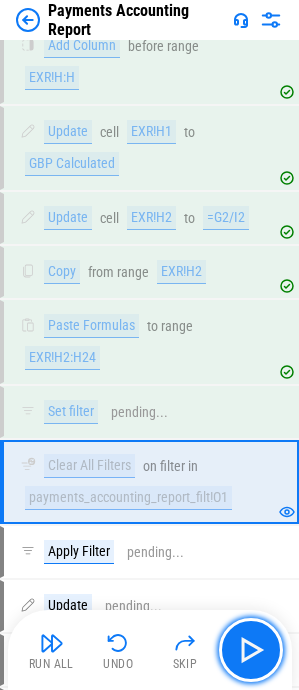 click at bounding box center (251, 650) 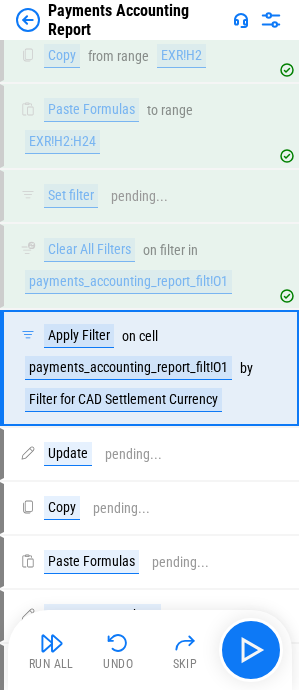 scroll, scrollTop: 4298, scrollLeft: 0, axis: vertical 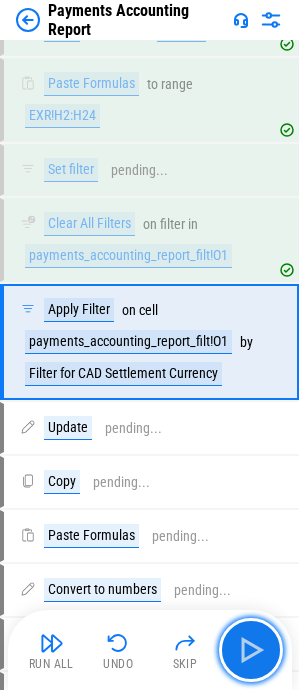 click at bounding box center (251, 650) 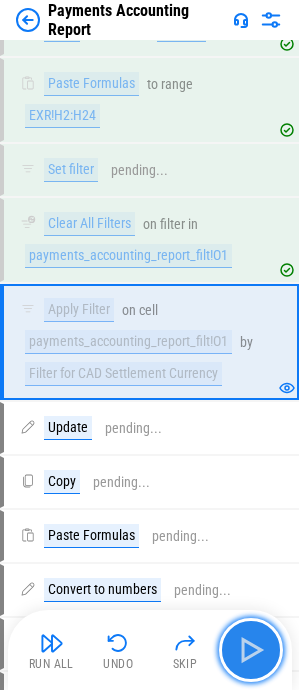 click at bounding box center (251, 650) 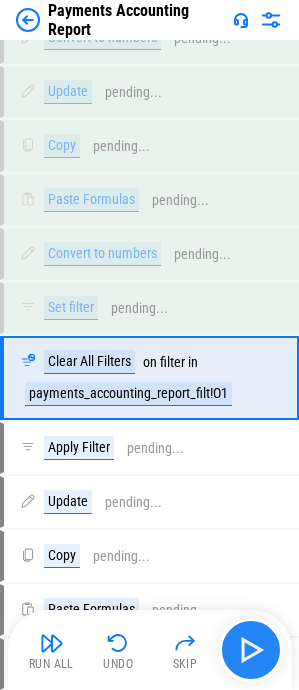 scroll, scrollTop: 4886, scrollLeft: 0, axis: vertical 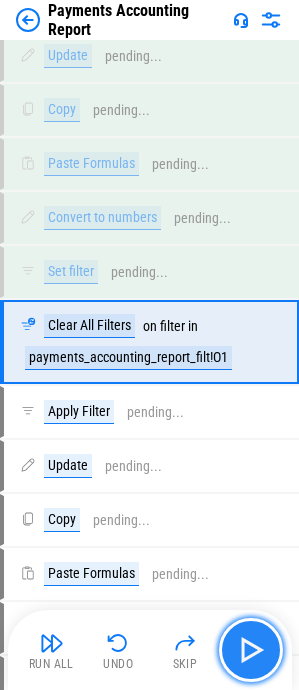 click at bounding box center [251, 650] 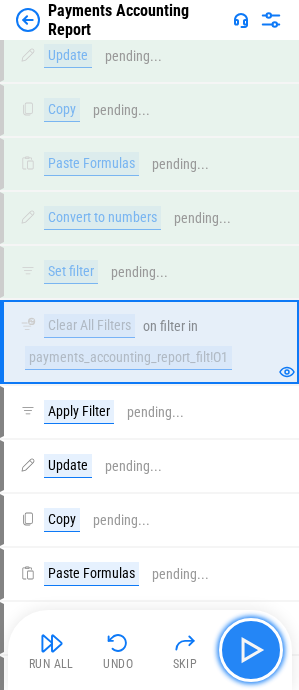 click at bounding box center (251, 650) 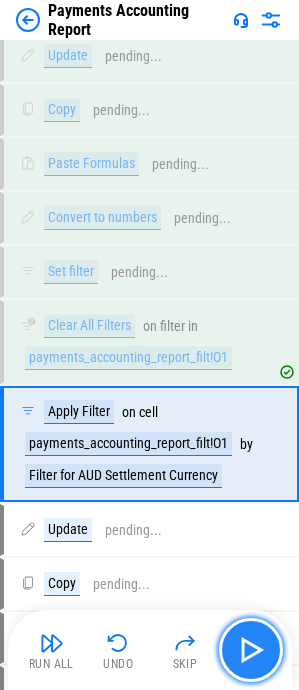 click at bounding box center (251, 650) 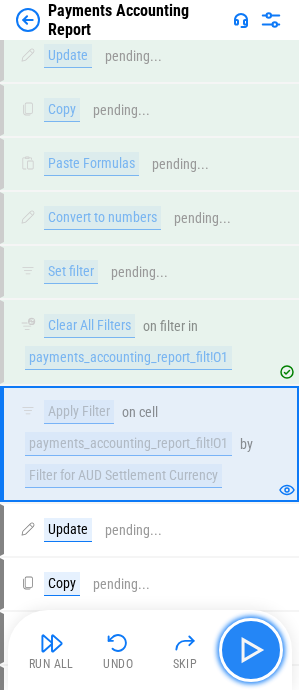 click at bounding box center [251, 650] 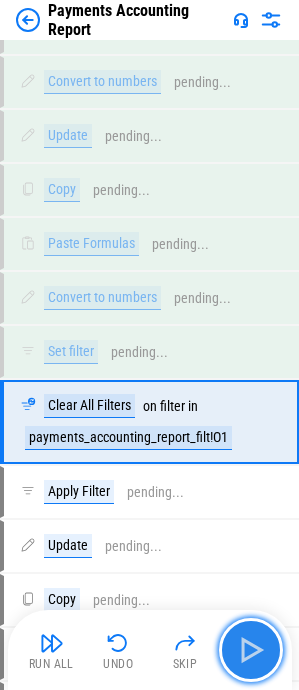 scroll, scrollTop: 5576, scrollLeft: 0, axis: vertical 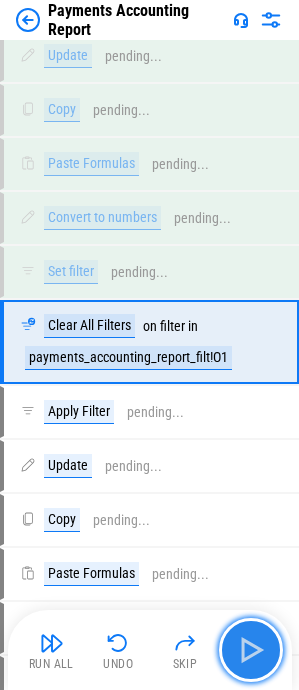 click at bounding box center (251, 650) 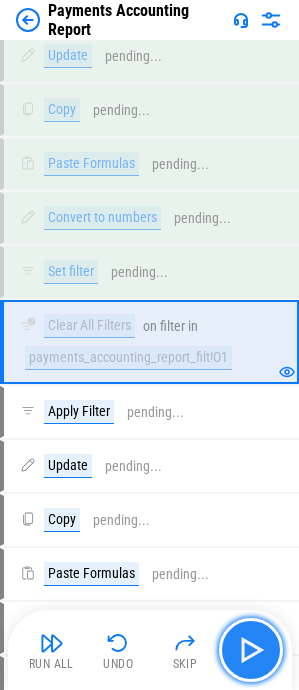 click at bounding box center [251, 650] 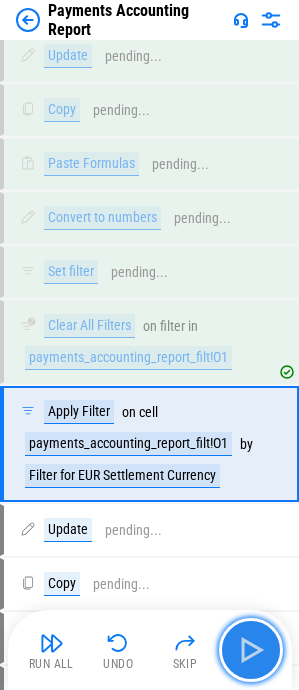 click at bounding box center (251, 650) 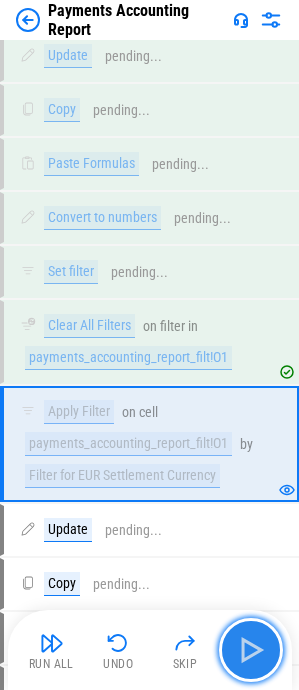click at bounding box center [251, 650] 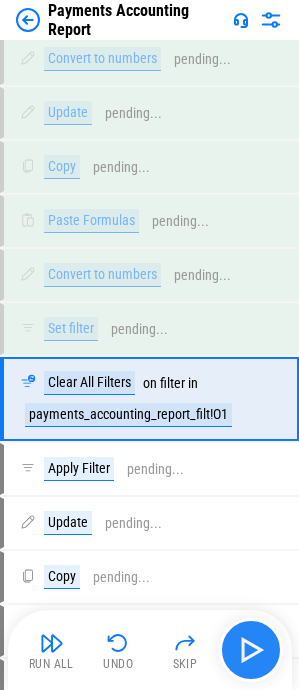 scroll, scrollTop: 6266, scrollLeft: 0, axis: vertical 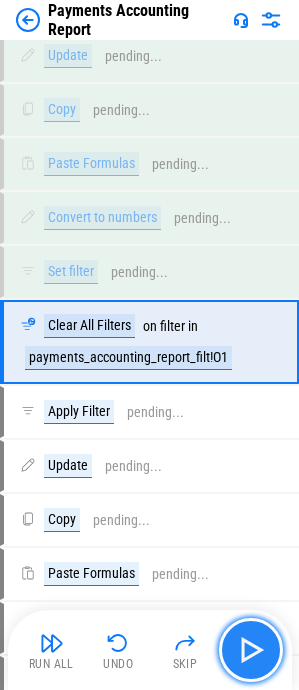 click at bounding box center (251, 650) 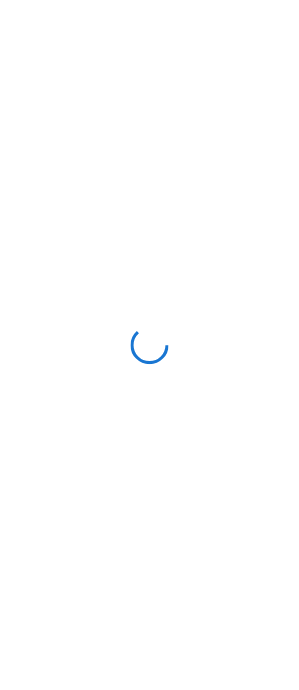 scroll, scrollTop: 0, scrollLeft: 0, axis: both 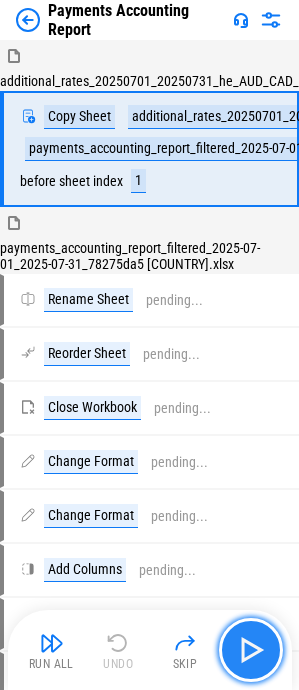 click at bounding box center (251, 650) 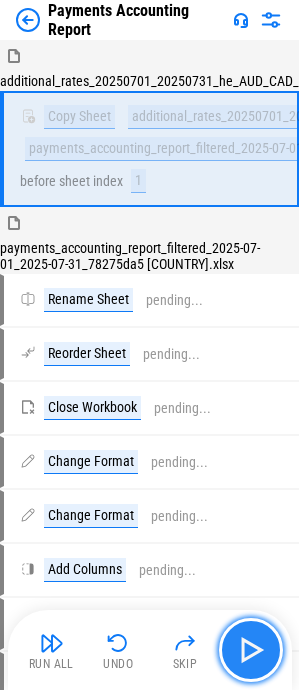 click at bounding box center (251, 650) 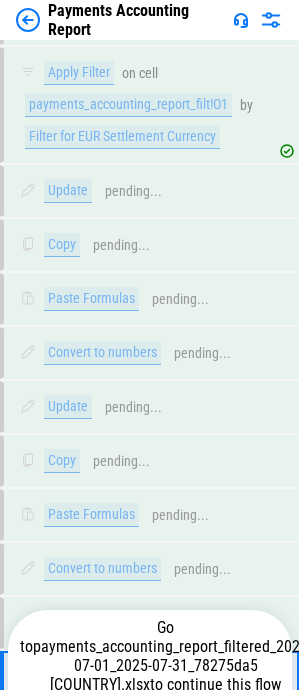 scroll, scrollTop: 6266, scrollLeft: 0, axis: vertical 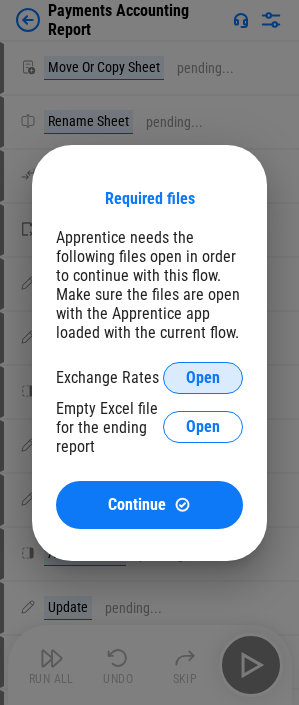 click on "Open" at bounding box center [203, 378] 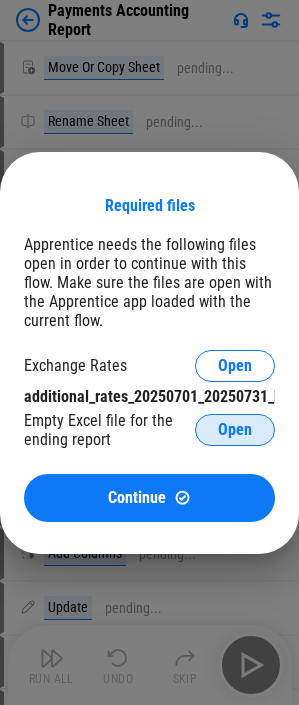click on "Open" at bounding box center (235, 430) 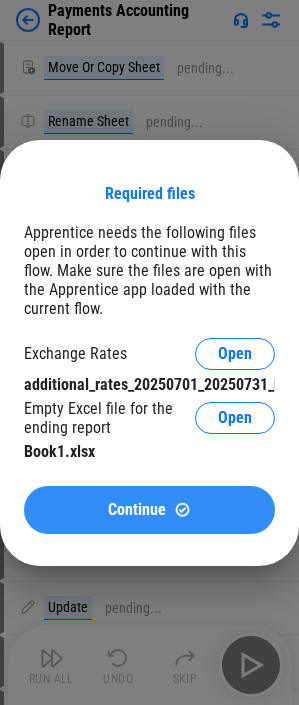 click on "Continue" at bounding box center [137, 510] 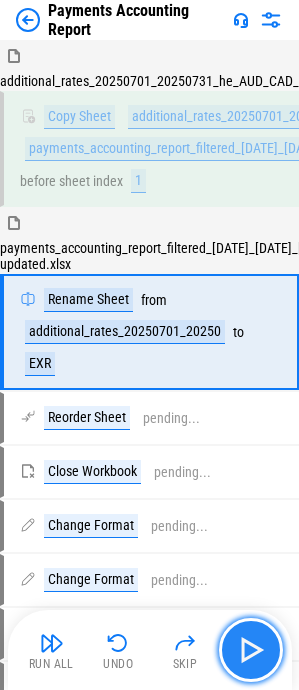 click at bounding box center (251, 650) 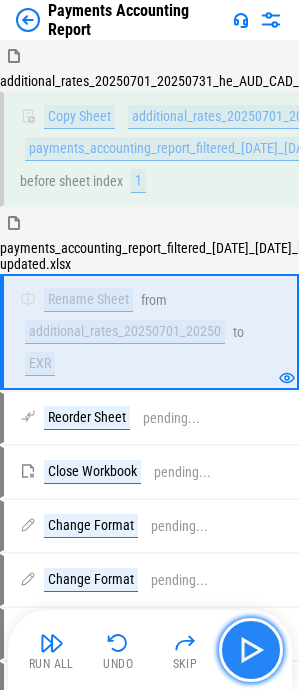 click at bounding box center (251, 650) 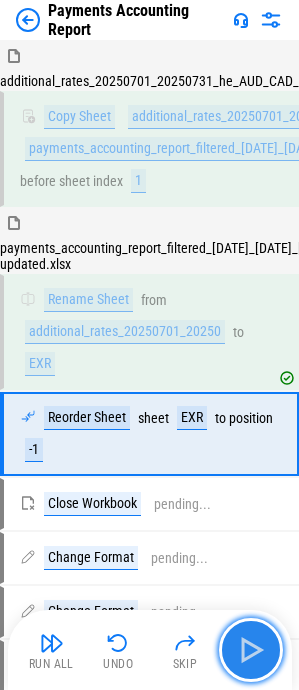 click at bounding box center [251, 650] 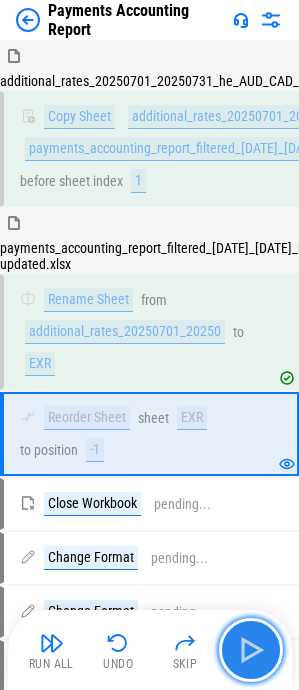 click at bounding box center (251, 650) 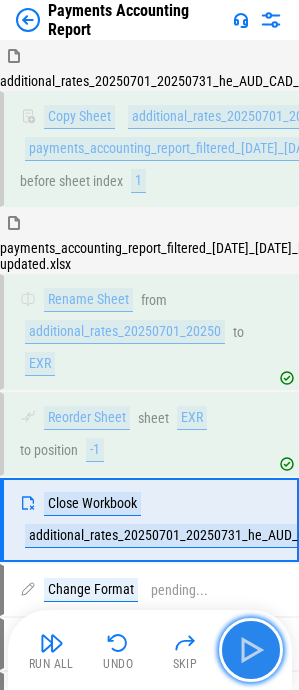 click at bounding box center [251, 650] 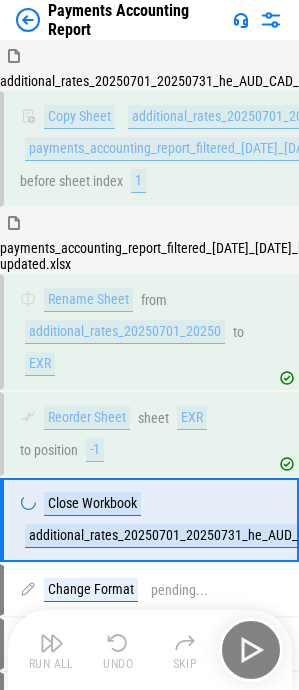 click on "Run All Undo Skip" at bounding box center (152, 650) 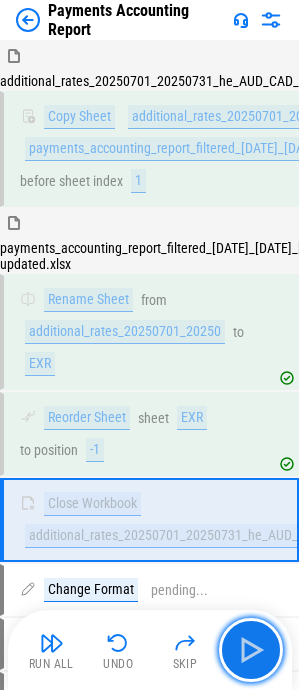 click at bounding box center [251, 650] 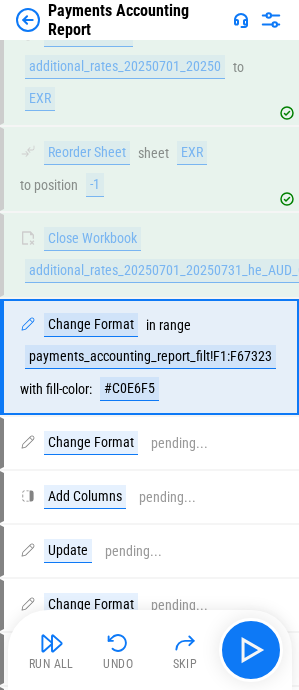 scroll, scrollTop: 280, scrollLeft: 0, axis: vertical 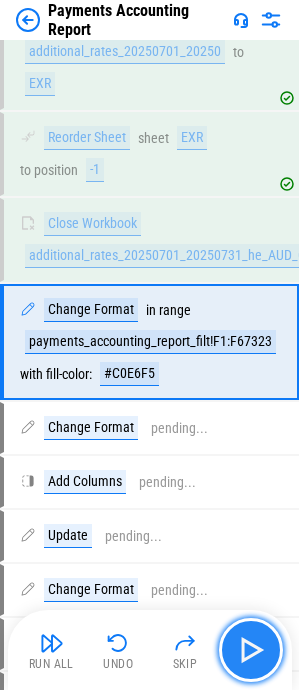 click at bounding box center [251, 650] 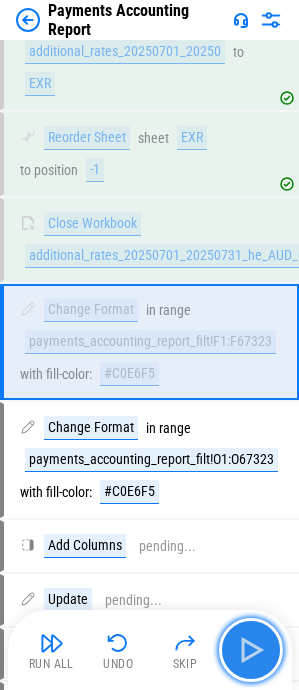 click at bounding box center (251, 650) 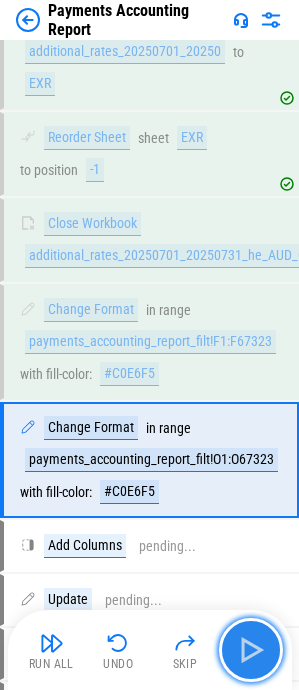 click at bounding box center [251, 650] 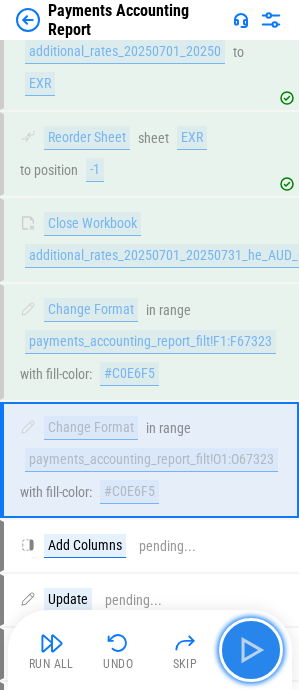 click at bounding box center (251, 650) 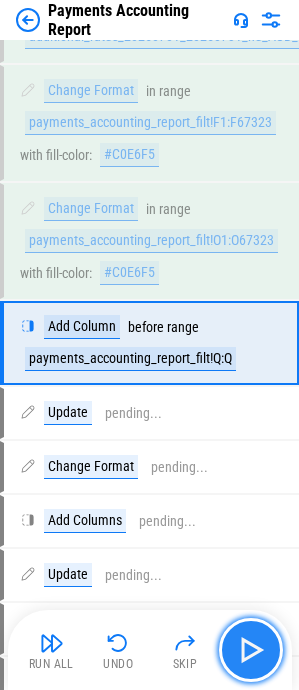 click at bounding box center [251, 650] 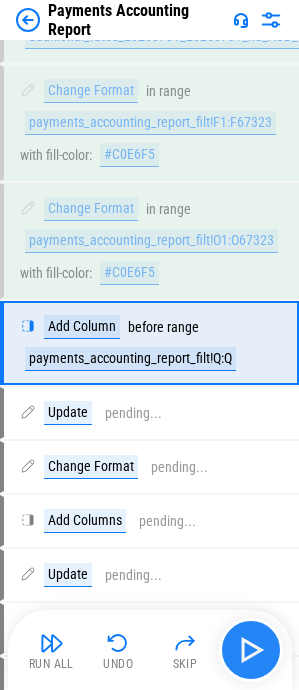 scroll, scrollTop: 500, scrollLeft: 0, axis: vertical 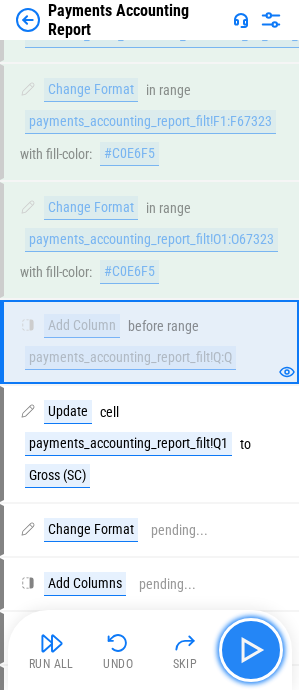 click at bounding box center (251, 650) 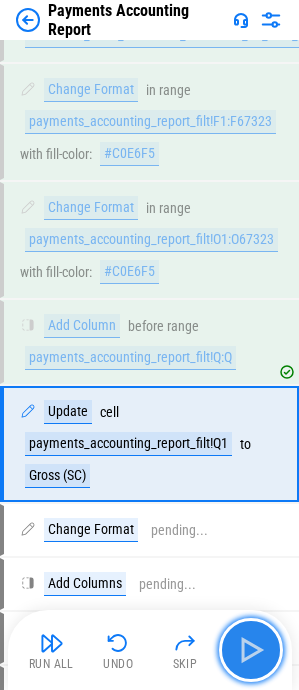 click at bounding box center [251, 650] 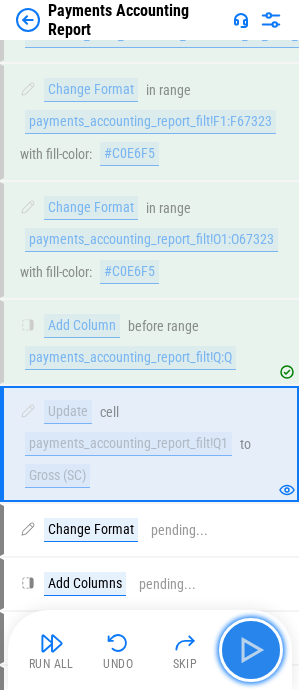 click at bounding box center (251, 650) 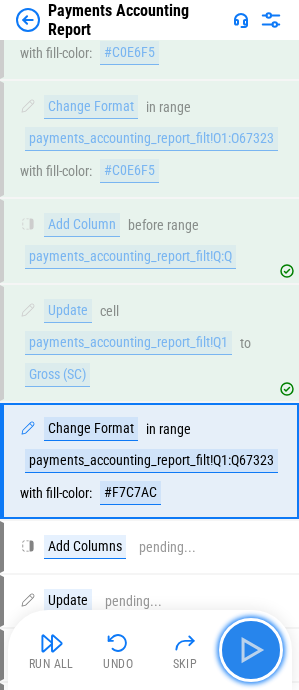 click at bounding box center [251, 650] 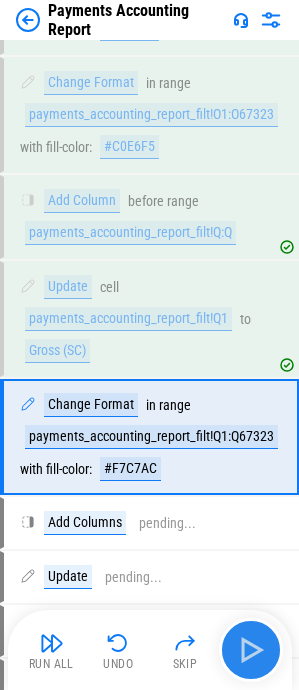 click on "Run All Undo Skip" at bounding box center (152, 650) 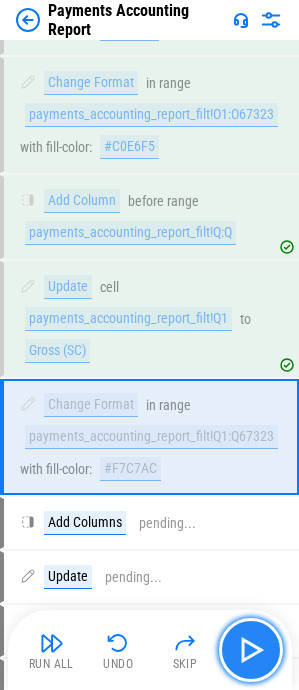 click at bounding box center (251, 650) 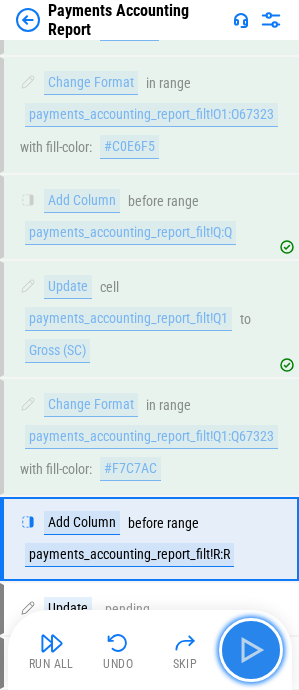 click at bounding box center (251, 650) 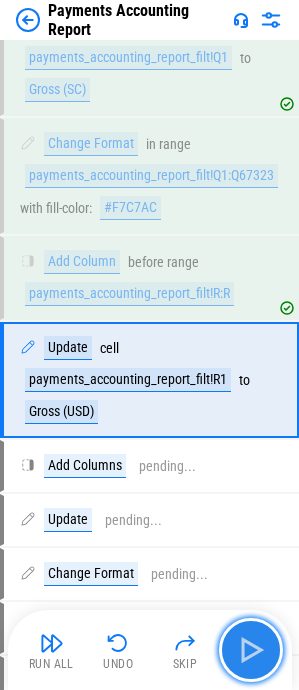 scroll, scrollTop: 924, scrollLeft: 0, axis: vertical 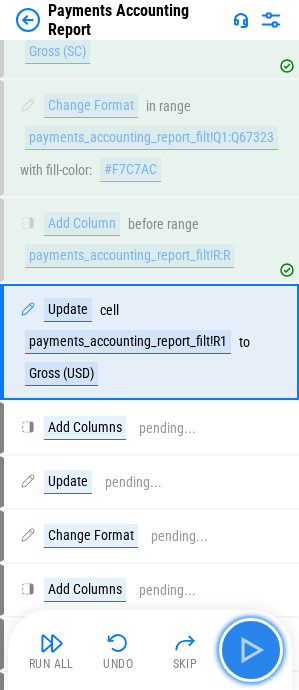 click at bounding box center [251, 650] 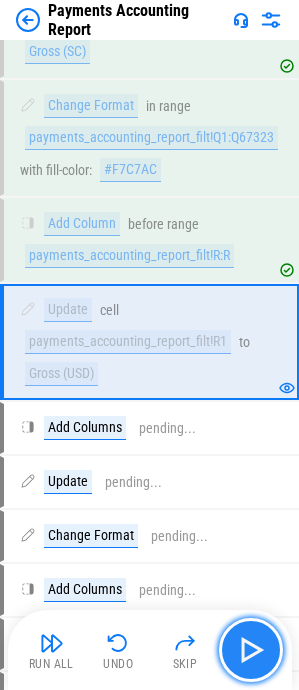 click at bounding box center [251, 650] 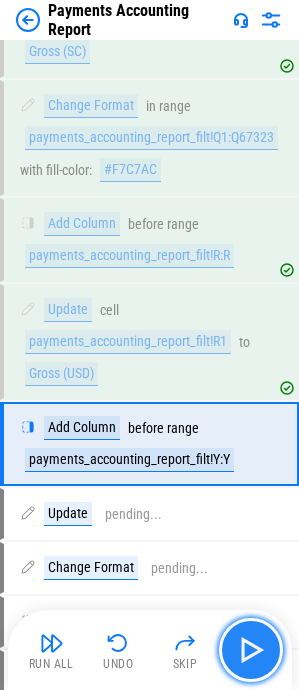 click at bounding box center [251, 650] 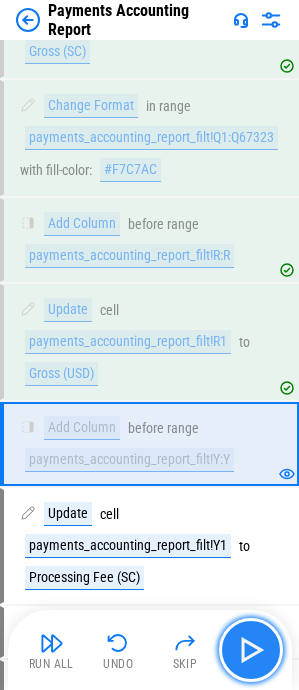 click at bounding box center [251, 650] 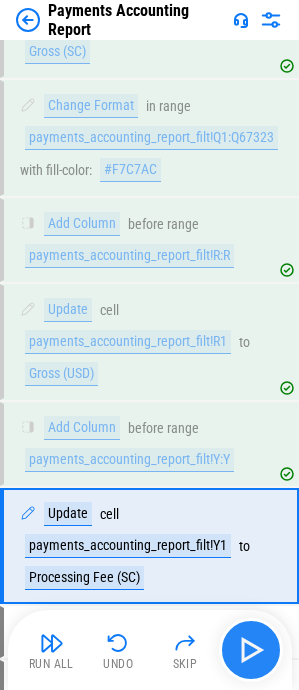scroll, scrollTop: 1106, scrollLeft: 0, axis: vertical 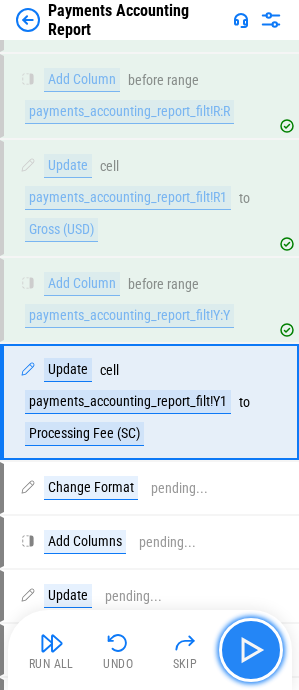 click at bounding box center (251, 650) 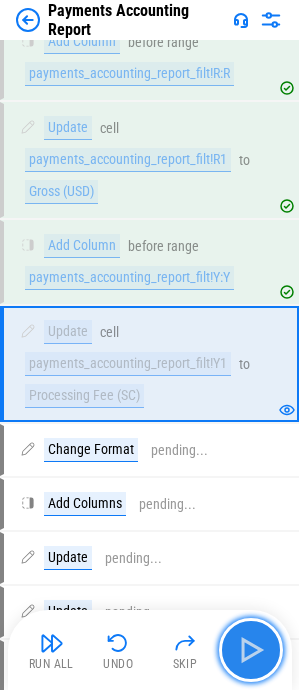 click at bounding box center (251, 650) 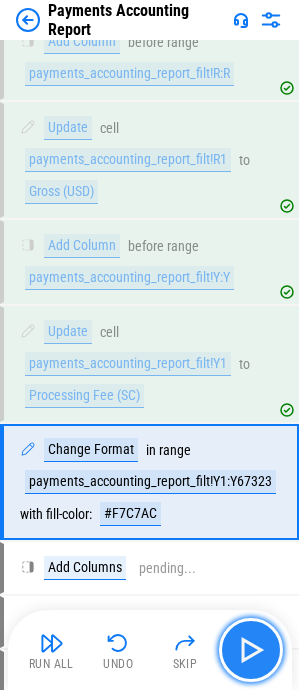 click at bounding box center (251, 650) 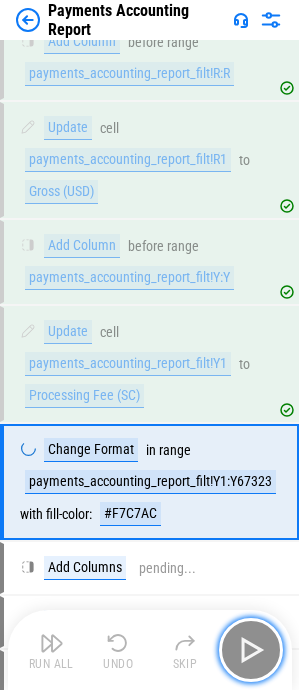 click at bounding box center (251, 650) 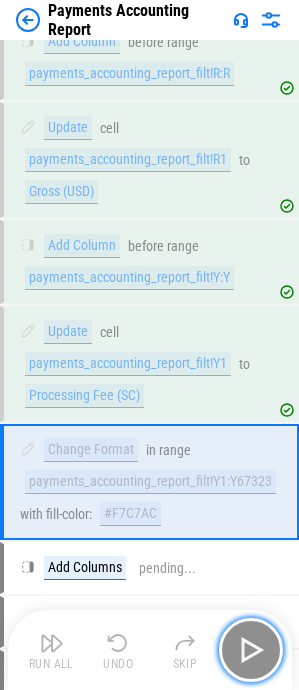scroll, scrollTop: 1322, scrollLeft: 0, axis: vertical 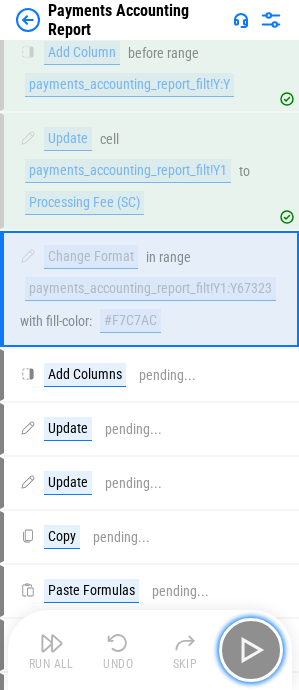 click at bounding box center (251, 650) 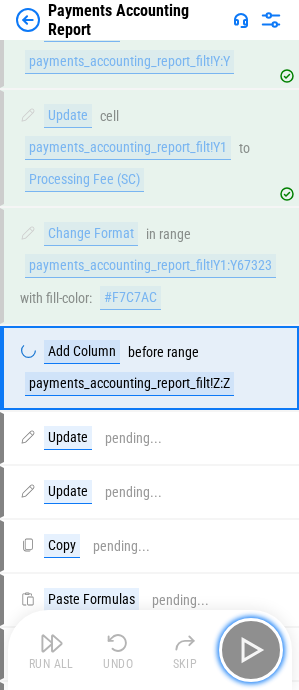 click at bounding box center [251, 650] 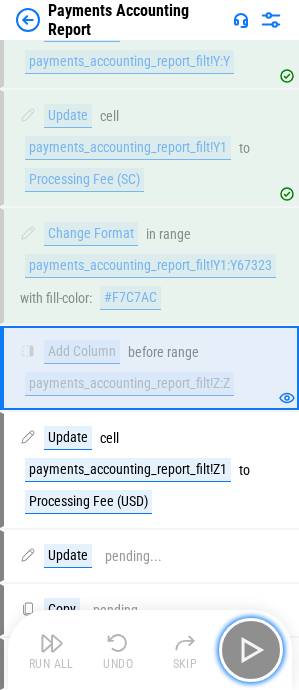 click at bounding box center [251, 650] 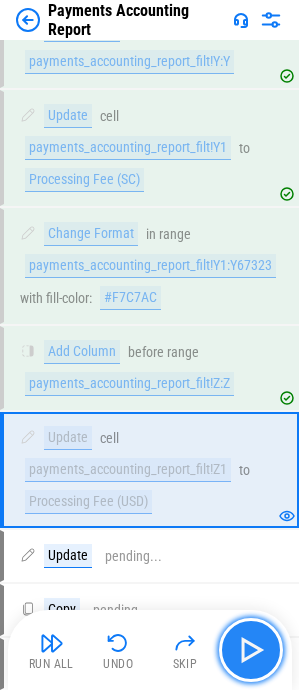 click at bounding box center (251, 650) 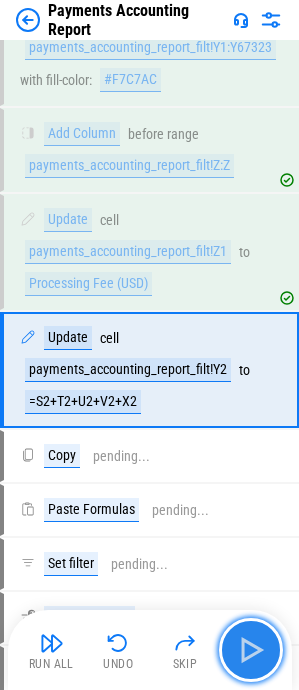 click at bounding box center (251, 650) 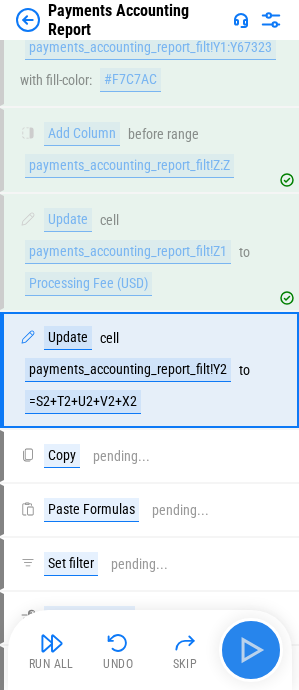 scroll, scrollTop: 1567, scrollLeft: 0, axis: vertical 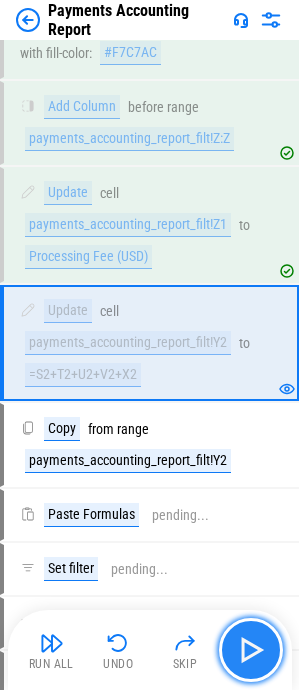 click at bounding box center [251, 650] 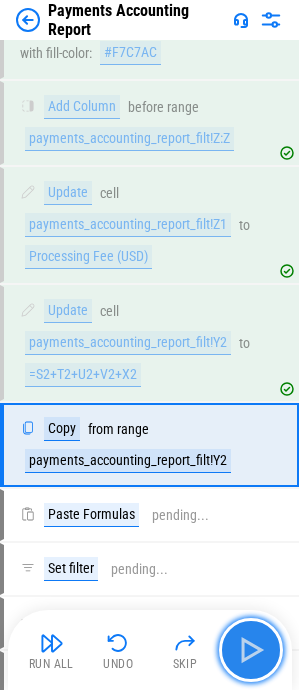 click at bounding box center (251, 650) 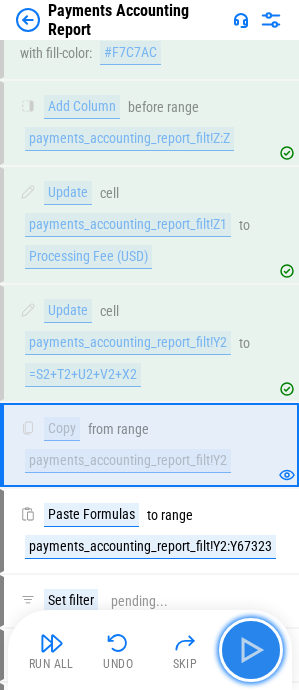 click at bounding box center (251, 650) 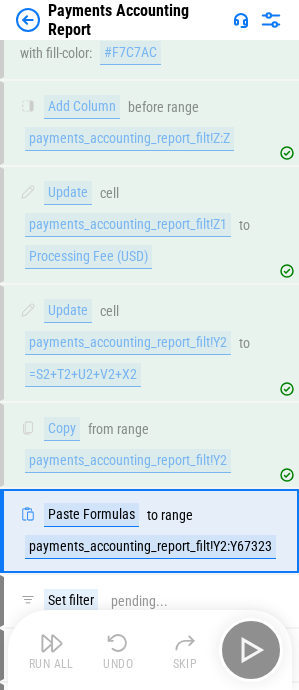 click on "Run All Undo Skip" at bounding box center [152, 650] 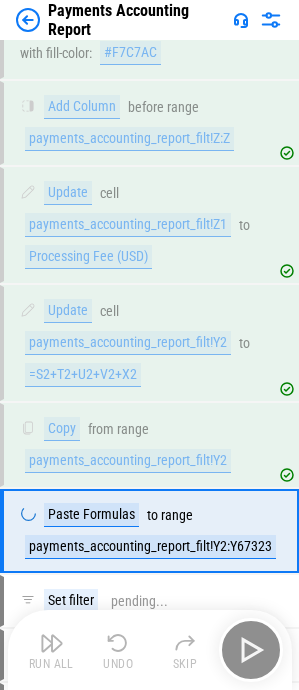 click on "Run All Undo Skip" at bounding box center (152, 650) 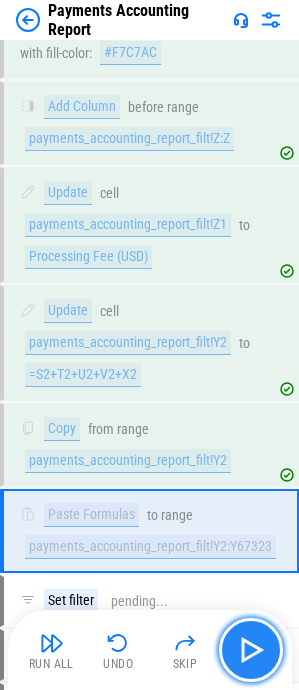 click at bounding box center (251, 650) 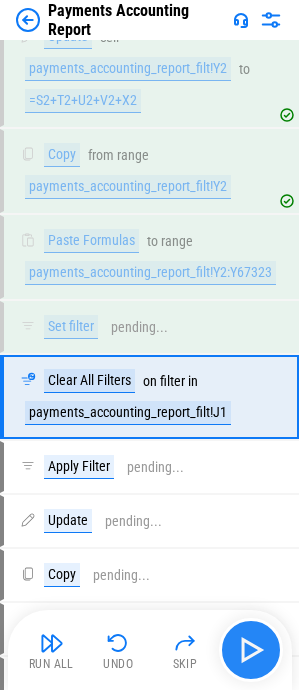 scroll, scrollTop: 1896, scrollLeft: 0, axis: vertical 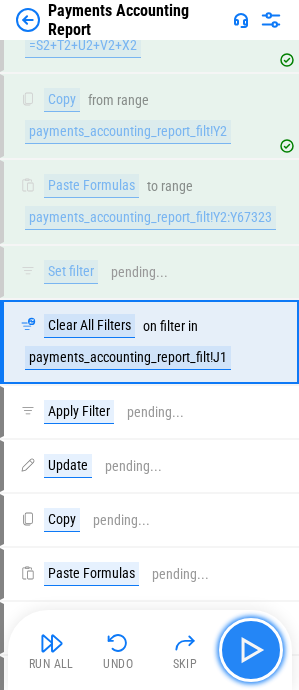 click at bounding box center [251, 650] 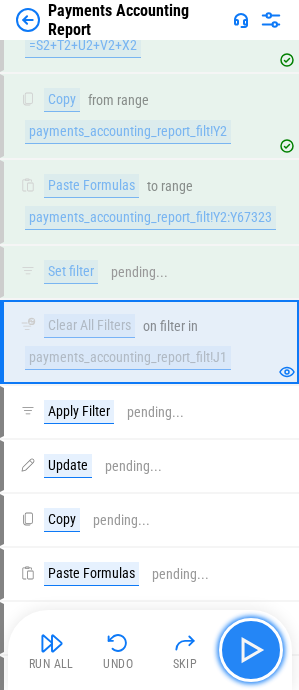 click at bounding box center (251, 650) 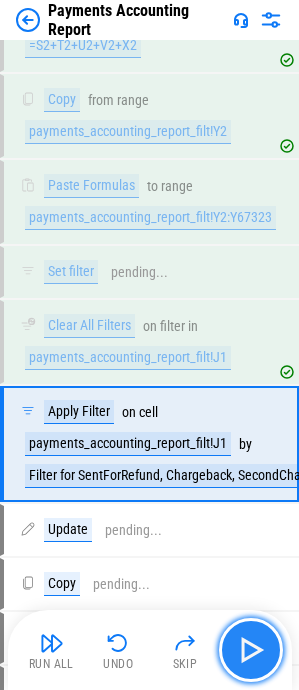 click at bounding box center (251, 650) 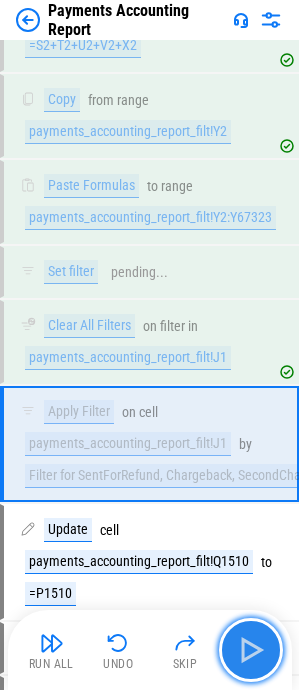 click at bounding box center [251, 650] 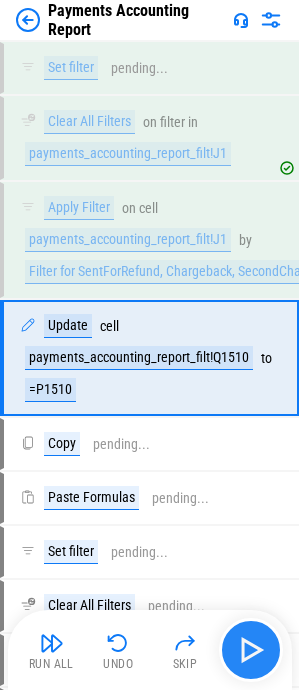 scroll, scrollTop: 2116, scrollLeft: 0, axis: vertical 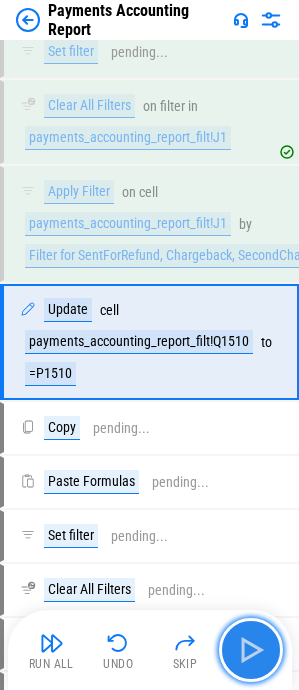 click at bounding box center (251, 650) 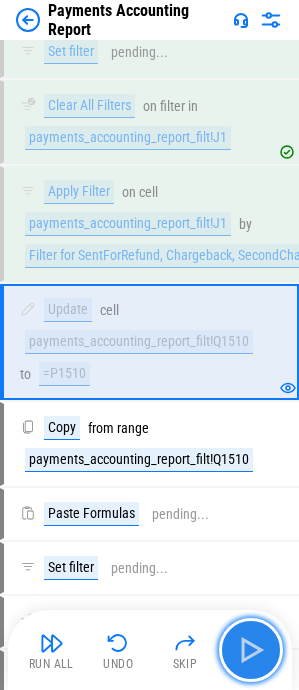 click at bounding box center [251, 650] 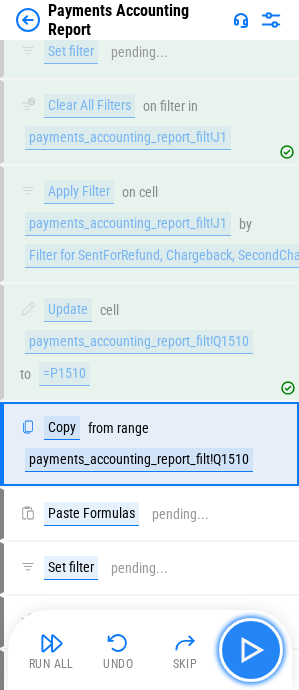 click at bounding box center (251, 650) 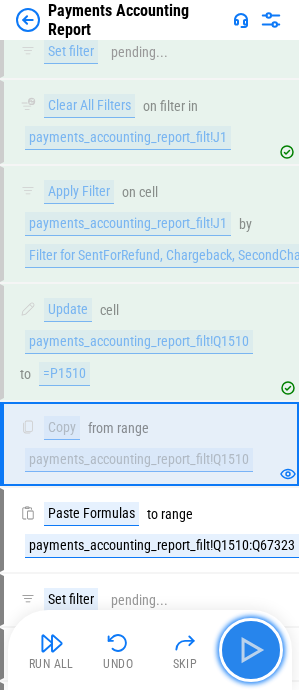 click at bounding box center (251, 650) 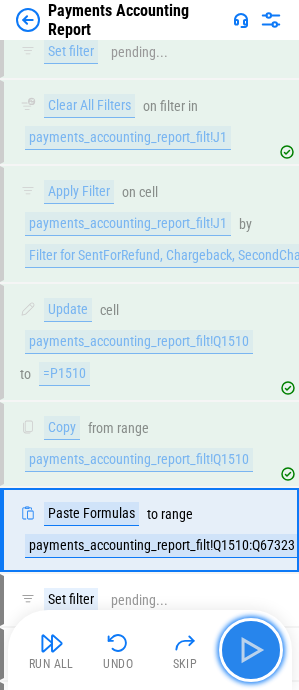 click at bounding box center [251, 650] 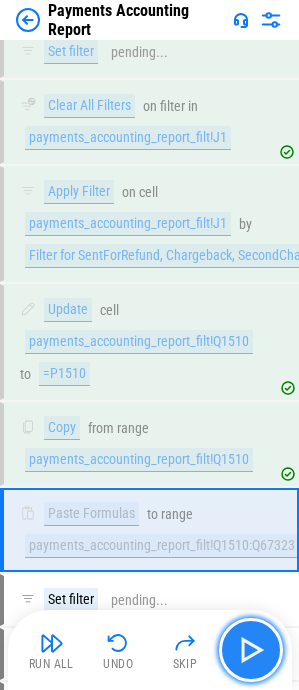 click at bounding box center (251, 650) 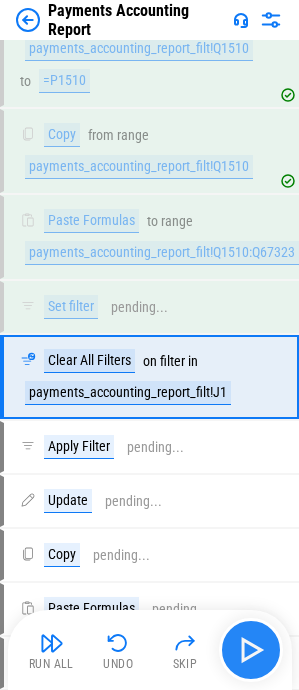 scroll, scrollTop: 2444, scrollLeft: 0, axis: vertical 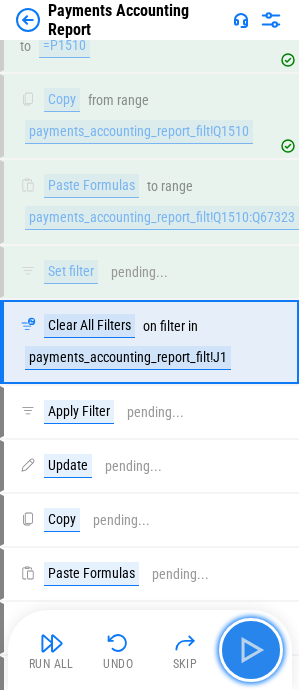 click at bounding box center (251, 650) 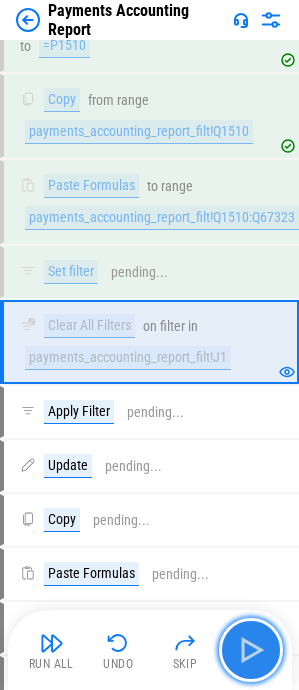 click at bounding box center [251, 650] 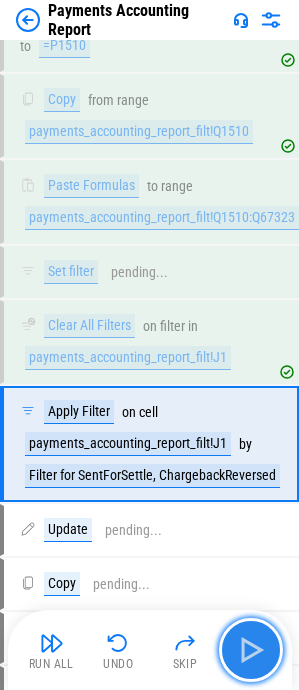 click at bounding box center [251, 650] 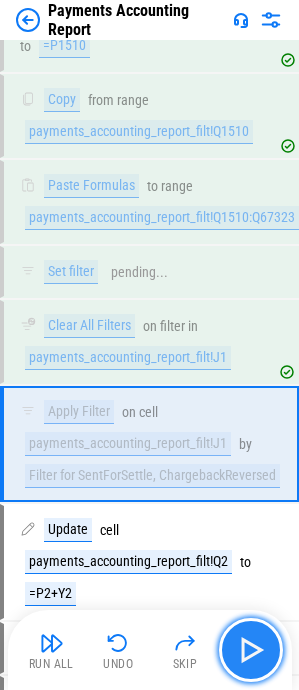 click at bounding box center [251, 650] 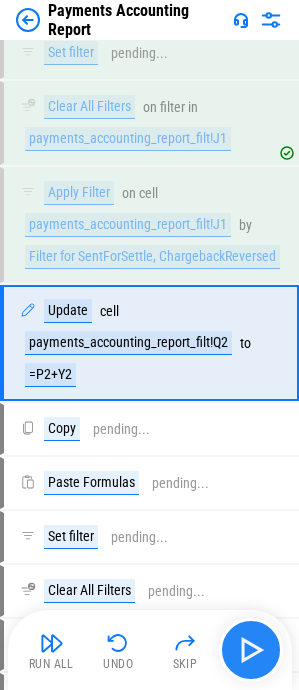scroll, scrollTop: 2664, scrollLeft: 0, axis: vertical 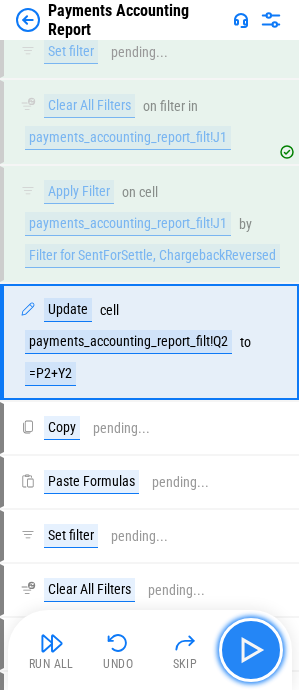 click at bounding box center (251, 650) 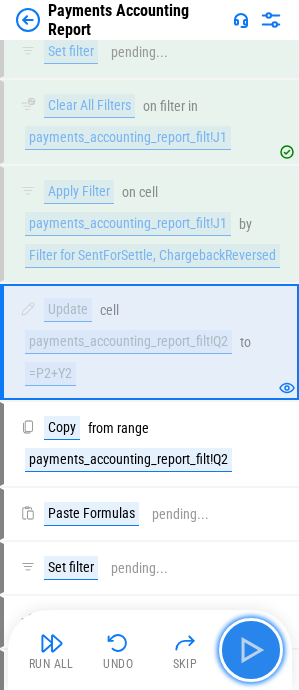 click at bounding box center [251, 650] 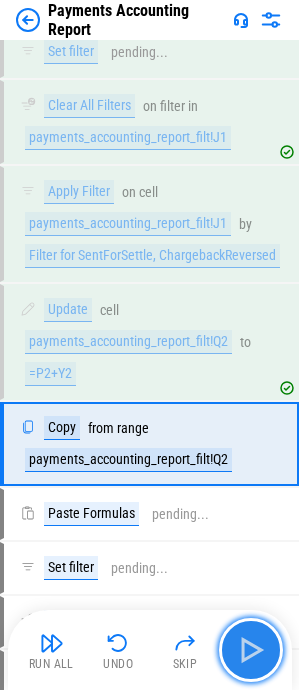 click at bounding box center [251, 650] 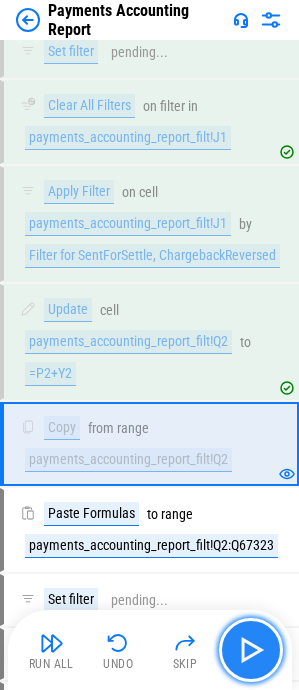 click at bounding box center (251, 650) 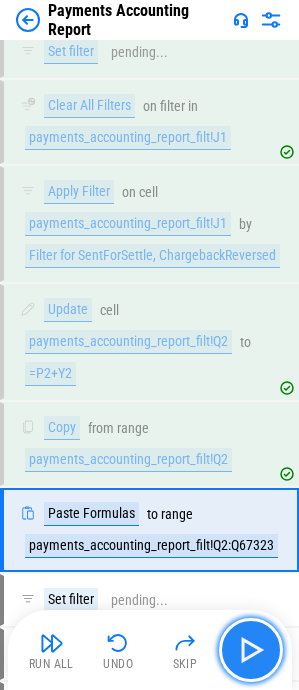 click at bounding box center (251, 650) 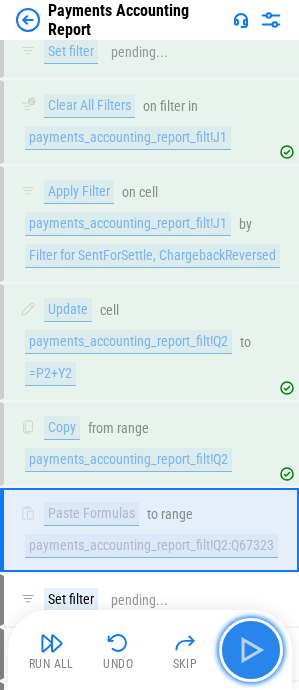 click at bounding box center (251, 650) 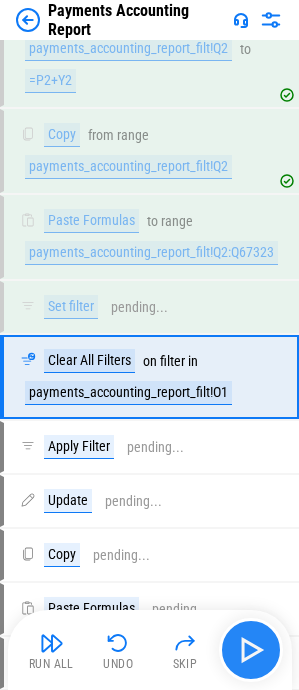 scroll, scrollTop: 2992, scrollLeft: 0, axis: vertical 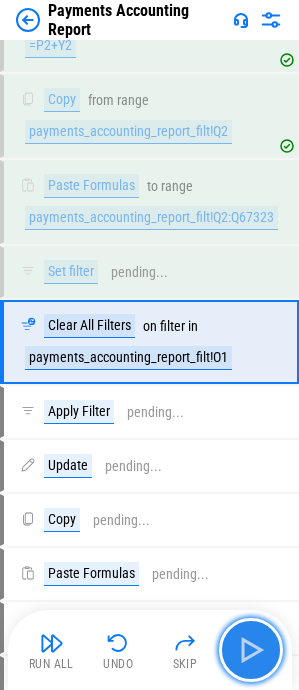 click at bounding box center (251, 650) 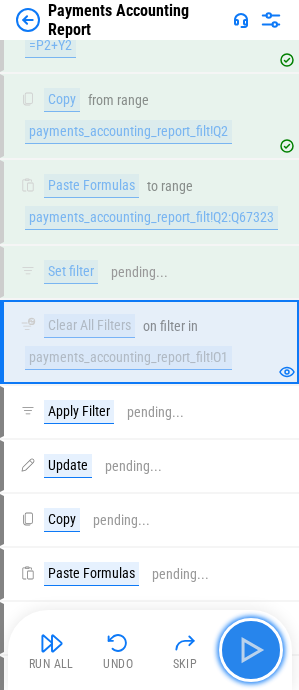 click at bounding box center (251, 650) 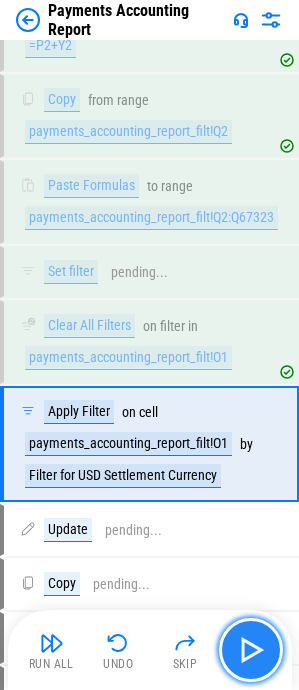 click at bounding box center (251, 650) 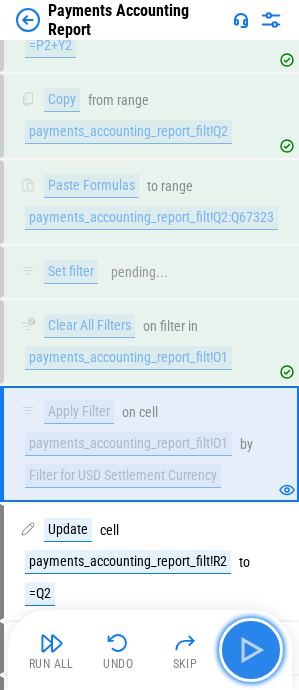 click at bounding box center [251, 650] 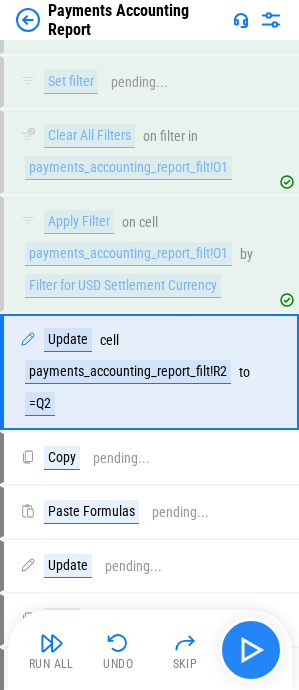 scroll, scrollTop: 3212, scrollLeft: 0, axis: vertical 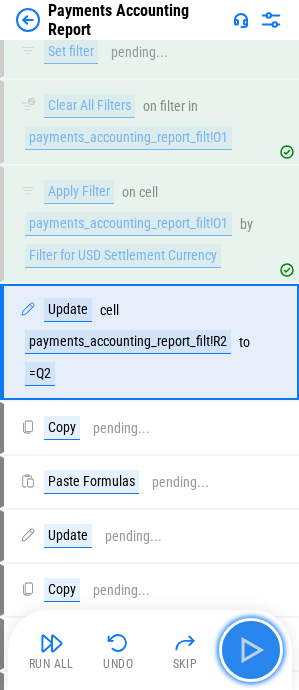 click at bounding box center (251, 650) 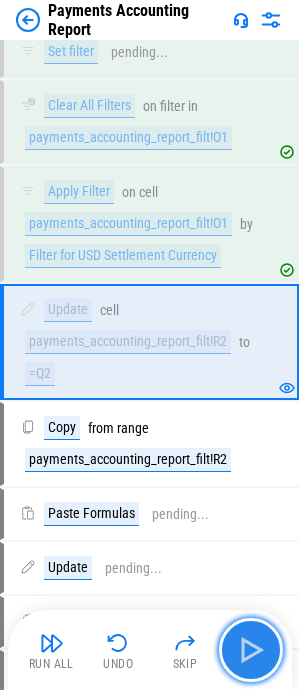 click at bounding box center [251, 650] 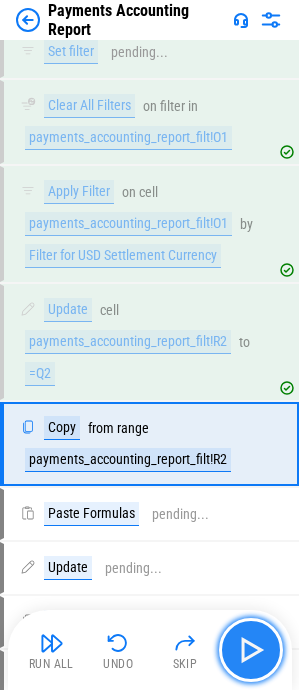 click at bounding box center [251, 650] 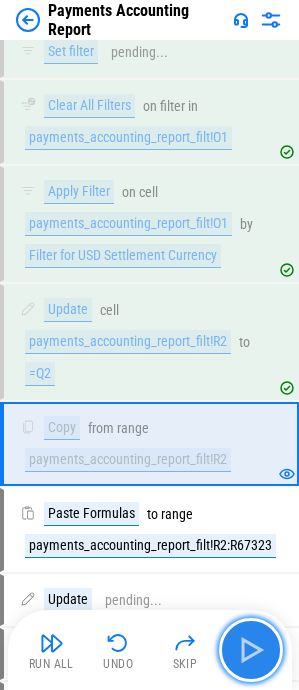 click at bounding box center (251, 650) 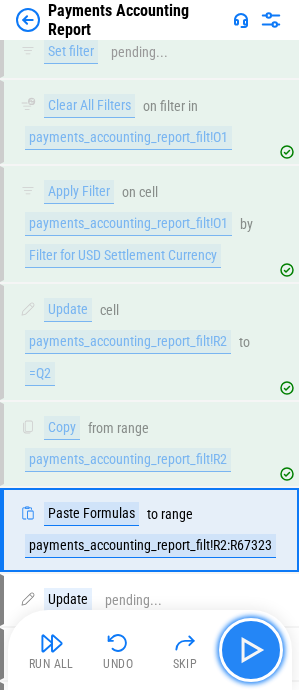 click at bounding box center (251, 650) 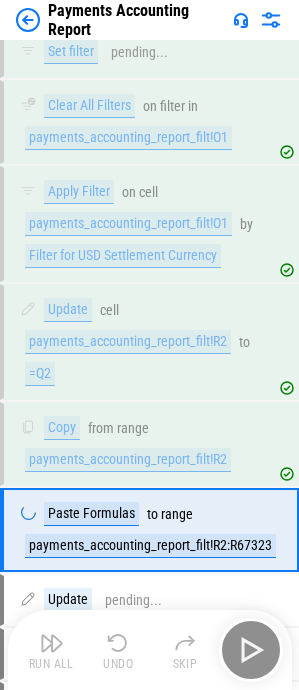 click on "Run All Undo Skip" at bounding box center [152, 650] 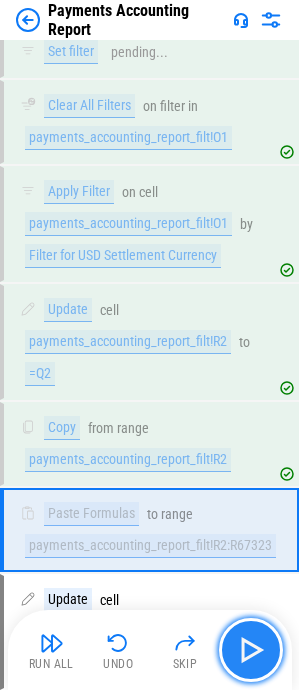 click at bounding box center (251, 650) 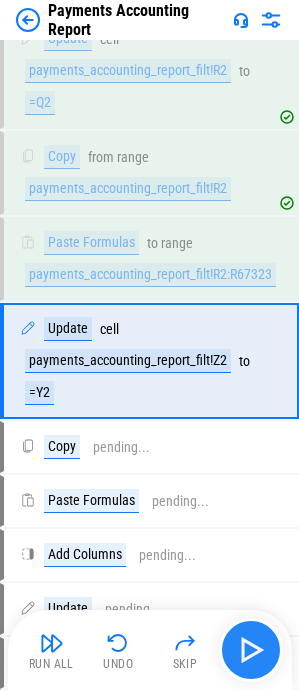 scroll, scrollTop: 3502, scrollLeft: 0, axis: vertical 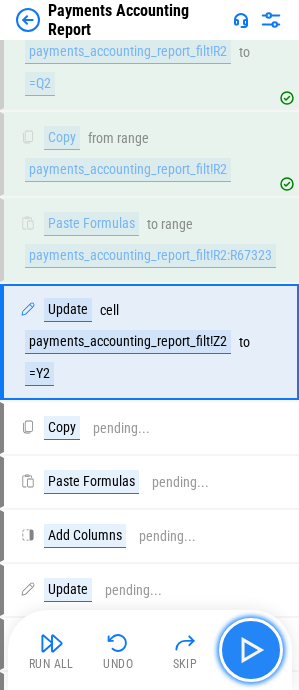 click at bounding box center [251, 650] 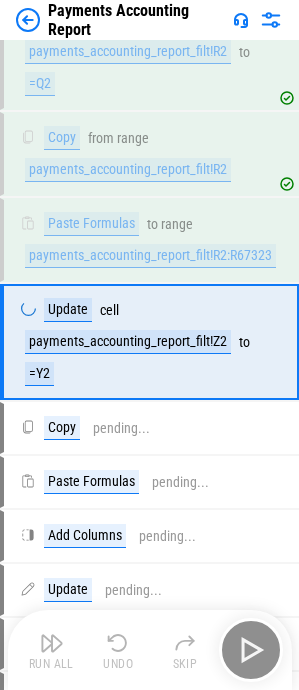 click on "Run All Undo Skip" at bounding box center [152, 650] 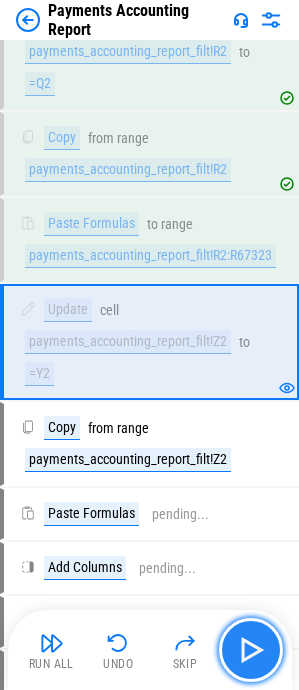 click at bounding box center [251, 650] 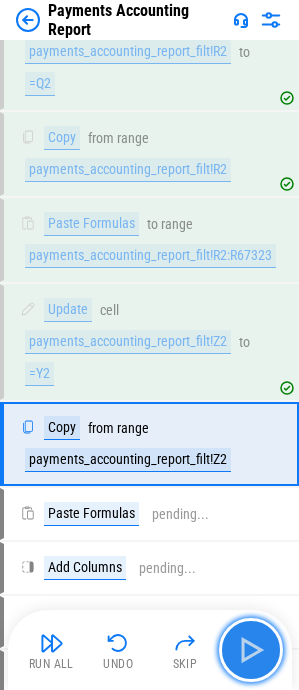 click at bounding box center [251, 650] 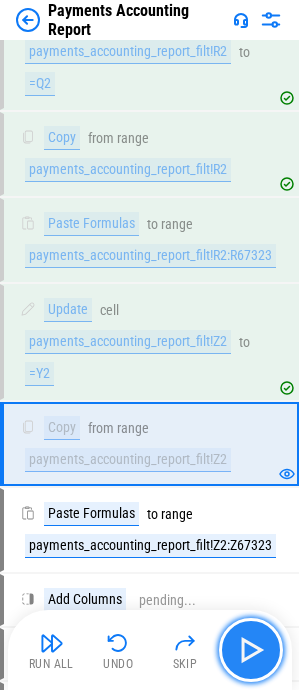 click at bounding box center [251, 650] 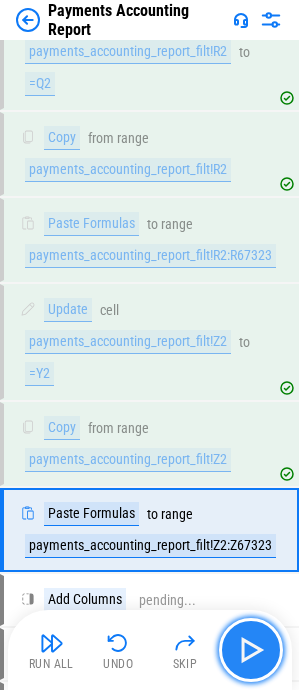 click at bounding box center [251, 650] 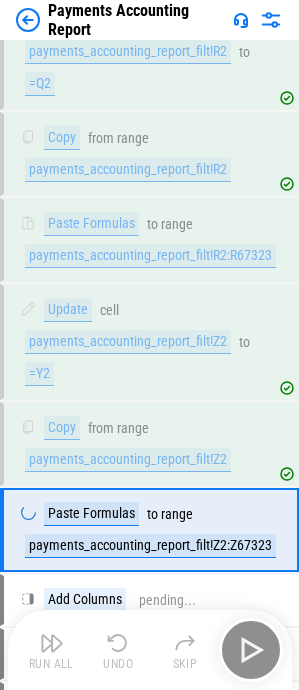 click on "Run All Undo Skip" at bounding box center (152, 650) 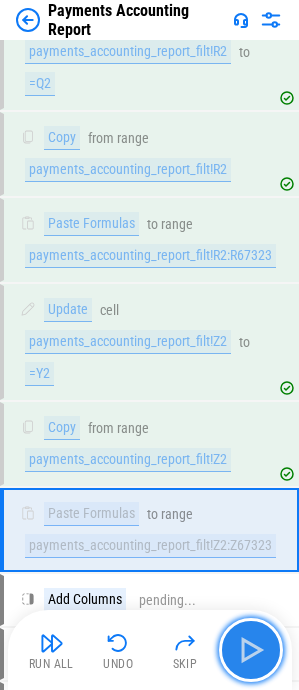 click at bounding box center [251, 650] 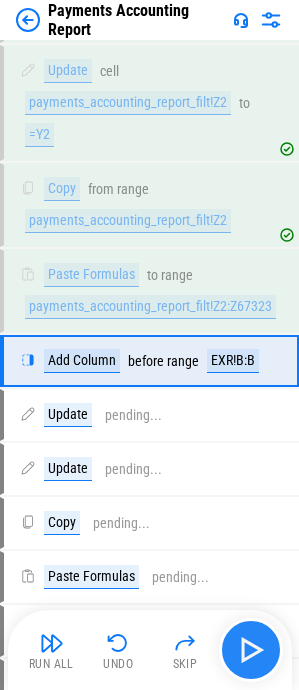 scroll, scrollTop: 3760, scrollLeft: 0, axis: vertical 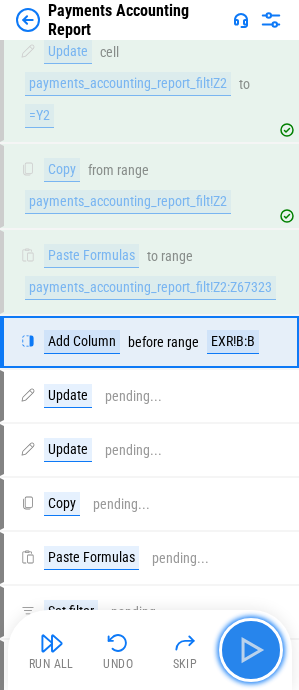 click at bounding box center [251, 650] 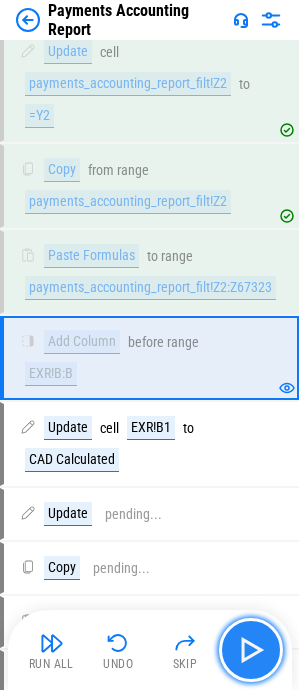 click at bounding box center [251, 650] 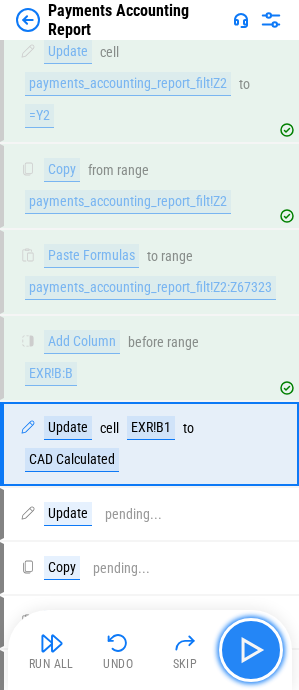 click at bounding box center (251, 650) 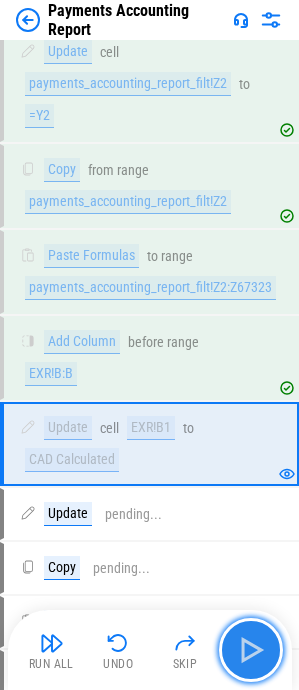 click at bounding box center [251, 650] 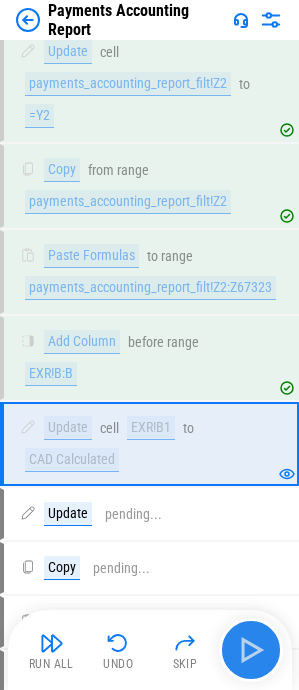 click on "Run All Undo Skip" at bounding box center (152, 650) 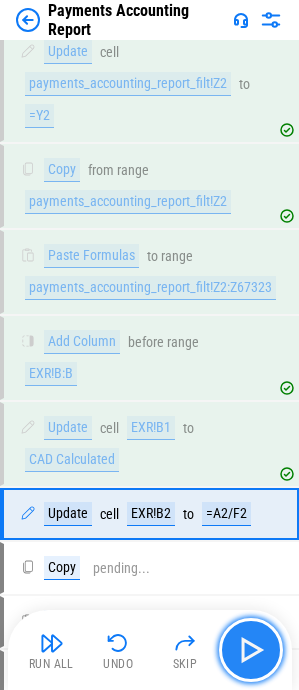 click at bounding box center [251, 650] 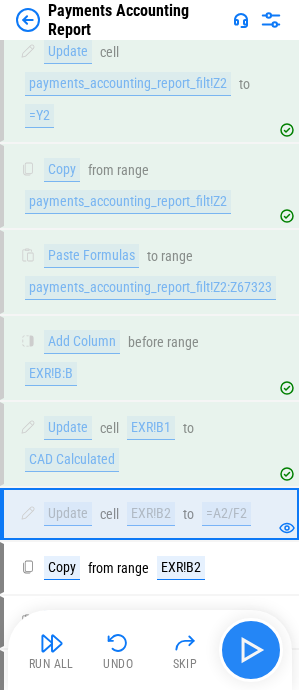 click on "Run All Undo Skip" at bounding box center (152, 650) 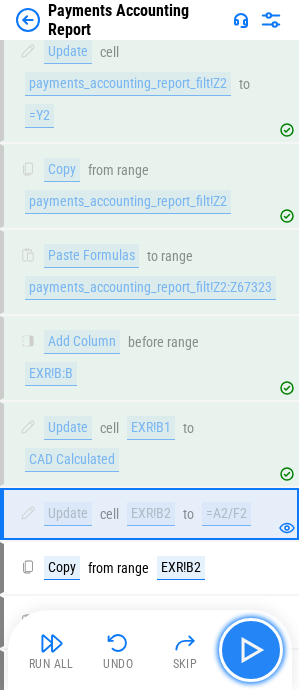 click at bounding box center (251, 650) 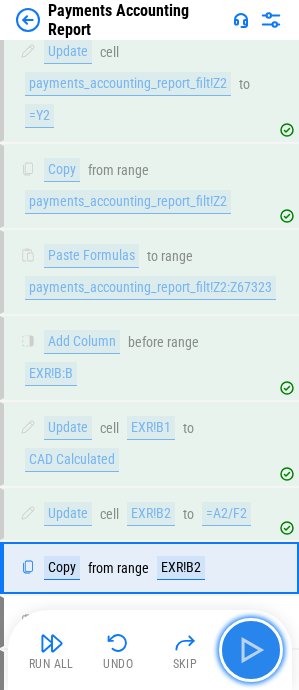 click at bounding box center [251, 650] 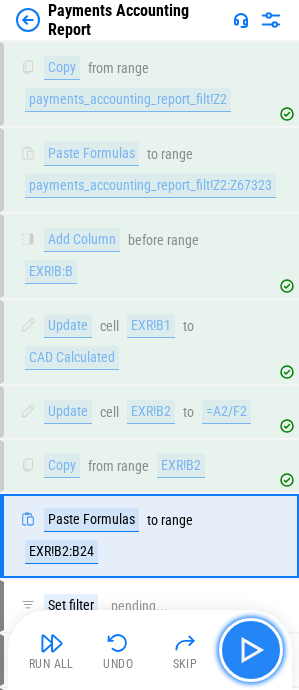click at bounding box center [251, 650] 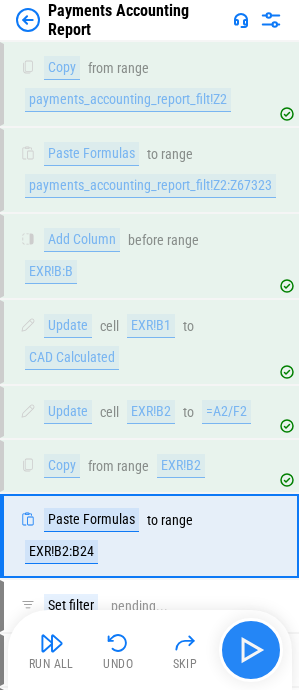 scroll, scrollTop: 3890, scrollLeft: 0, axis: vertical 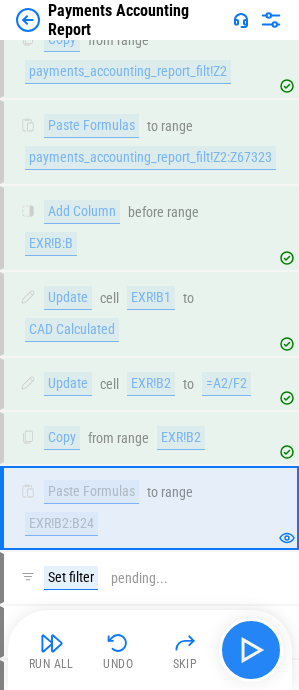 click on "Run All Undo Skip" at bounding box center [152, 650] 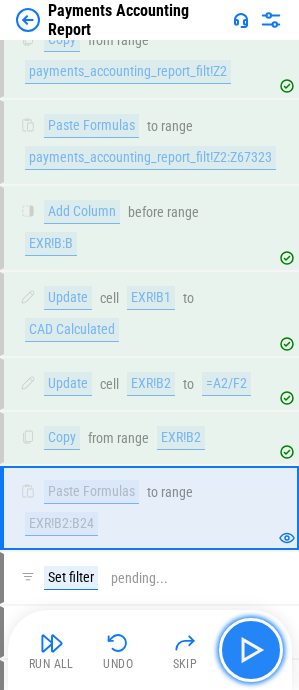 click at bounding box center (251, 650) 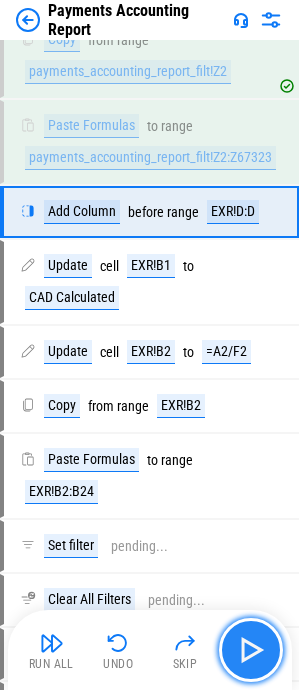 click at bounding box center [251, 650] 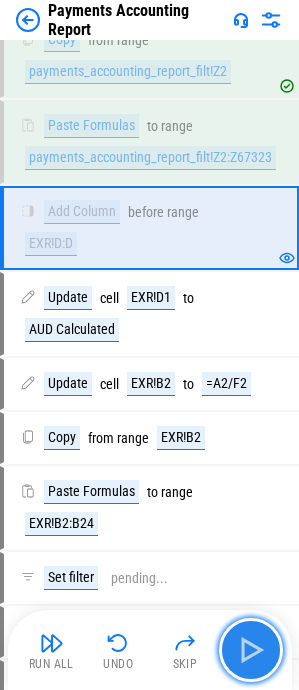 click at bounding box center (251, 650) 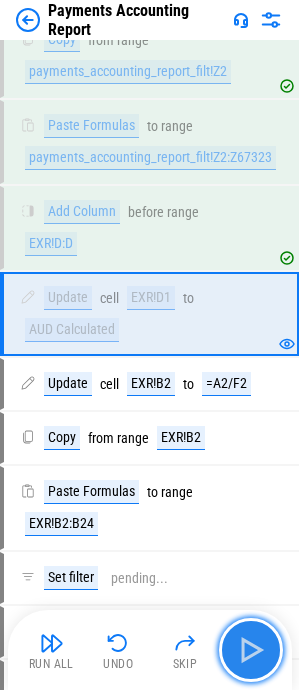 click at bounding box center (251, 650) 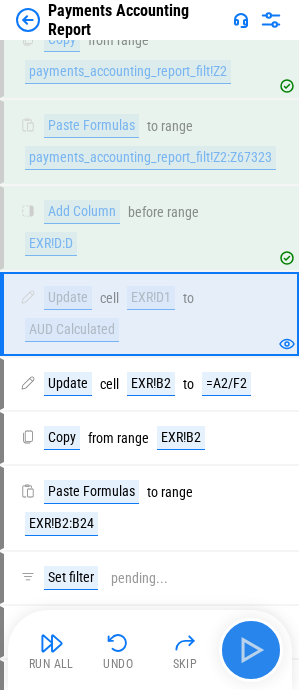 click on "Run All Undo Skip" at bounding box center [152, 650] 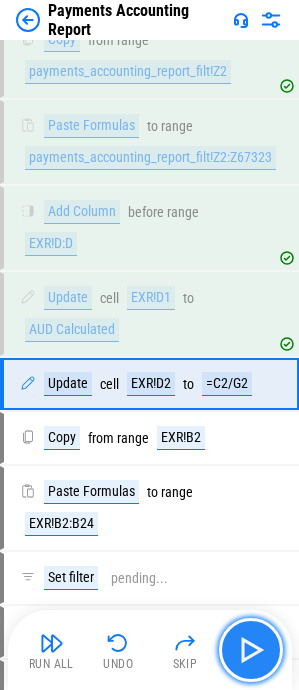click at bounding box center (251, 650) 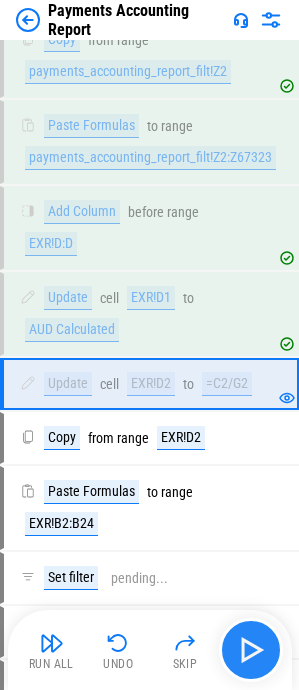 click on "Run All Undo Skip" at bounding box center [152, 650] 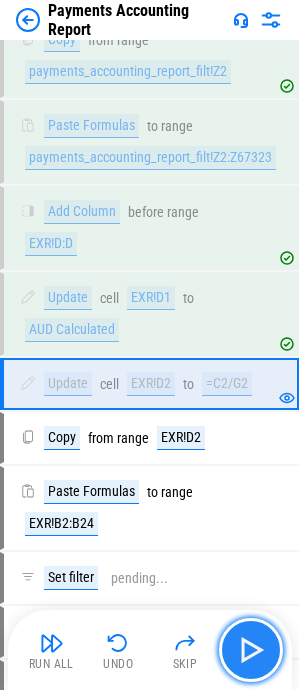 click at bounding box center (251, 650) 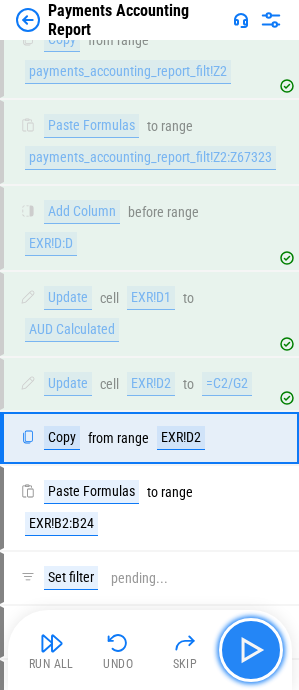 click at bounding box center [251, 650] 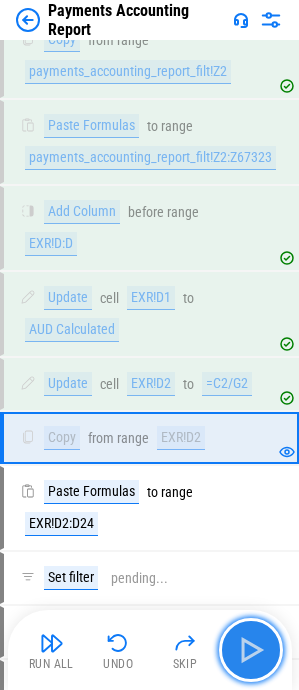 click at bounding box center (251, 650) 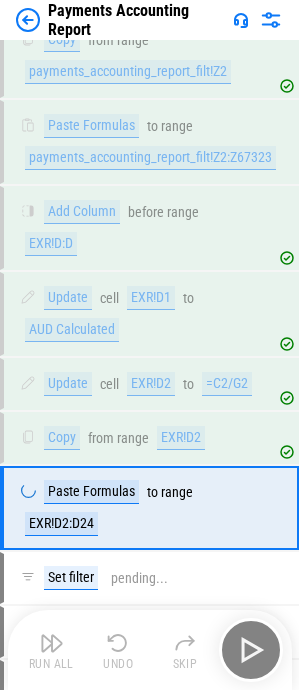 click on "Run All Undo Skip" at bounding box center [152, 650] 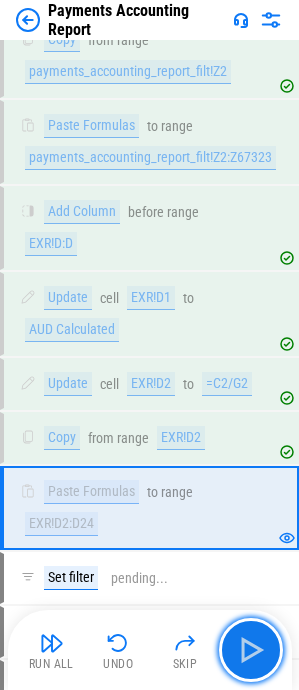 click at bounding box center [251, 650] 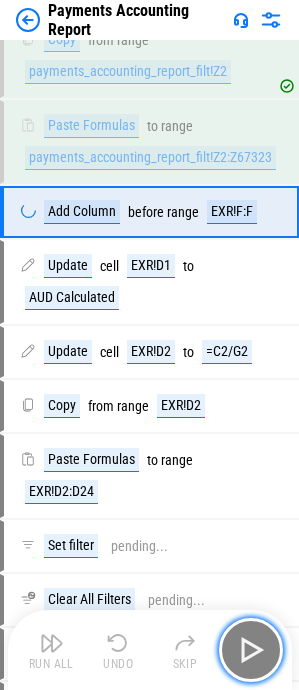 click at bounding box center [251, 650] 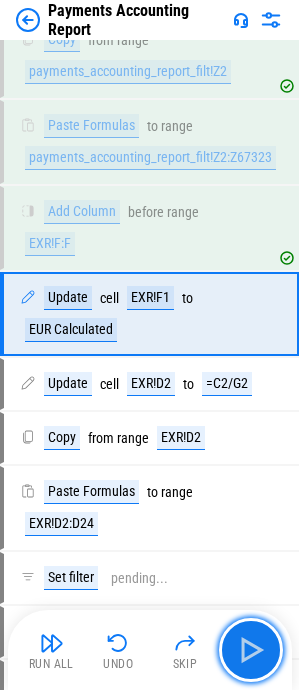 click at bounding box center (251, 650) 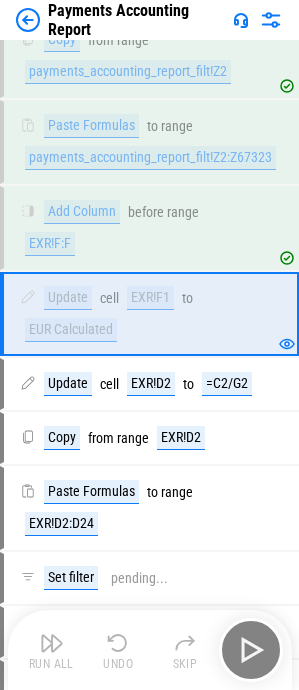 click on "Run All Undo Skip" at bounding box center (152, 650) 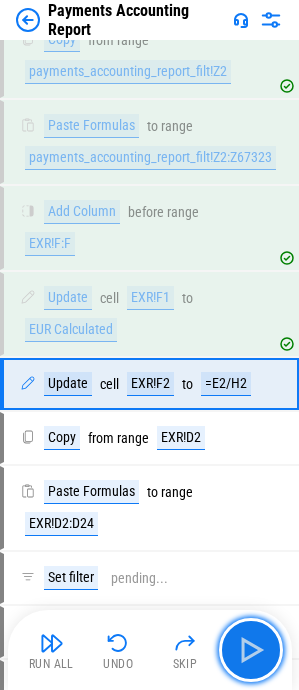 click at bounding box center [251, 650] 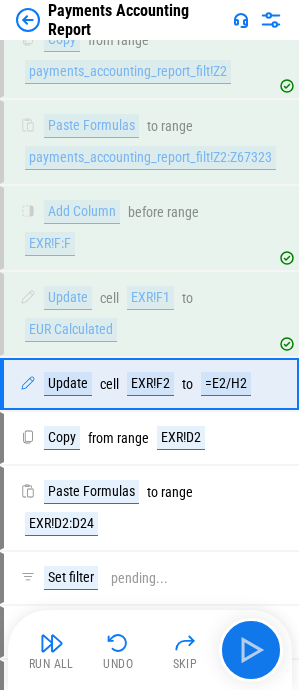 click on "Run All Undo Skip" at bounding box center [152, 650] 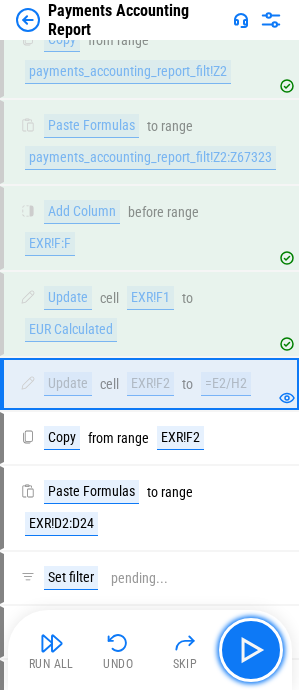 click at bounding box center (251, 650) 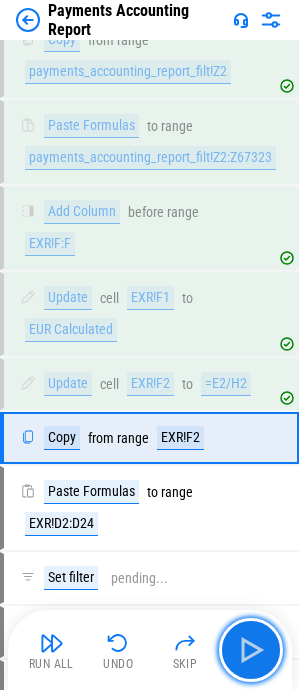click at bounding box center [251, 650] 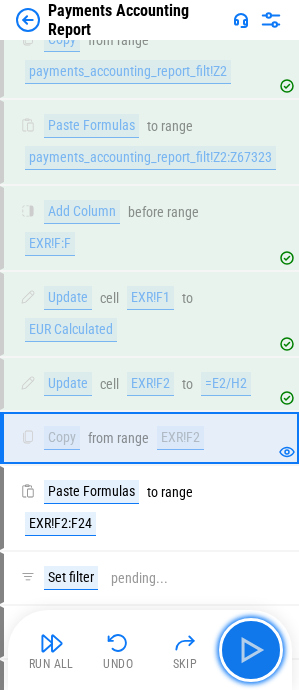click at bounding box center [251, 650] 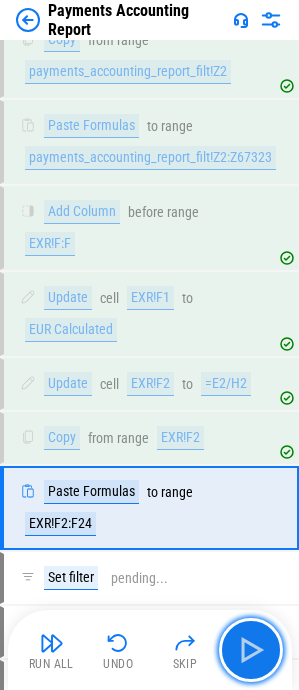 click at bounding box center [251, 650] 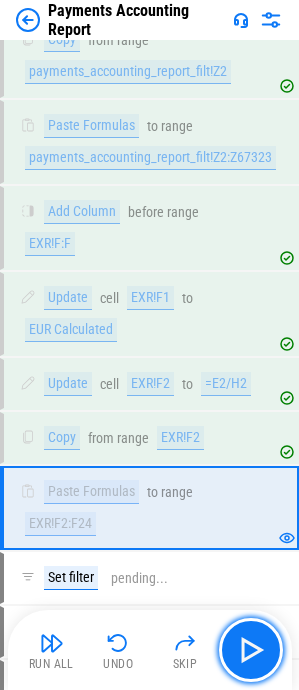 click at bounding box center (251, 650) 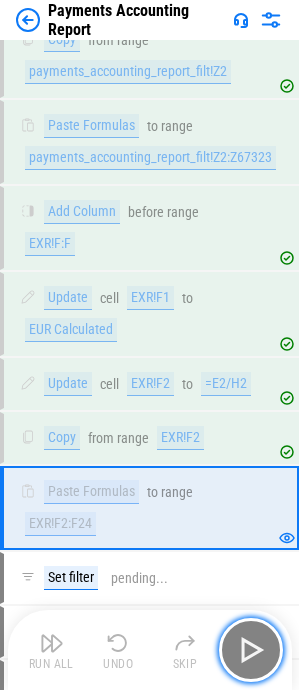 click at bounding box center [251, 650] 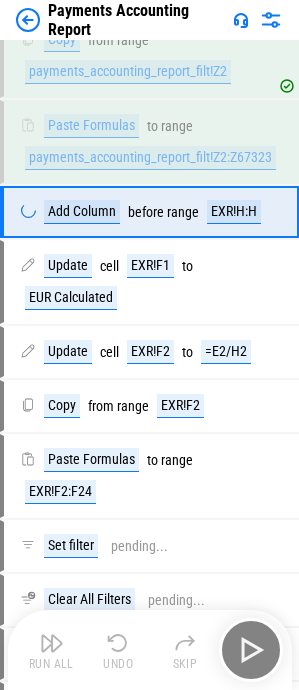click on "Run All Undo Skip" at bounding box center (152, 650) 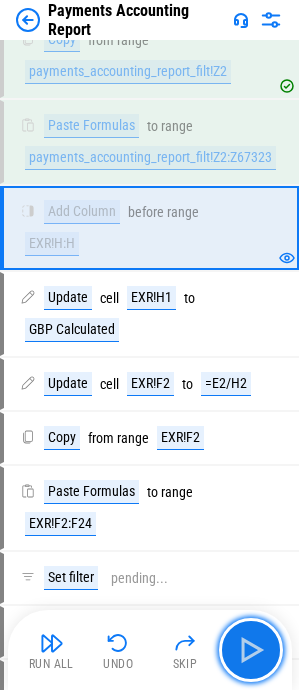 click at bounding box center (251, 650) 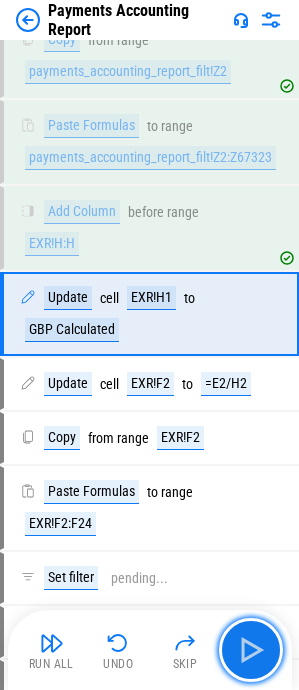 click at bounding box center (251, 650) 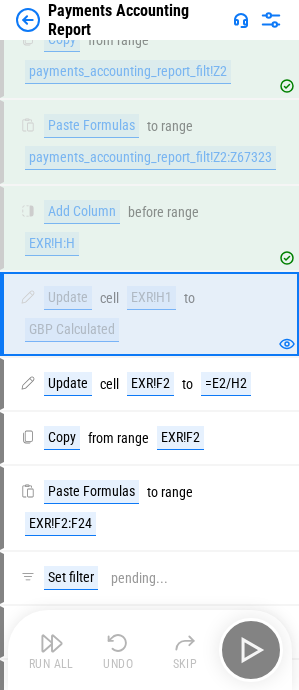 click on "Run All Undo Skip" at bounding box center [152, 650] 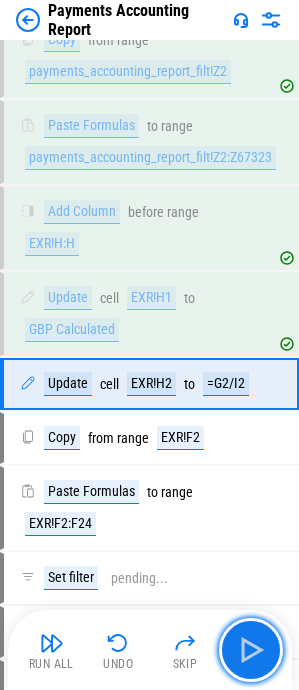 click at bounding box center (251, 650) 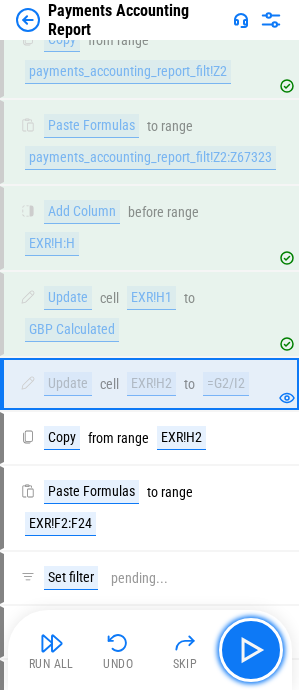 click at bounding box center [251, 650] 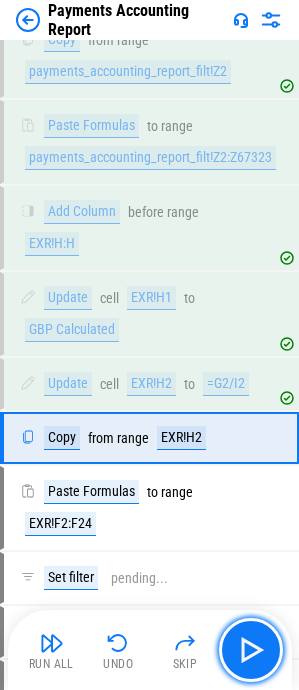 click at bounding box center [251, 650] 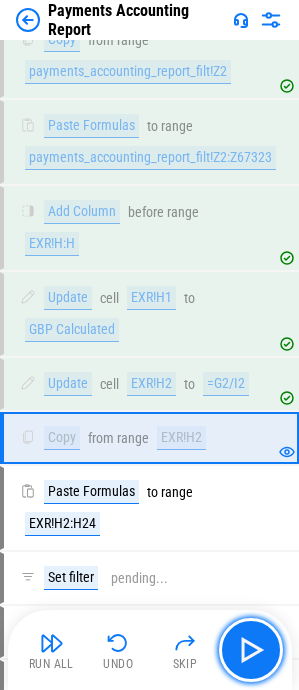 click at bounding box center (251, 650) 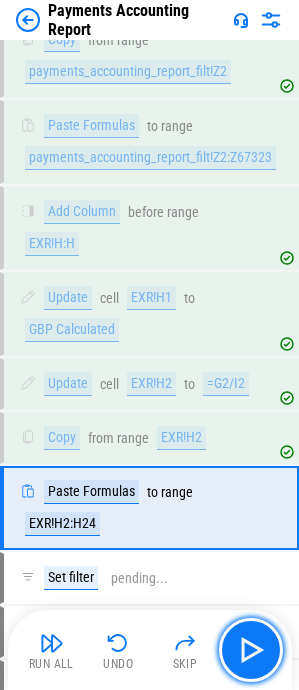 click at bounding box center (251, 650) 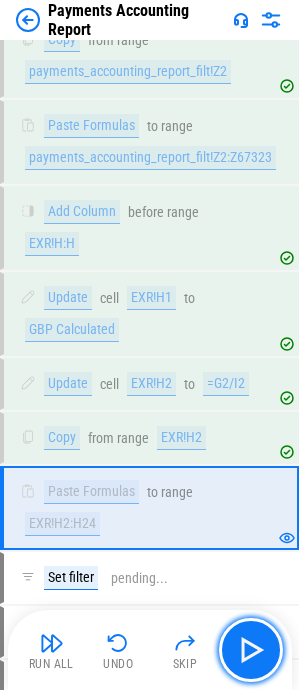 click at bounding box center [251, 650] 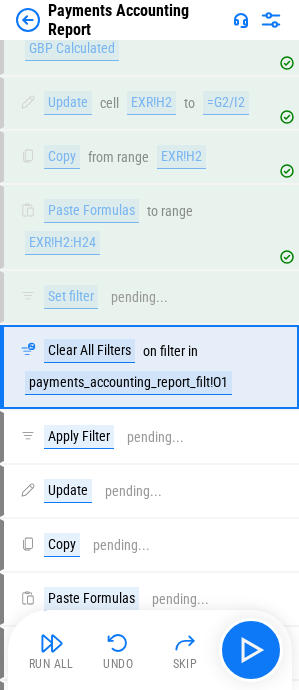 scroll, scrollTop: 4196, scrollLeft: 0, axis: vertical 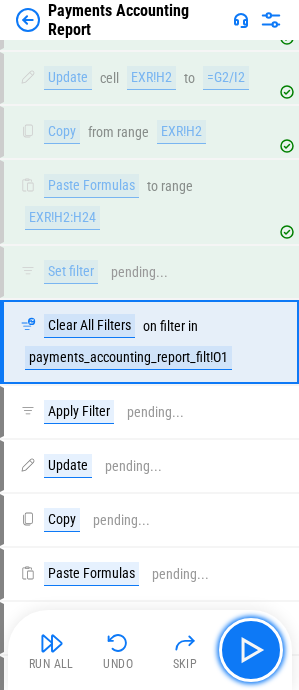 click at bounding box center (251, 650) 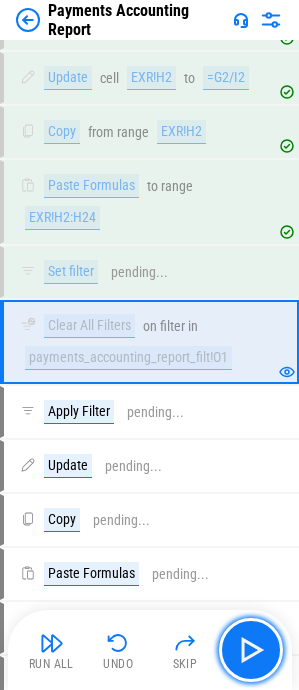 click at bounding box center [251, 650] 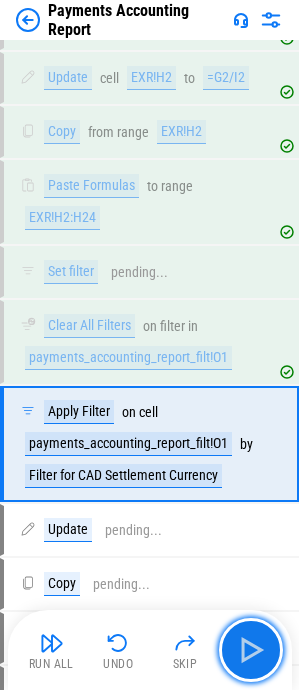 click at bounding box center (251, 650) 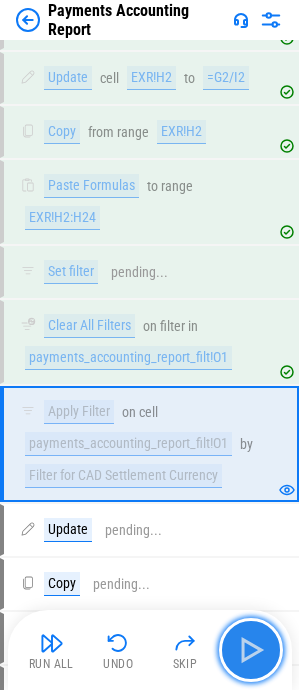 click at bounding box center [251, 650] 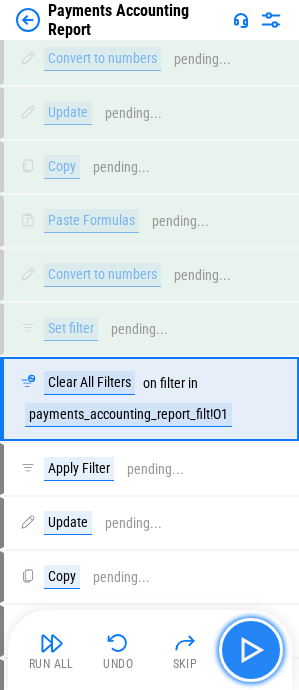 scroll, scrollTop: 4886, scrollLeft: 0, axis: vertical 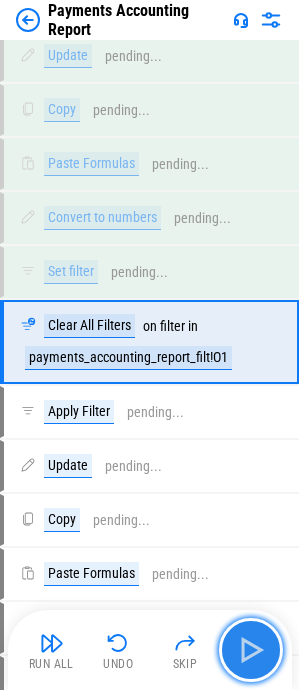click at bounding box center (251, 650) 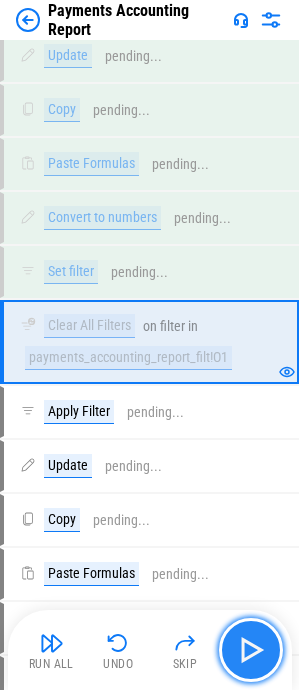 click at bounding box center (251, 650) 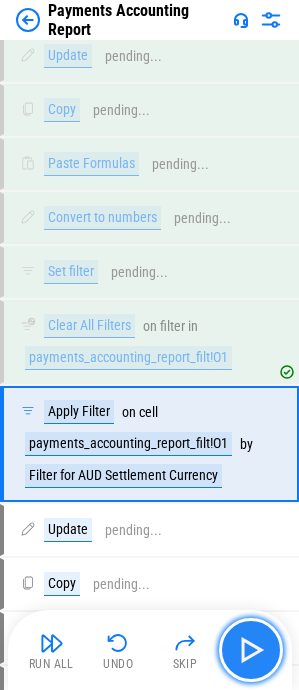 click at bounding box center (251, 650) 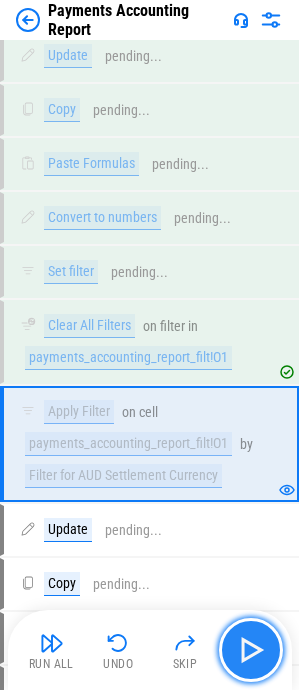 click at bounding box center (251, 650) 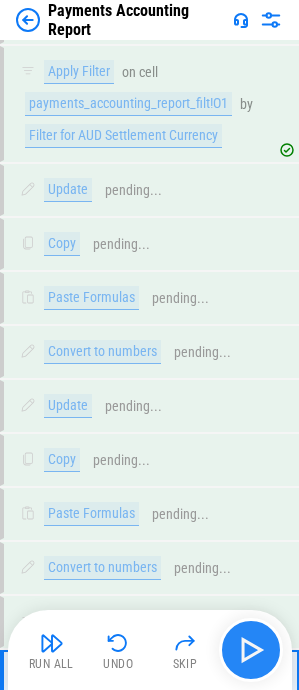 scroll, scrollTop: 5576, scrollLeft: 0, axis: vertical 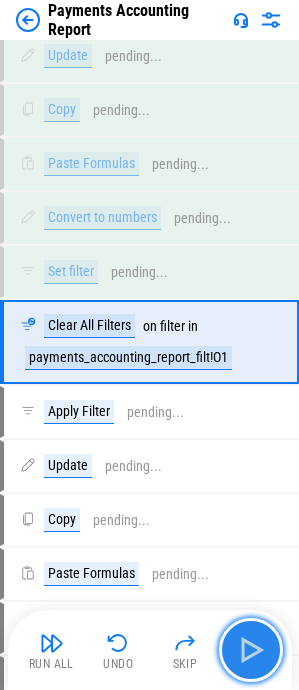 click at bounding box center [251, 650] 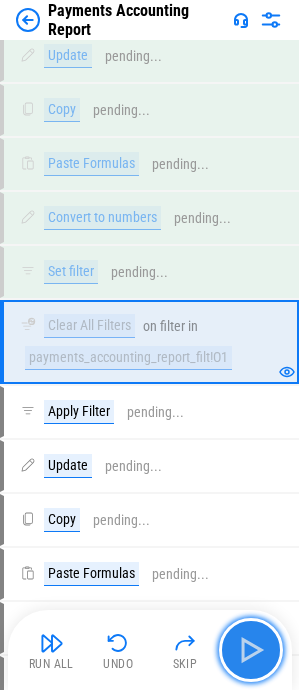 click at bounding box center (251, 650) 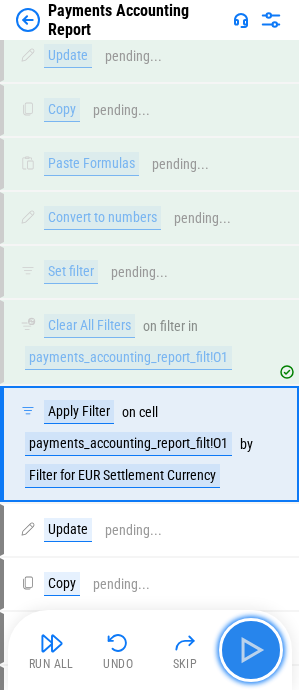 click at bounding box center [251, 650] 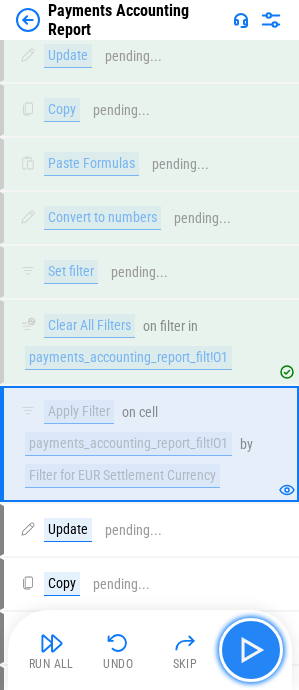 click at bounding box center [251, 650] 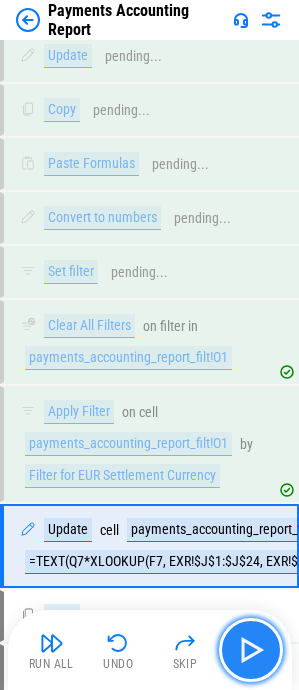 click at bounding box center [251, 650] 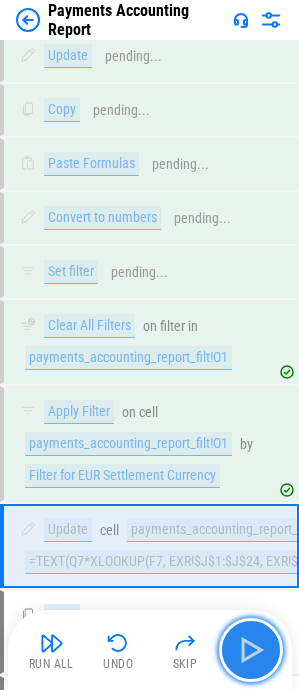click at bounding box center [251, 650] 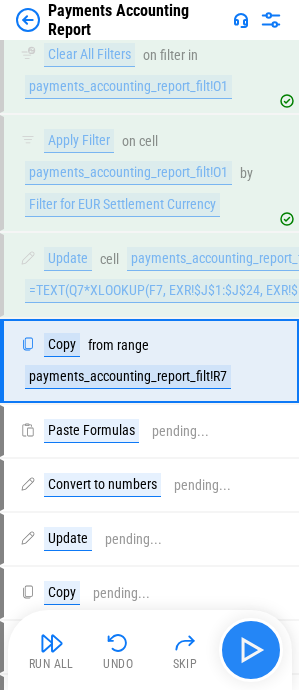 scroll, scrollTop: 5866, scrollLeft: 0, axis: vertical 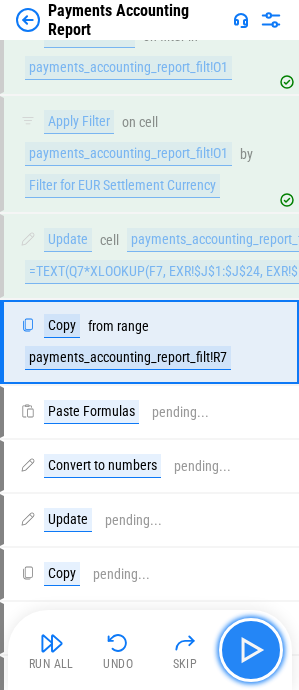click at bounding box center [251, 650] 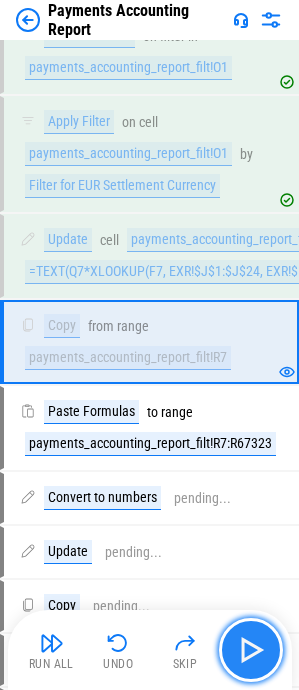 click at bounding box center [251, 650] 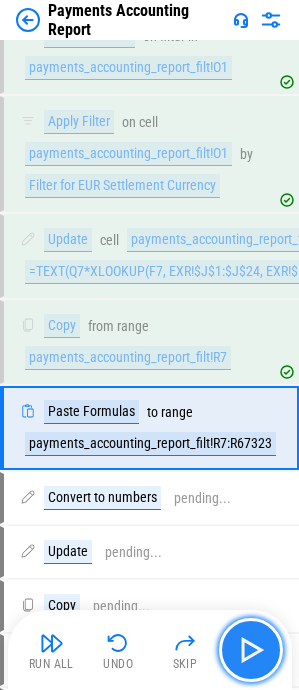click at bounding box center [251, 650] 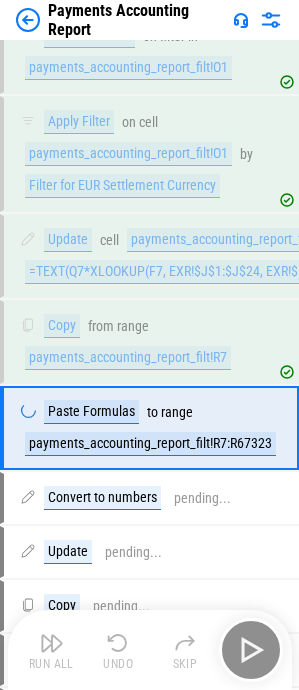 click on "Run All Undo Skip" at bounding box center (152, 650) 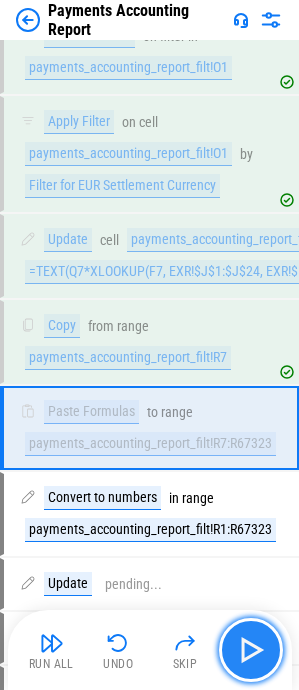 click at bounding box center [251, 650] 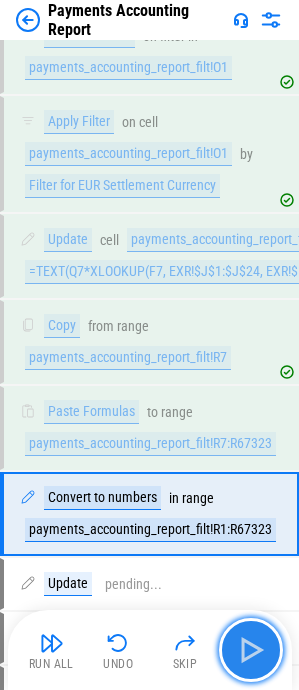 click at bounding box center [251, 650] 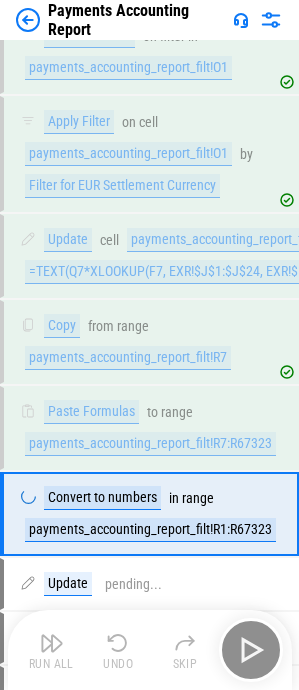 click on "Run All Undo Skip" at bounding box center (152, 650) 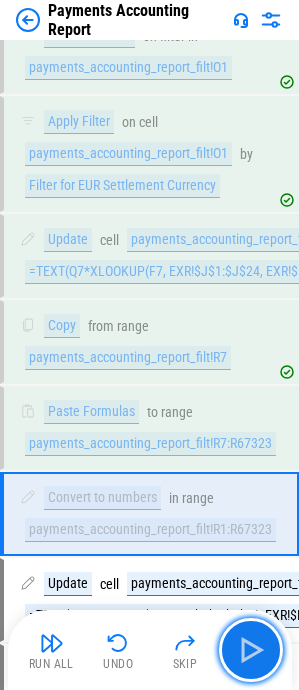 click at bounding box center (251, 650) 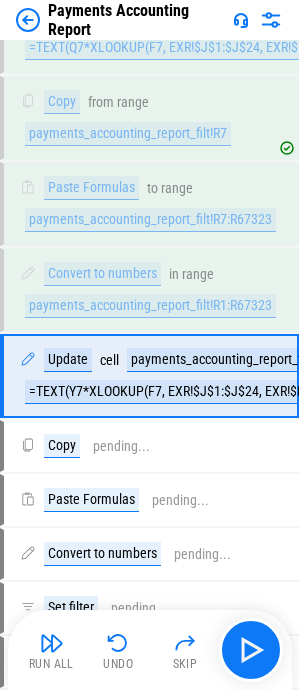 scroll, scrollTop: 6124, scrollLeft: 0, axis: vertical 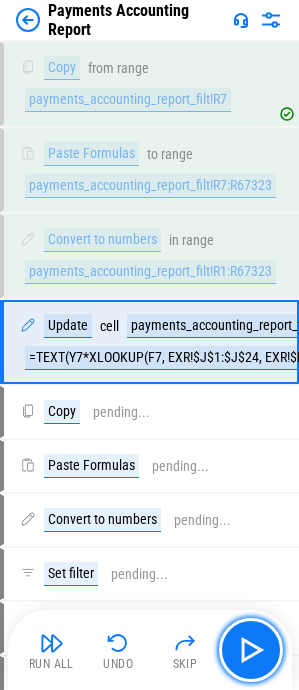 click at bounding box center (251, 650) 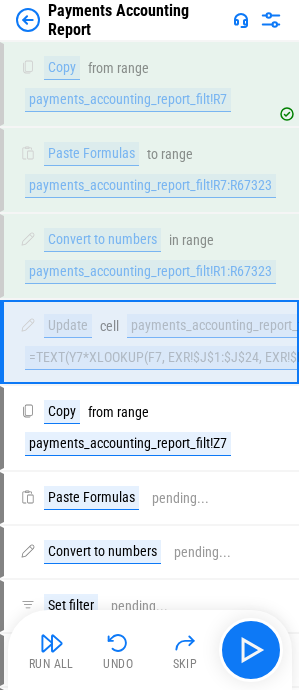 click on "Run All Undo Skip" at bounding box center (152, 650) 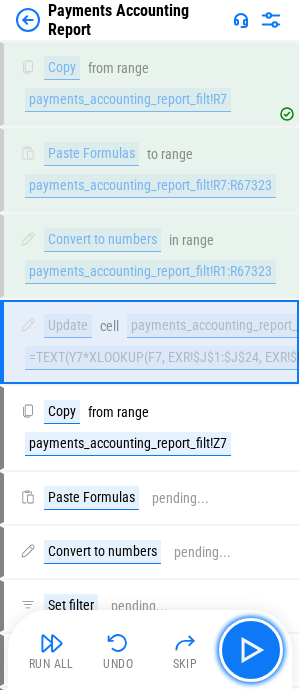 click at bounding box center [251, 650] 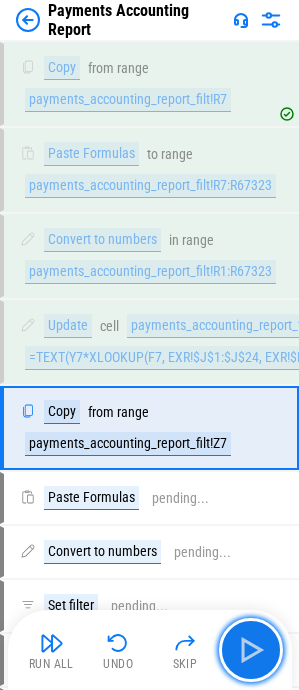 click at bounding box center (251, 650) 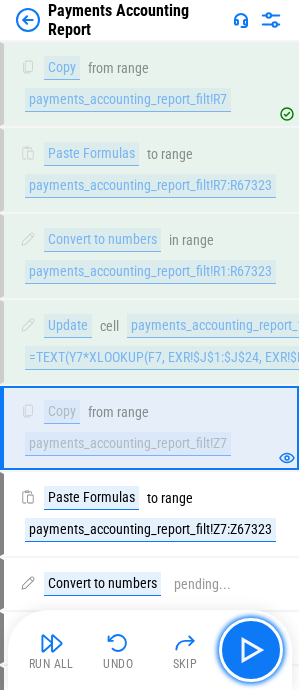 click at bounding box center [251, 650] 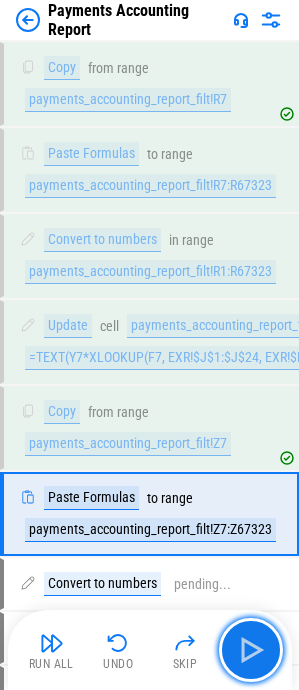 click at bounding box center (251, 650) 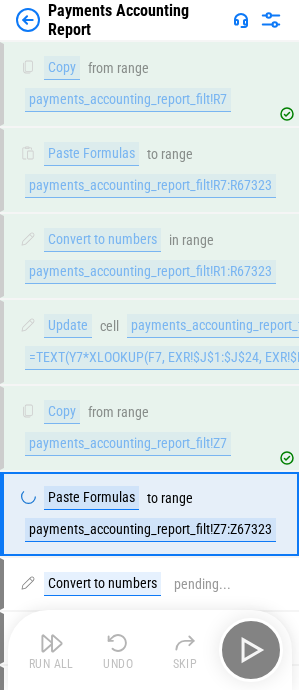 click on "Run All Undo Skip" at bounding box center [152, 650] 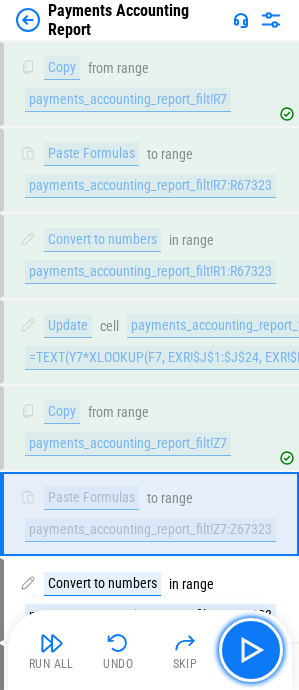 click at bounding box center (251, 650) 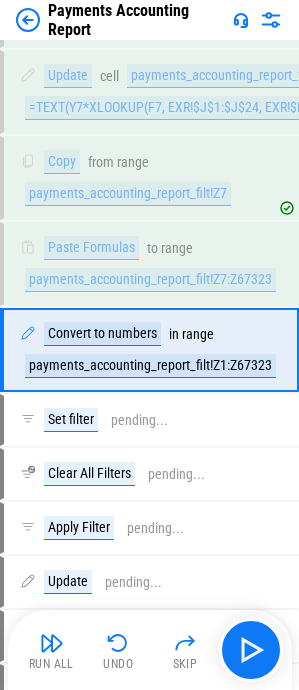 scroll, scrollTop: 6382, scrollLeft: 0, axis: vertical 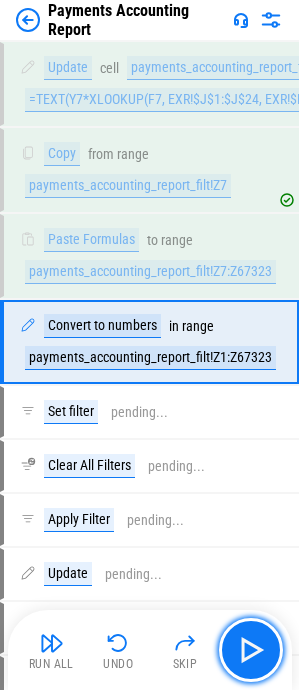 click at bounding box center [251, 650] 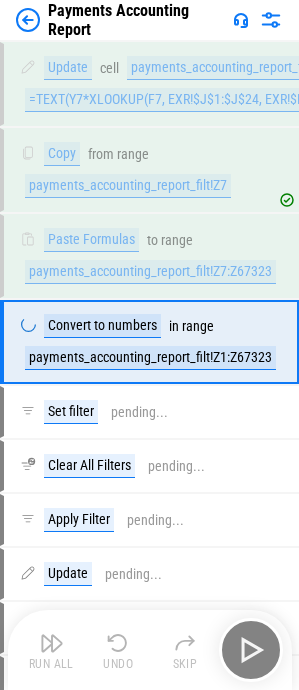 click on "Run All Undo Skip" at bounding box center (152, 650) 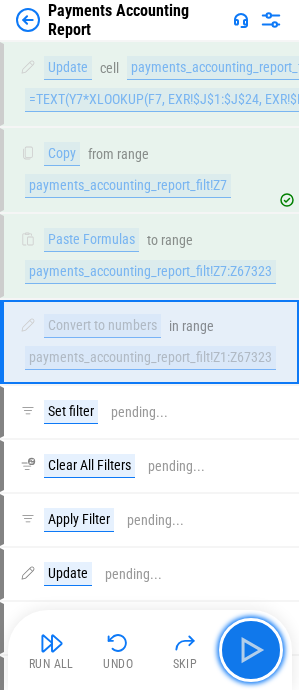 click at bounding box center (251, 650) 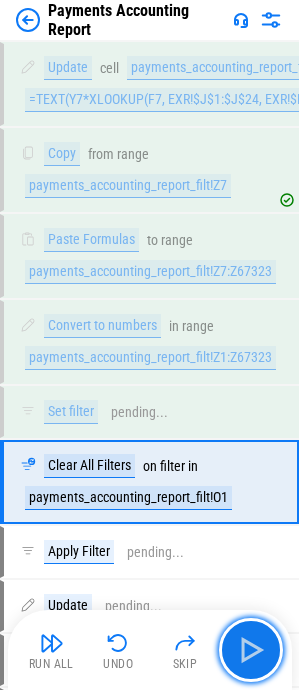 click at bounding box center [251, 650] 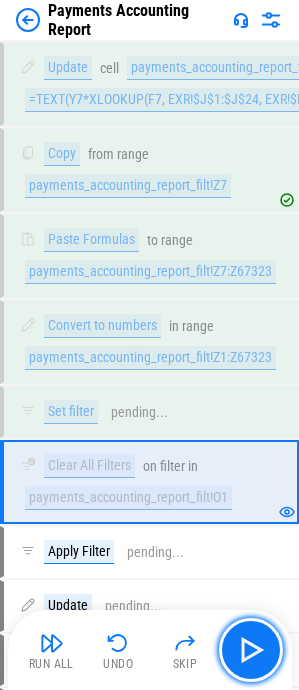 click at bounding box center [251, 650] 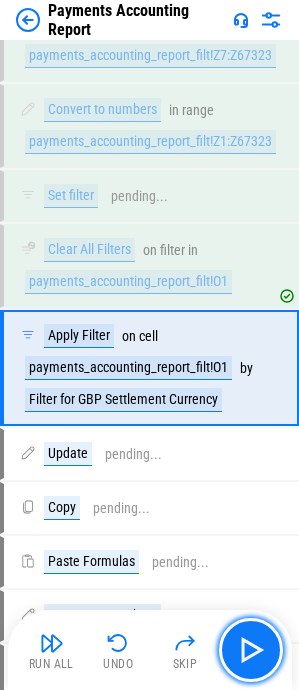 scroll, scrollTop: 6624, scrollLeft: 0, axis: vertical 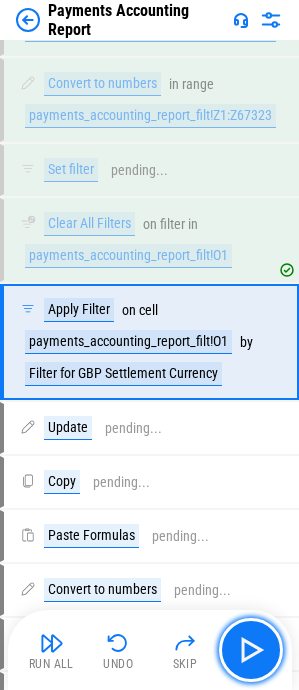 click at bounding box center [251, 650] 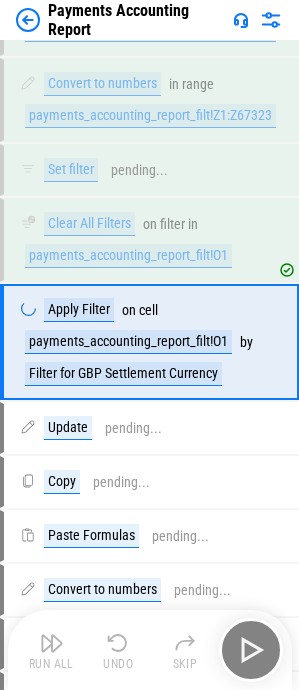 click on "Run All Undo Skip" at bounding box center [152, 650] 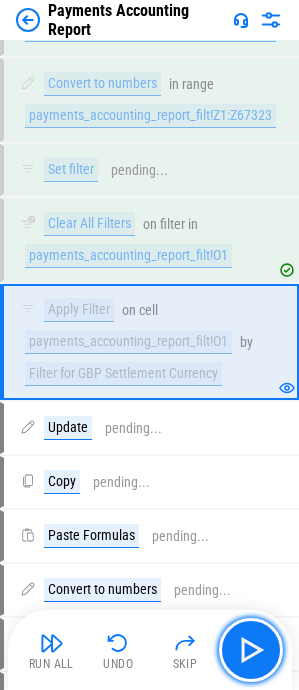 click at bounding box center [251, 650] 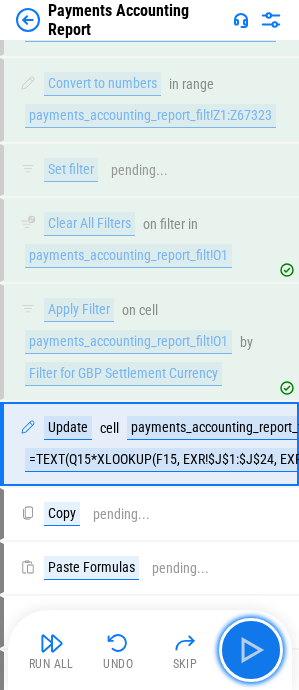 click at bounding box center (251, 650) 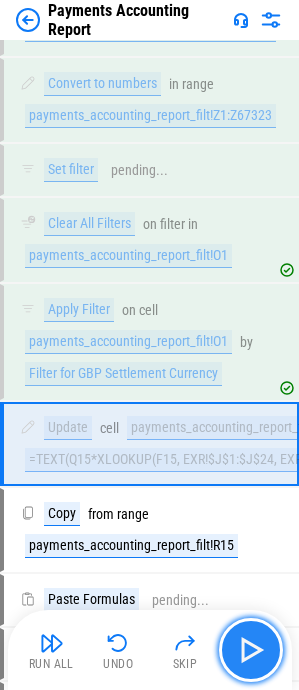 click at bounding box center (251, 650) 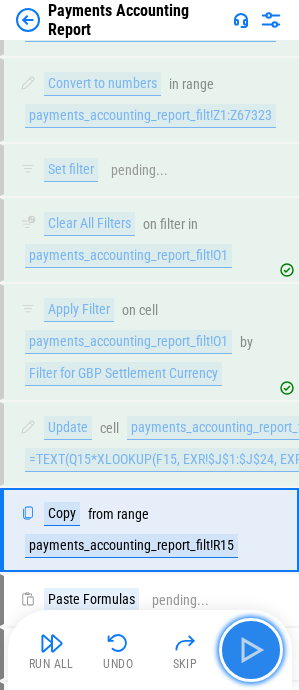 click at bounding box center [251, 650] 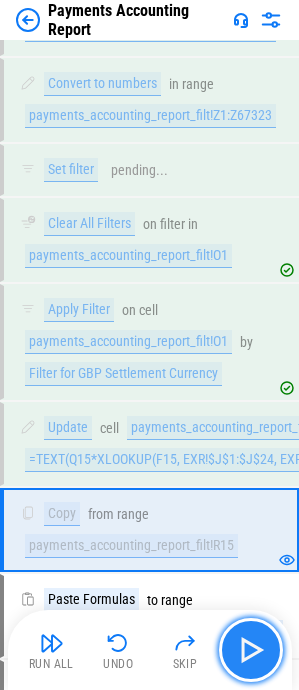 click at bounding box center [251, 650] 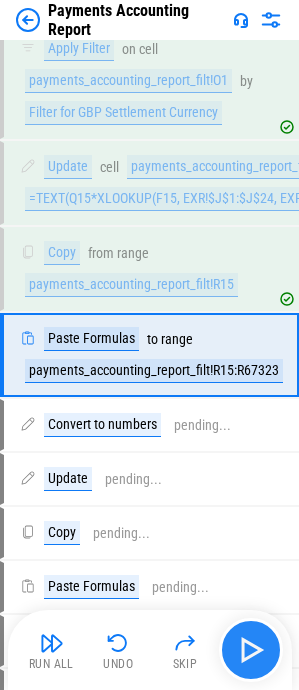 scroll, scrollTop: 6898, scrollLeft: 0, axis: vertical 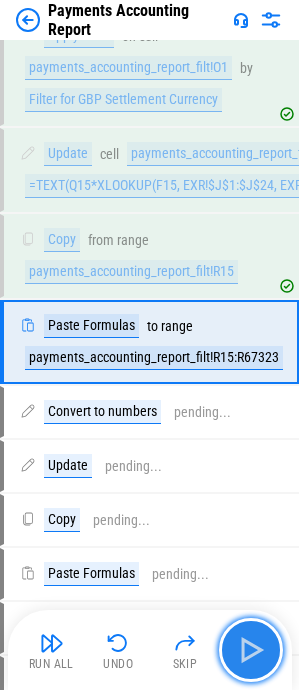 click at bounding box center (251, 650) 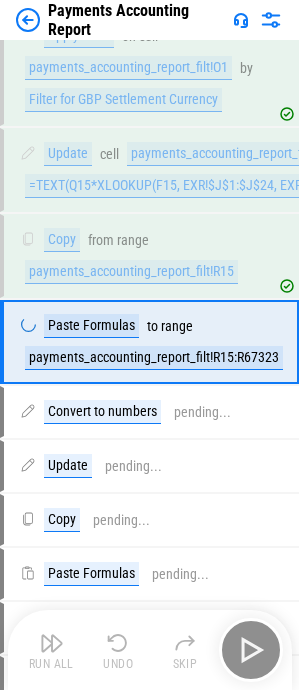 click on "Run All Undo Skip" at bounding box center [152, 650] 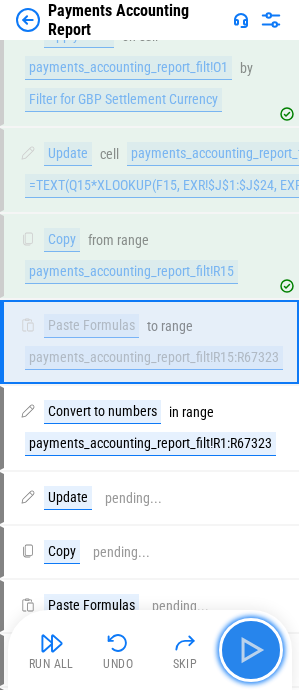 click at bounding box center [251, 650] 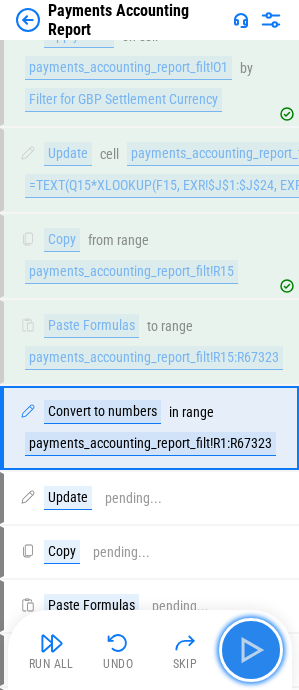 click at bounding box center (251, 650) 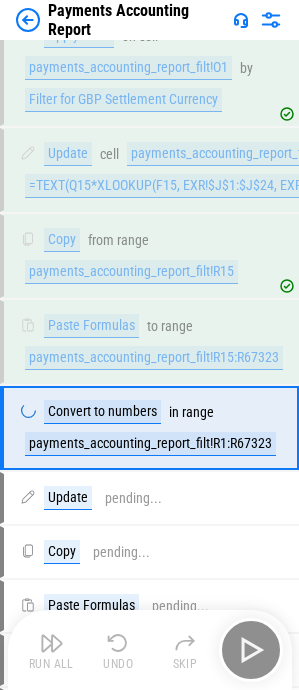 click on "Run All Undo Skip" at bounding box center (152, 650) 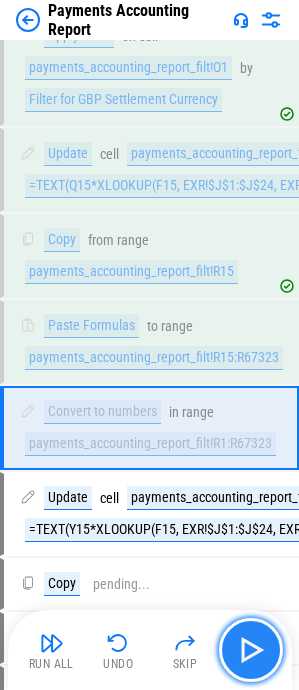 click at bounding box center [251, 650] 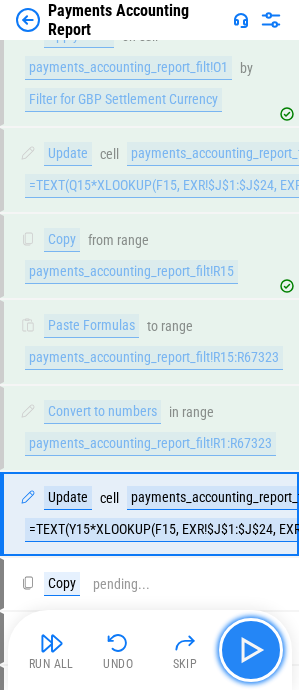 click at bounding box center [251, 650] 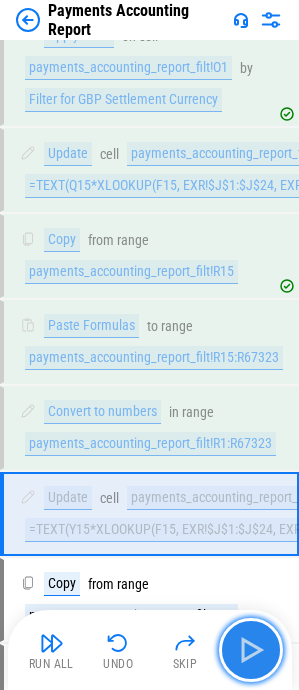 click at bounding box center [251, 650] 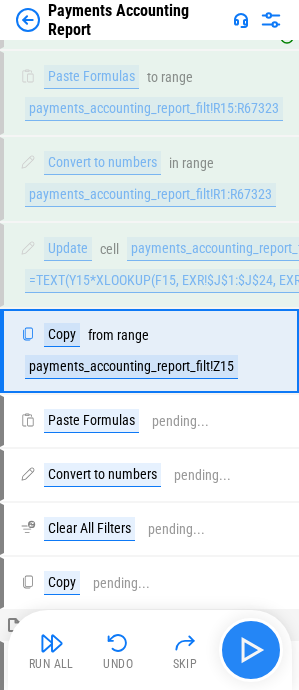 scroll, scrollTop: 7156, scrollLeft: 0, axis: vertical 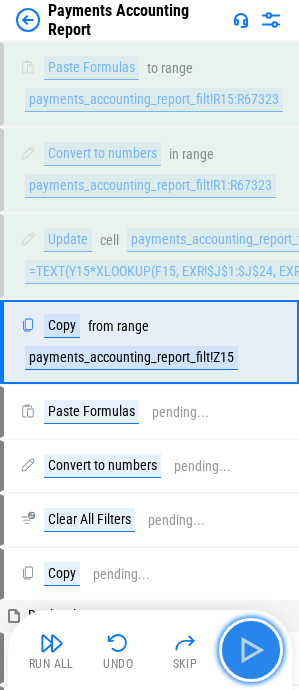 click at bounding box center (251, 650) 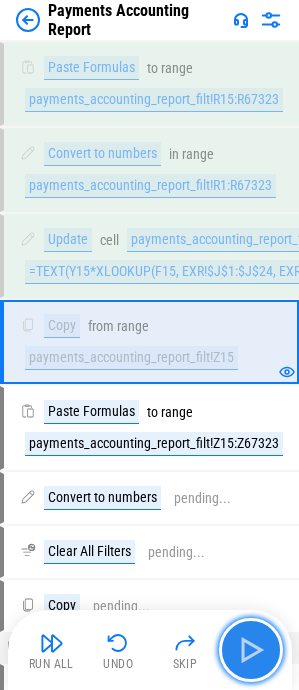 click at bounding box center [251, 650] 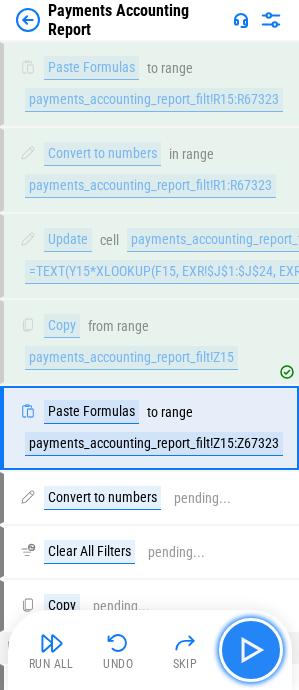 click at bounding box center [251, 650] 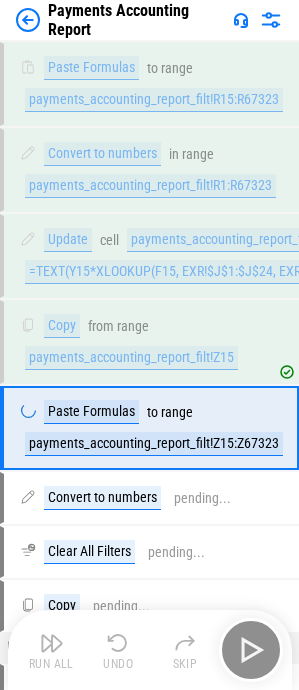 click on "Run All Undo Skip" at bounding box center (152, 650) 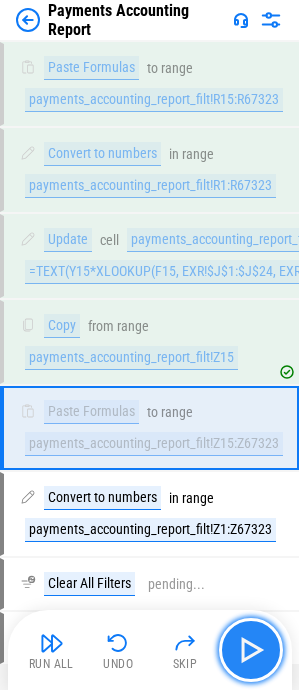 click at bounding box center [251, 650] 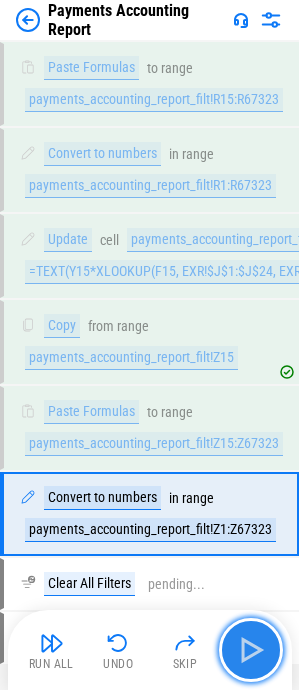 click at bounding box center (251, 650) 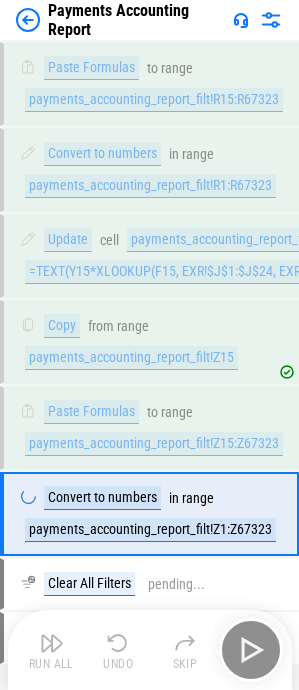 click on "Run All Undo Skip" at bounding box center (152, 650) 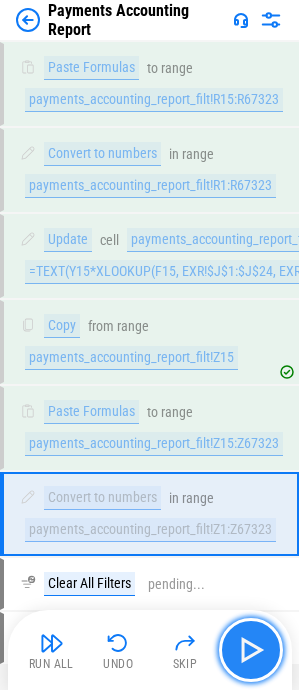 click at bounding box center (251, 650) 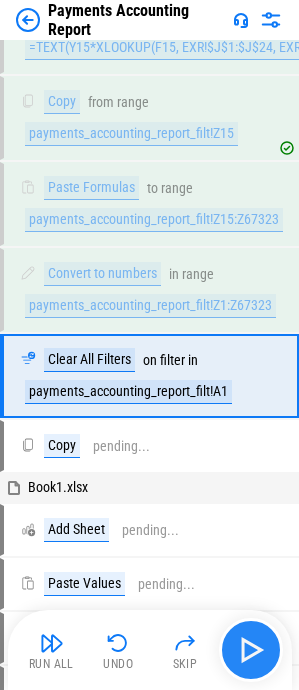 scroll, scrollTop: 7414, scrollLeft: 0, axis: vertical 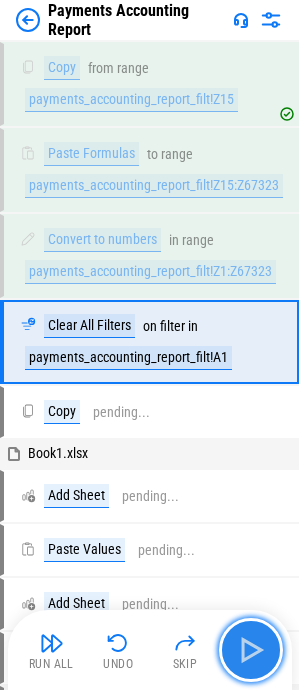 click at bounding box center (251, 650) 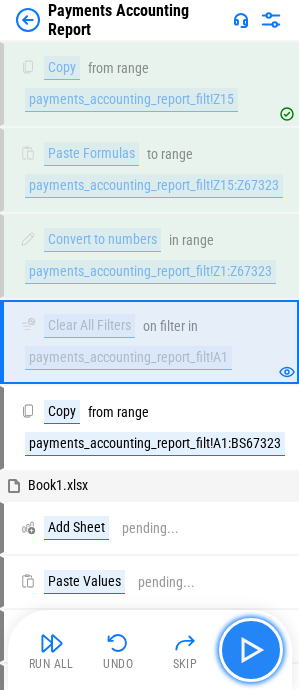 click at bounding box center [251, 650] 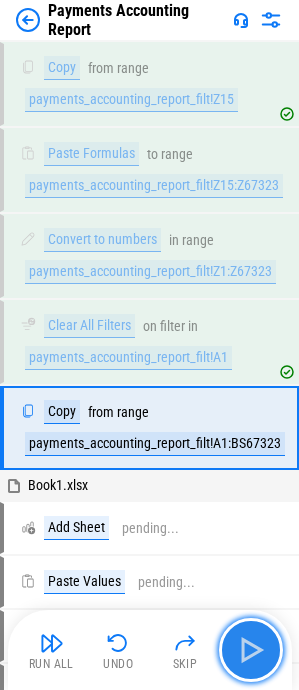 click at bounding box center [251, 650] 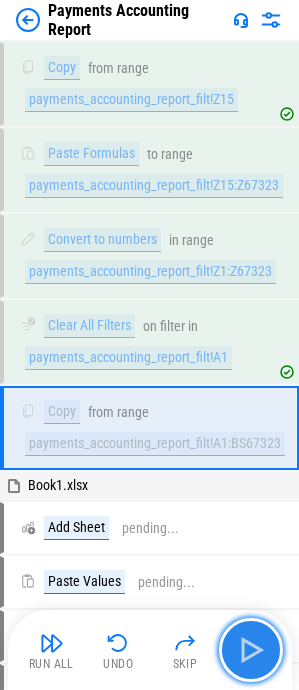 click at bounding box center (251, 650) 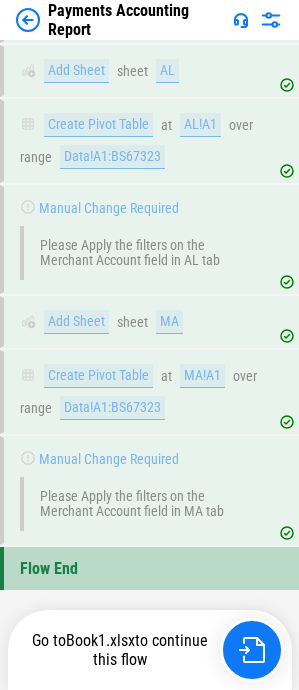 scroll, scrollTop: 7982, scrollLeft: 0, axis: vertical 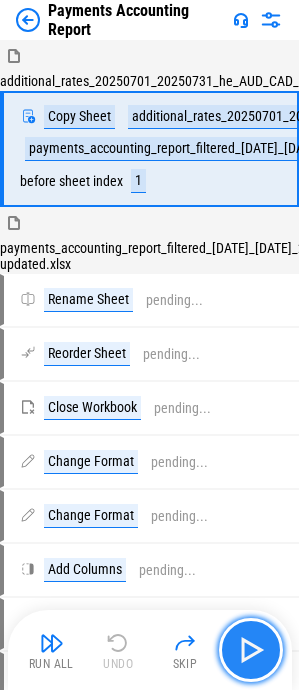 click at bounding box center [251, 650] 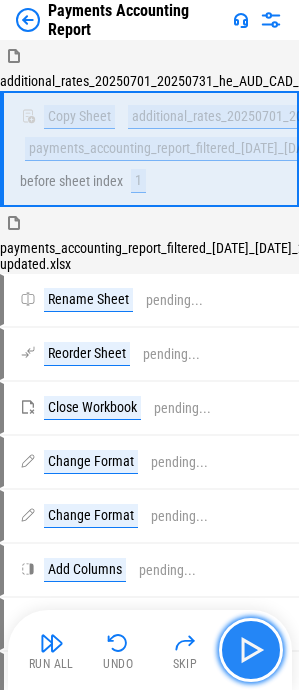 click at bounding box center [251, 650] 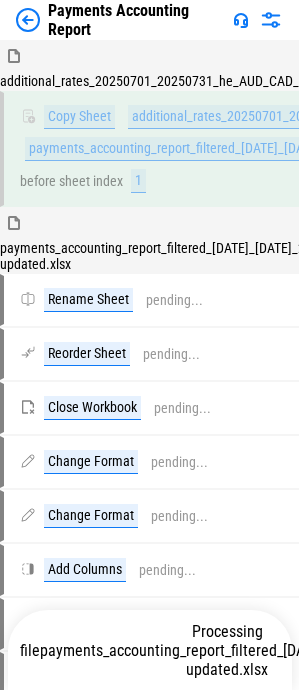 click on "payments_accounting_report_filtered_[DATE]_[DATE]_236ff465 updated.xlsx" at bounding box center [237, 660] 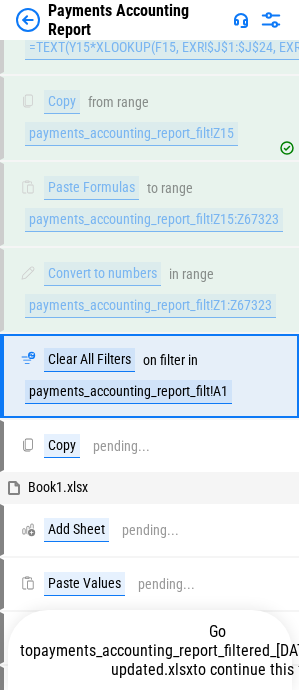 scroll, scrollTop: 7414, scrollLeft: 0, axis: vertical 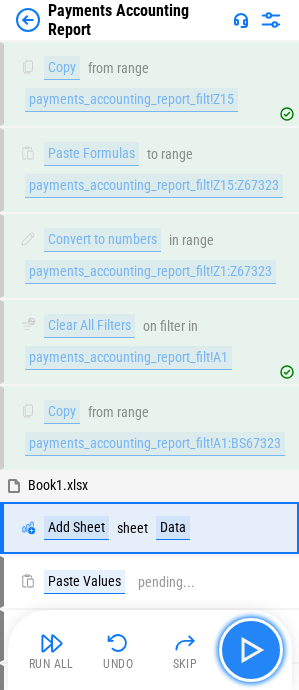 click at bounding box center (251, 650) 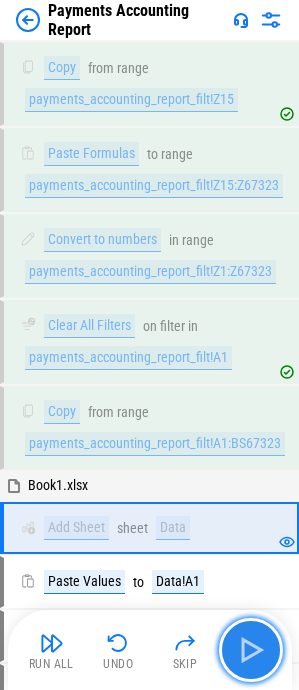 click at bounding box center [251, 650] 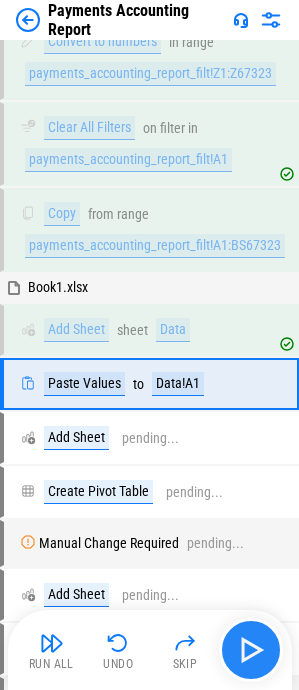 scroll, scrollTop: 7654, scrollLeft: 0, axis: vertical 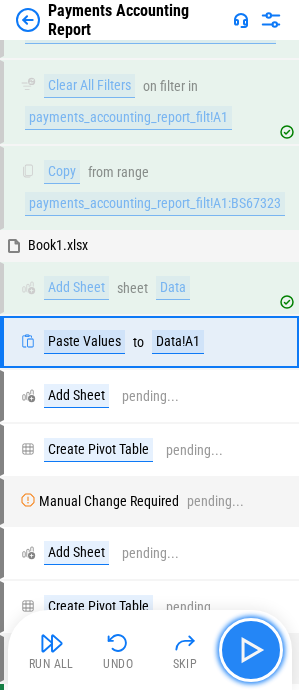 click at bounding box center (251, 650) 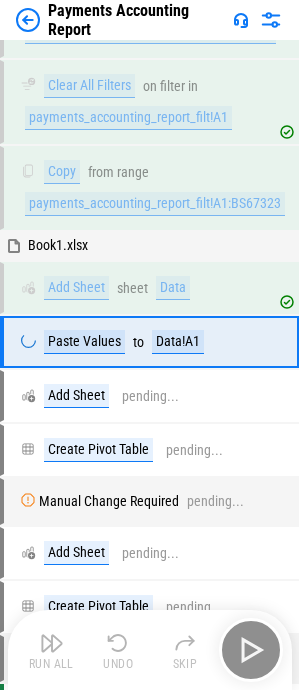 click on "Run All Undo Skip" at bounding box center (152, 650) 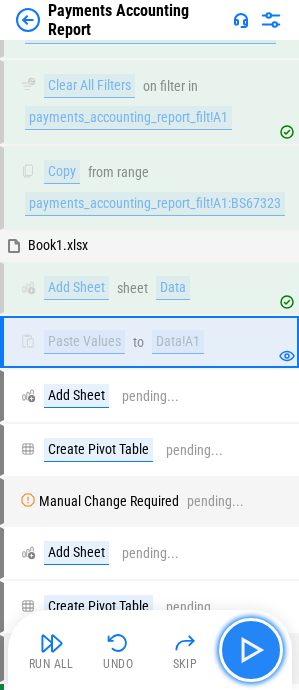 click at bounding box center [251, 650] 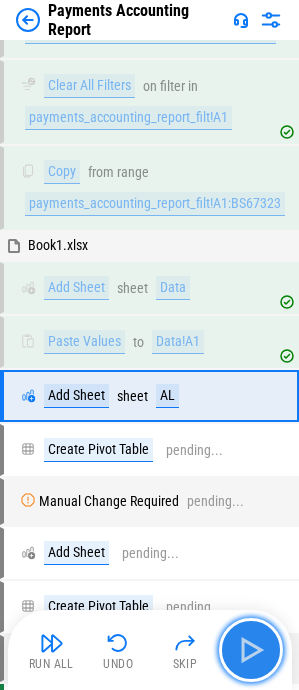 click at bounding box center (251, 650) 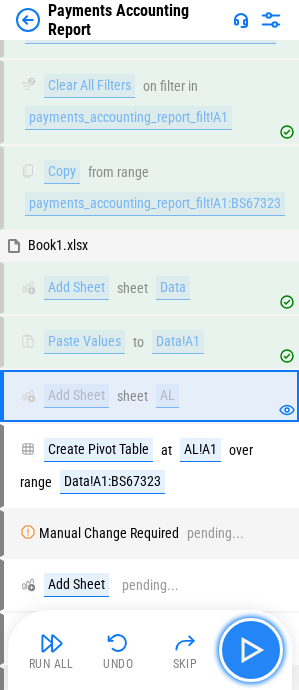 click at bounding box center [251, 650] 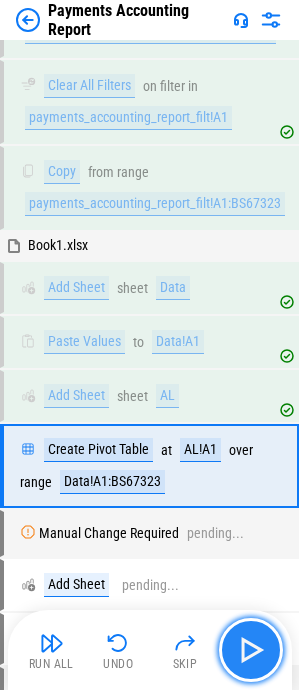 click at bounding box center [251, 650] 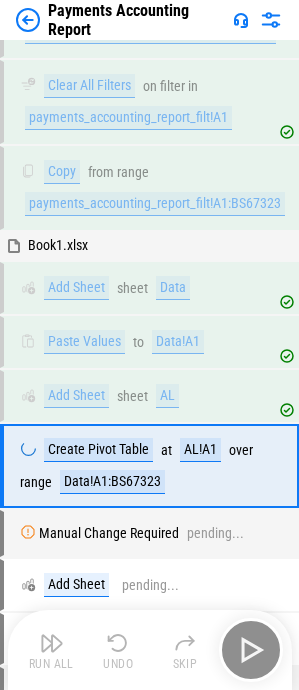 click on "Run All Undo Skip" at bounding box center (152, 650) 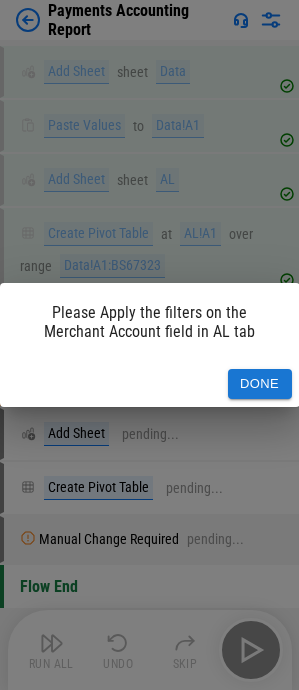 scroll, scrollTop: 7878, scrollLeft: 0, axis: vertical 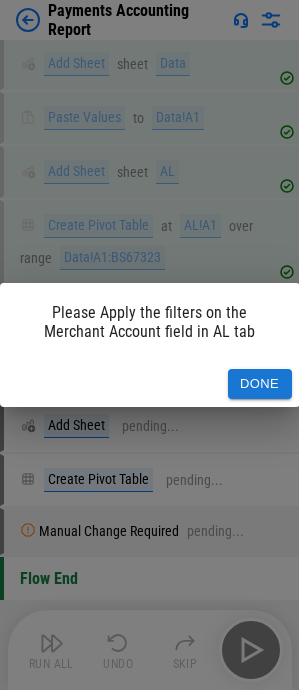 drag, startPoint x: 253, startPoint y: 653, endPoint x: 293, endPoint y: 653, distance: 40 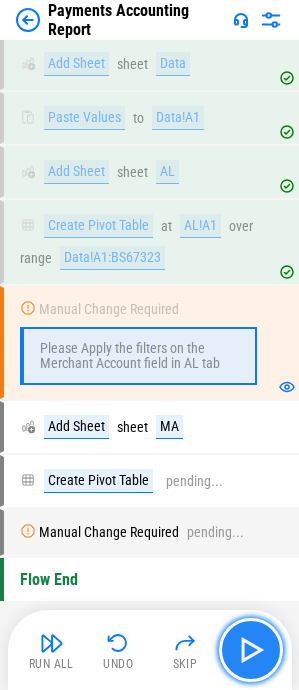 click at bounding box center [251, 650] 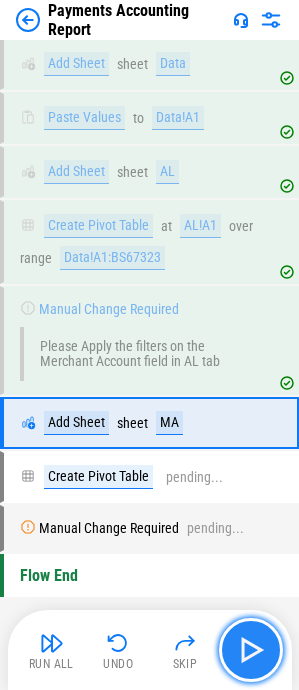 click at bounding box center (251, 650) 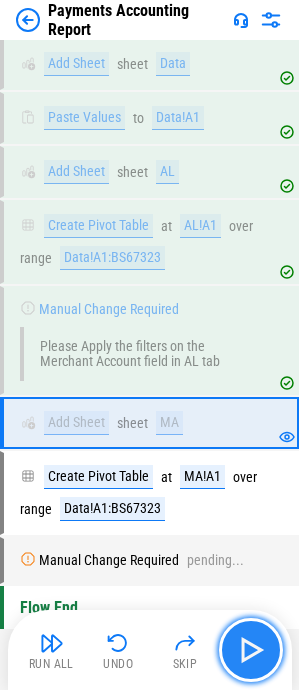 click at bounding box center (251, 650) 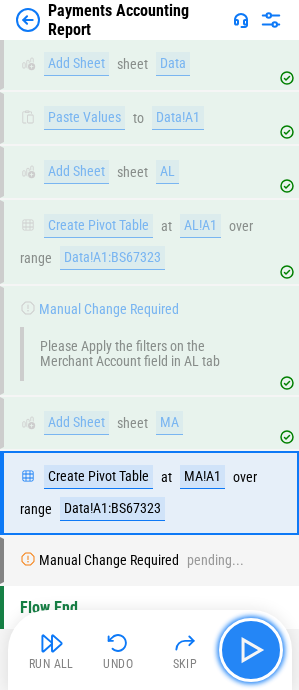 click at bounding box center [251, 650] 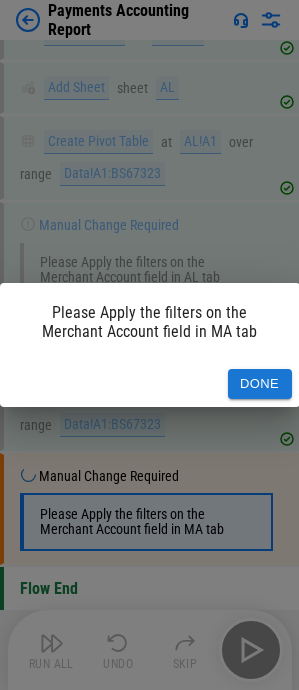 scroll, scrollTop: 7985, scrollLeft: 0, axis: vertical 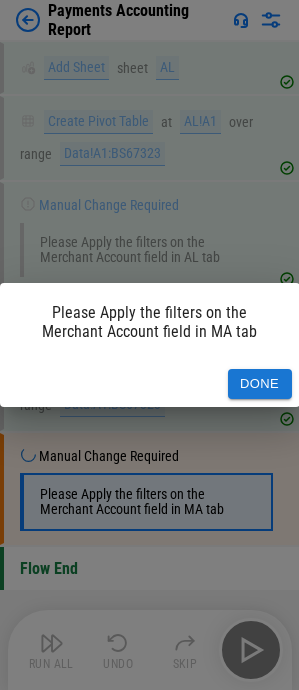 click on "Done" at bounding box center [260, 384] 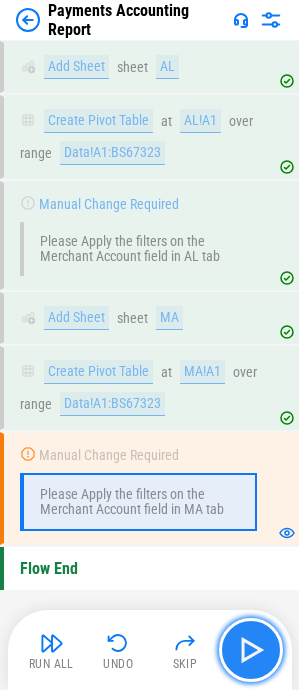 click at bounding box center (251, 650) 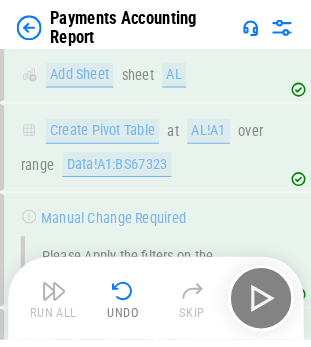 scroll, scrollTop: 7970, scrollLeft: 0, axis: vertical 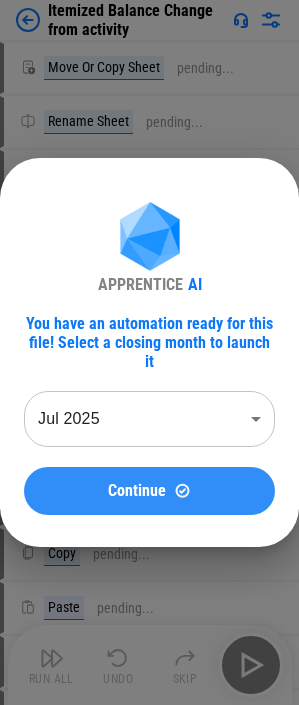 click on "Continue" at bounding box center [137, 491] 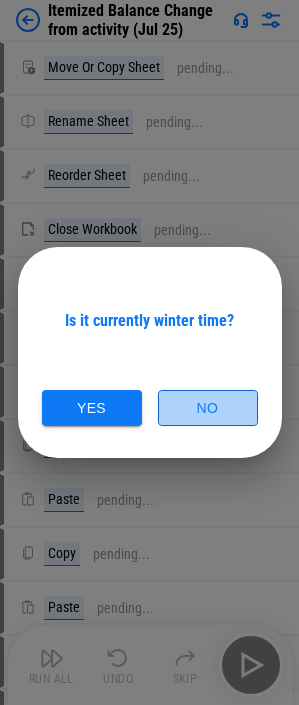 click on "No" at bounding box center [208, 408] 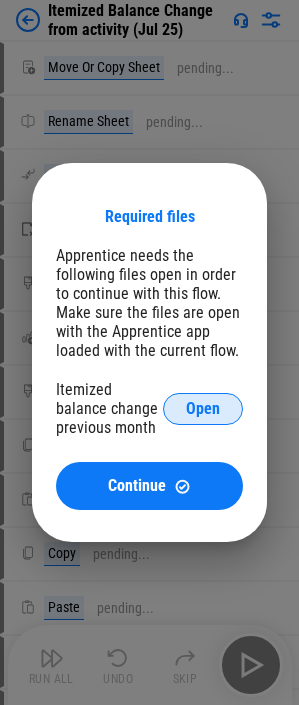 click on "Open" at bounding box center (203, 409) 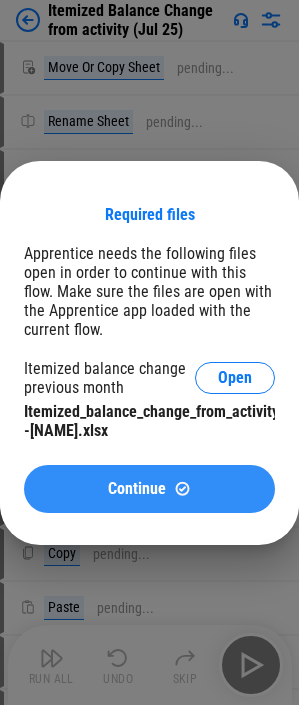 click on "Continue" at bounding box center (137, 489) 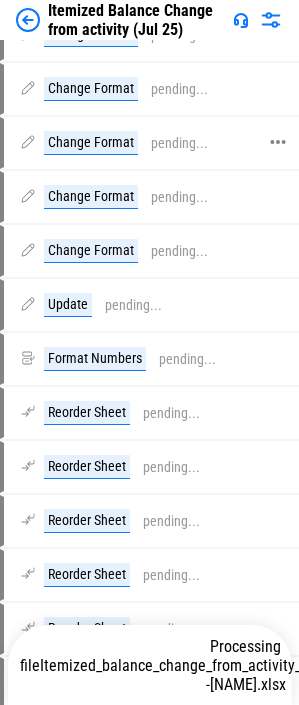 scroll, scrollTop: 1450, scrollLeft: 0, axis: vertical 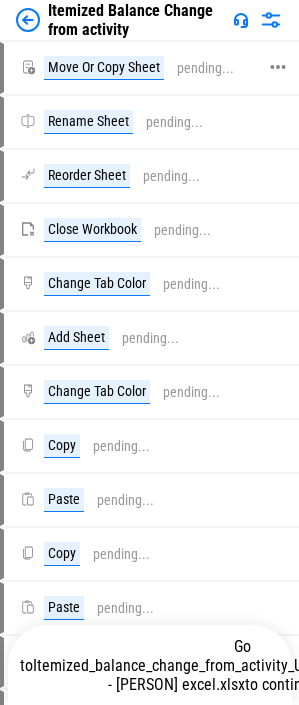 click on "Move Or Copy Sheet pending..." at bounding box center [146, 68] 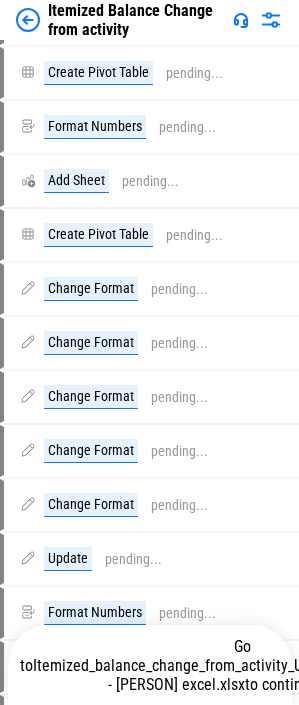 scroll, scrollTop: 1316, scrollLeft: 0, axis: vertical 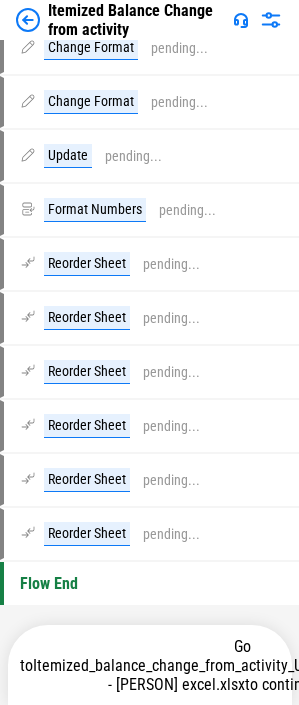 click on "Itemized_balance_change_from_activity_USD_2025-07-01_to_2025-07-31_UTC - Roei excel.xlsx" at bounding box center [249, 675] 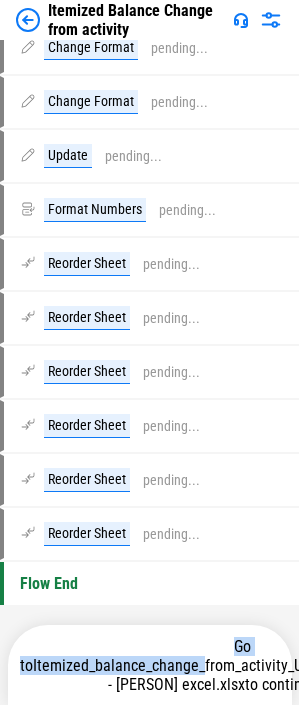 drag, startPoint x: 189, startPoint y: 668, endPoint x: 195, endPoint y: 783, distance: 115.15642 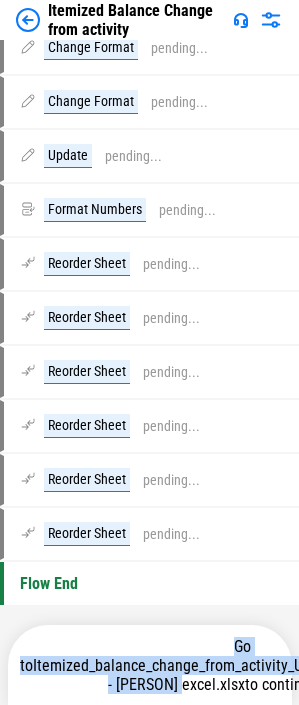 drag, startPoint x: 221, startPoint y: 679, endPoint x: 218, endPoint y: 732, distance: 53.08484 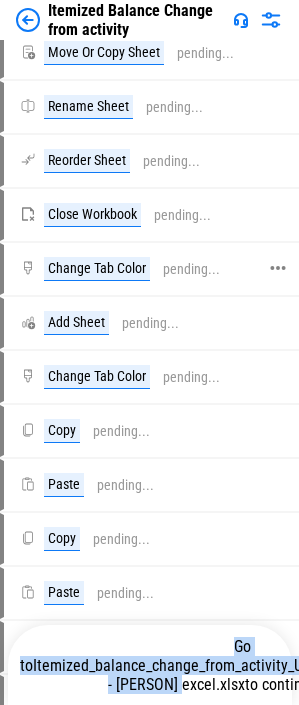 scroll, scrollTop: 0, scrollLeft: 0, axis: both 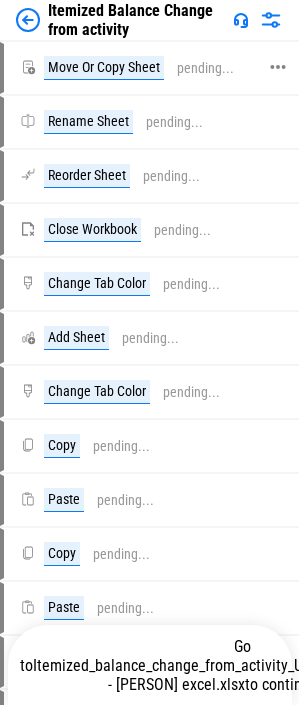 click on "pending..." at bounding box center [205, 68] 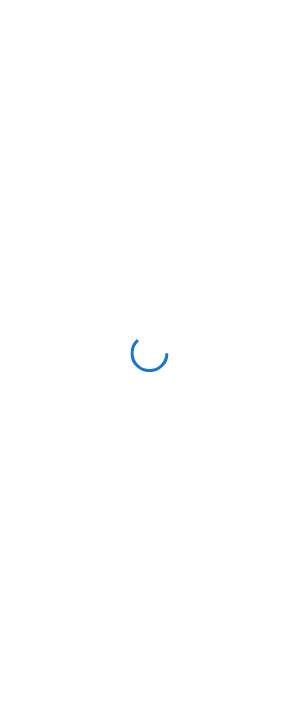 scroll, scrollTop: 0, scrollLeft: 0, axis: both 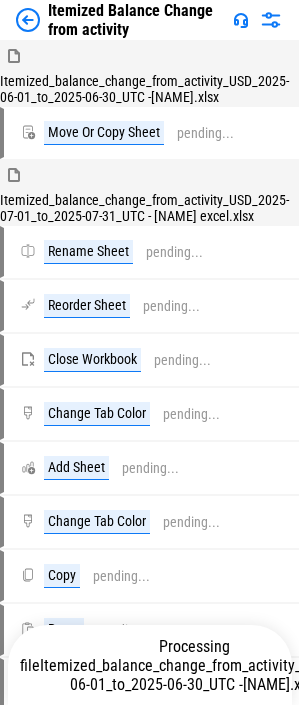 click at bounding box center [14, 175] 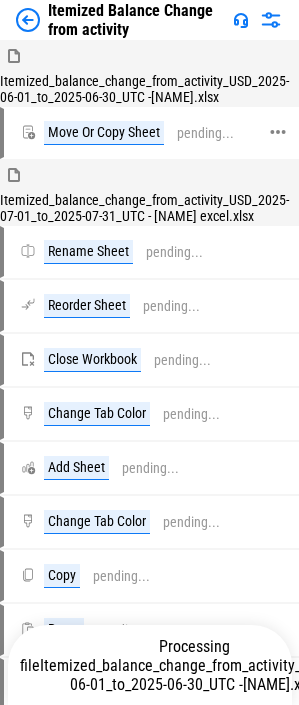 click on "Move Or Copy Sheet" at bounding box center (104, 133) 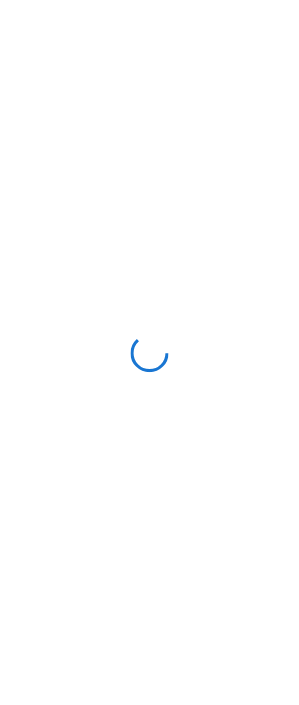 scroll, scrollTop: 0, scrollLeft: 0, axis: both 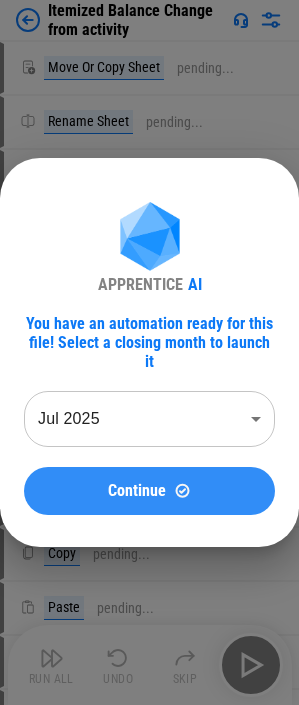 click on "Continue" at bounding box center [137, 491] 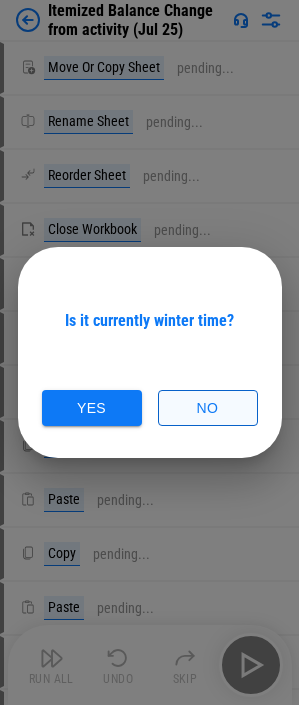 click on "No" at bounding box center (208, 408) 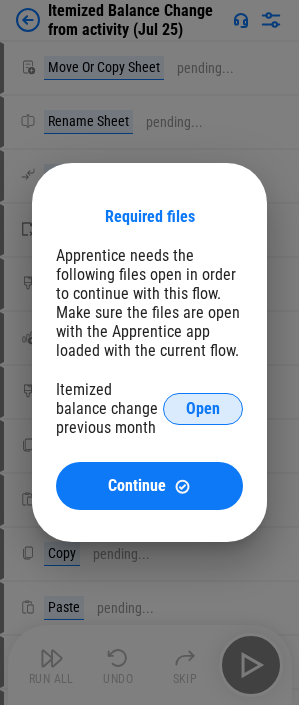 click on "Open" at bounding box center [203, 409] 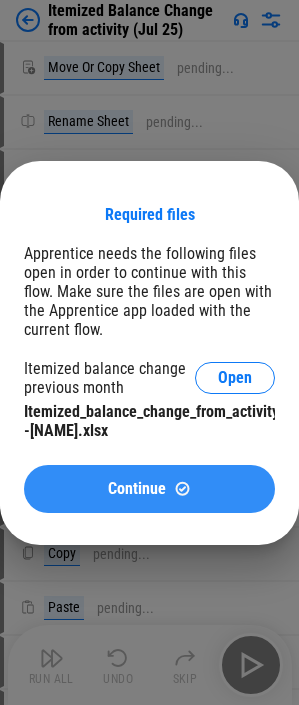 click at bounding box center [182, 488] 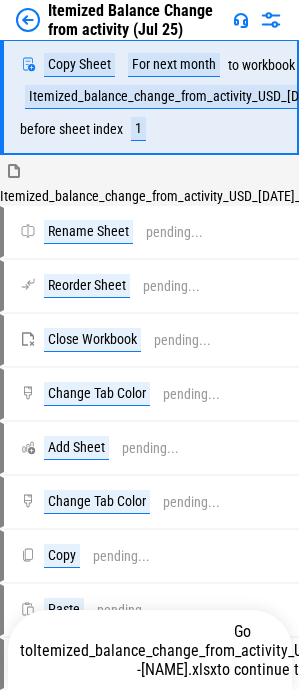 scroll, scrollTop: 0, scrollLeft: 0, axis: both 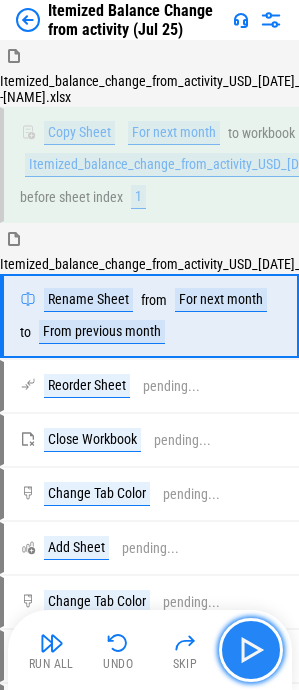 click at bounding box center [251, 650] 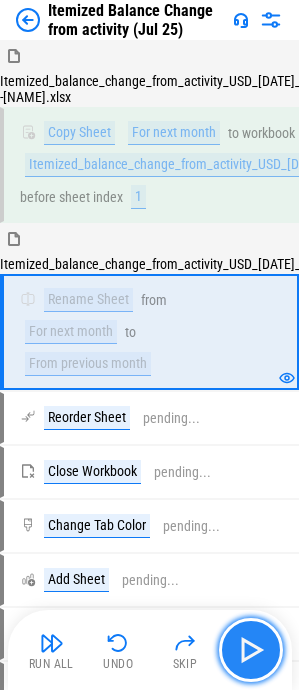click at bounding box center (251, 650) 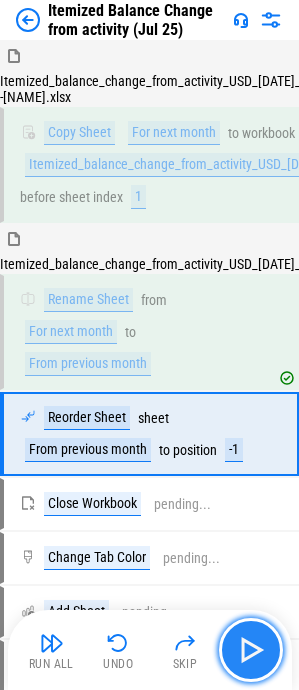 click at bounding box center (251, 650) 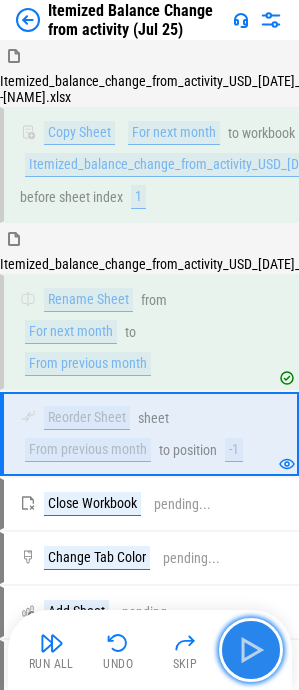 click at bounding box center (251, 650) 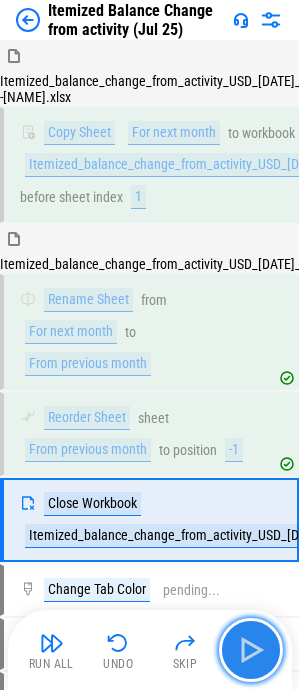 click at bounding box center [251, 650] 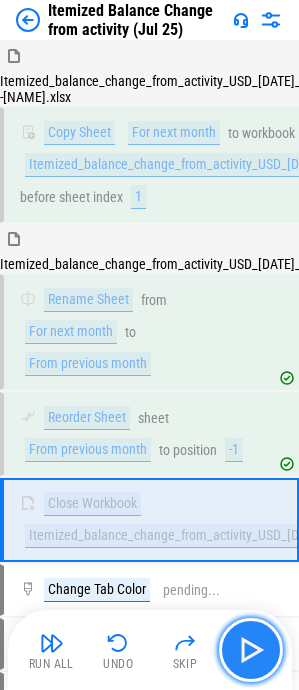 click at bounding box center [251, 650] 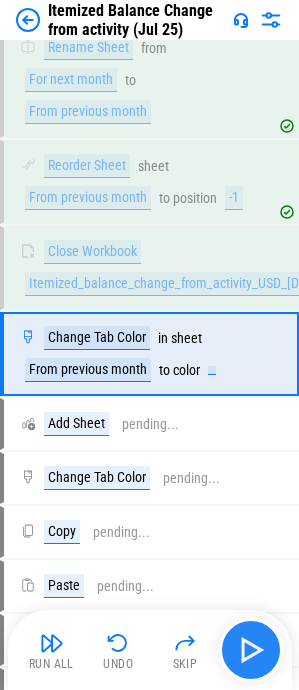 scroll, scrollTop: 281, scrollLeft: 0, axis: vertical 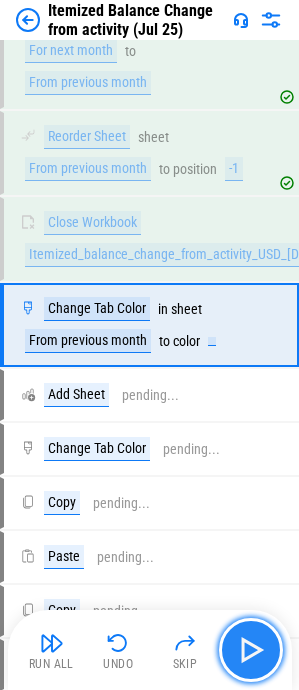 click at bounding box center (251, 650) 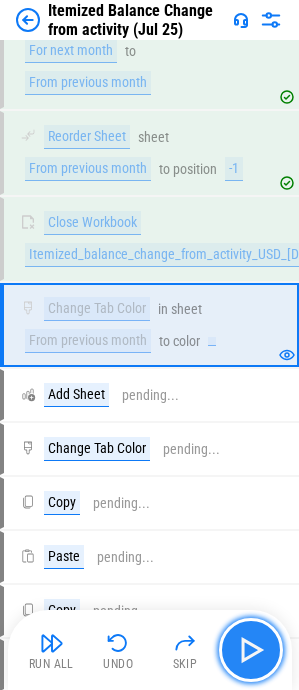 click at bounding box center (251, 650) 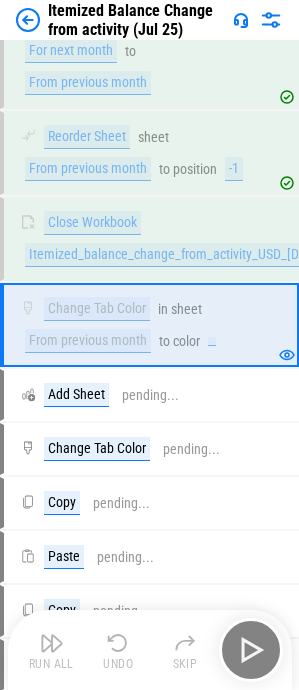 click on "Itemized Balance Change from activity  (Jul 25) Itemized_balance_change_from_activity_USD_2025-06-01_to_2025-06-30_UTC  -Roei.xlsx Copy Sheet For next month to workbook Itemized_balance_change_from_activity_USD_2025-07-01_to_2025-07-31_UTC.csv before sheet index 1 Itemized_balance_change_from_activity_USD_2025-07-01_to_2025-07-31_UTC.csv Rename Sheet from For next month to From previous month Reorder Sheet sheet From previous month to position -1 Close Workbook Itemized_balance_change_from_activity_USD_2025-06-01_to_2025-06-30_UTC  -Roei.xlsx Change Tab Color in sheet From previous month to color Add Sheet pending... Change Tab Color pending... Copy pending... Paste pending... Copy pending... Paste pending... Add Sheet pending... Copy pending... Paste pending... Copy pending... Paste pending... Add Sheet pending... Create Pivot Table pending... Format Numbers pending... Add Sheet pending... Create Pivot Table pending... Change Format pending... Change Format pending... Change Format pending... Update" at bounding box center (149, 64) 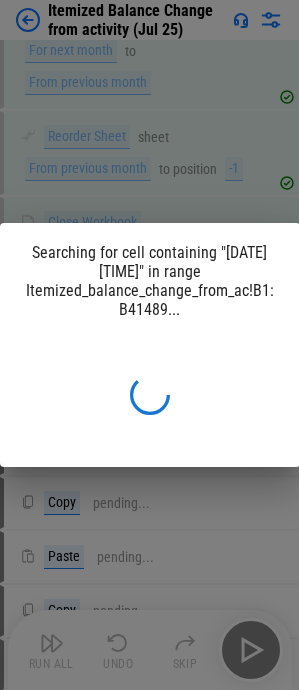 click on "Searching for cell containing "7/31/2025 21:" in range Itemized_balance_change_from_ac!B1:B41489..." at bounding box center (149, 345) 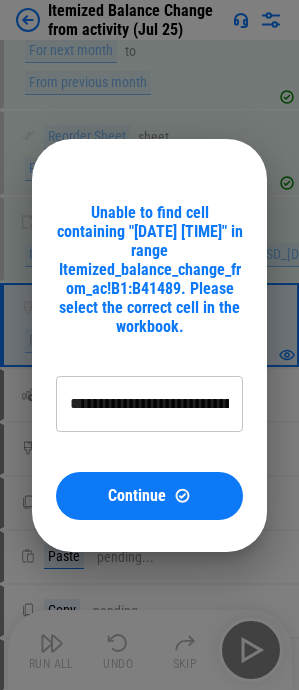 type on "**********" 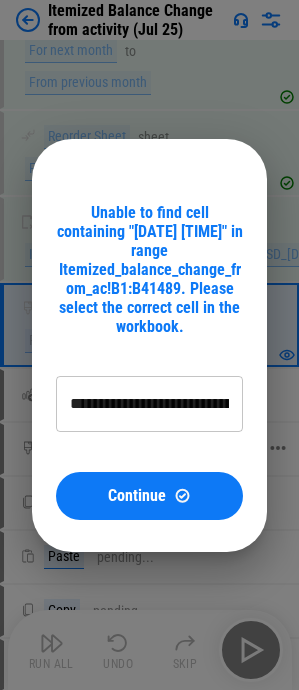 click on "Continue" at bounding box center (149, 495) 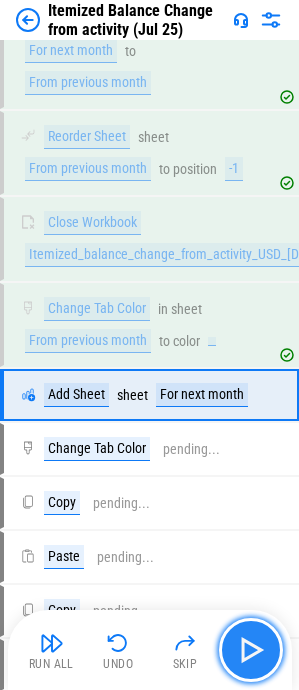 click at bounding box center (251, 650) 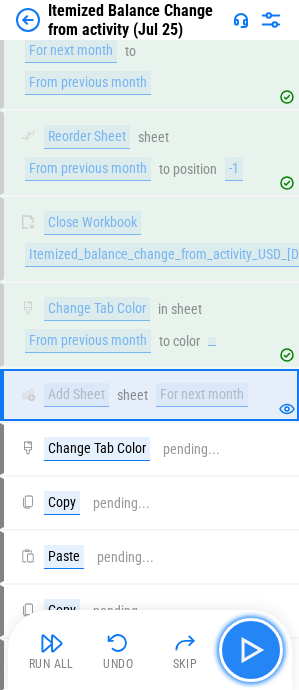 click at bounding box center (251, 650) 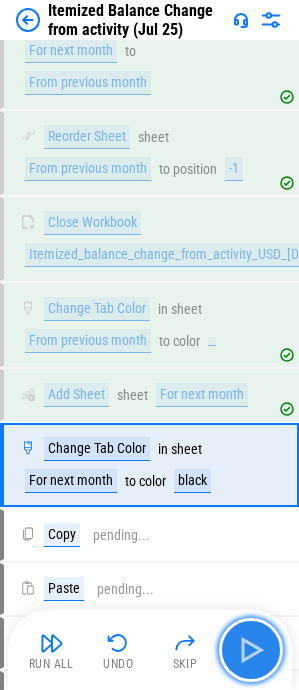 click at bounding box center (251, 650) 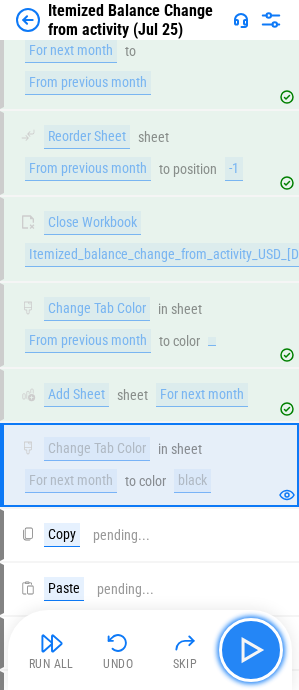 click at bounding box center (251, 650) 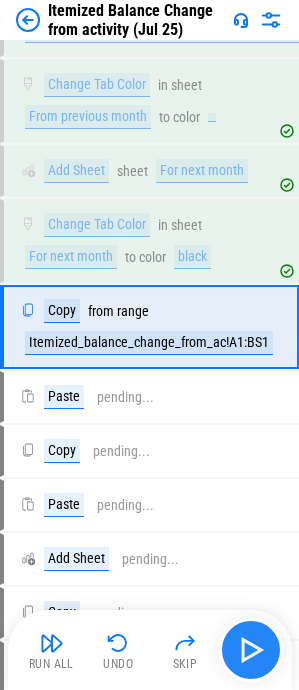 scroll, scrollTop: 507, scrollLeft: 0, axis: vertical 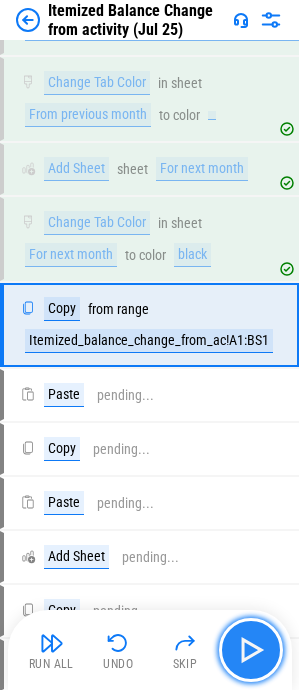 click at bounding box center [251, 650] 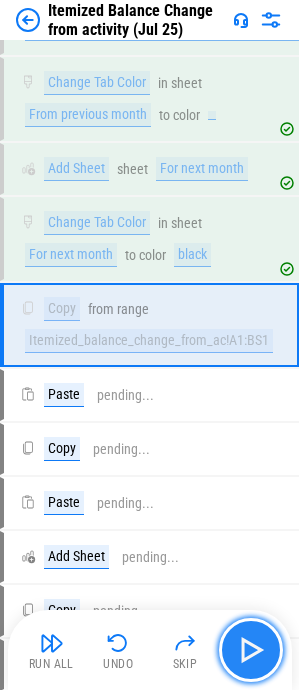 click at bounding box center (251, 650) 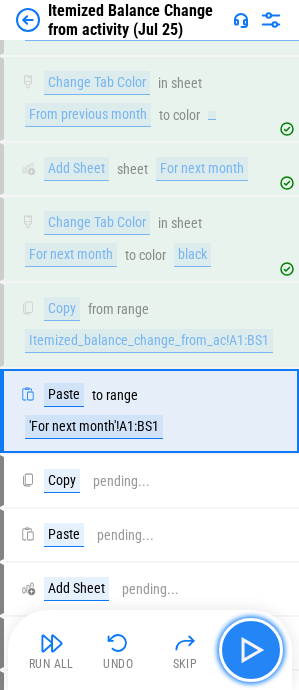 click at bounding box center (251, 650) 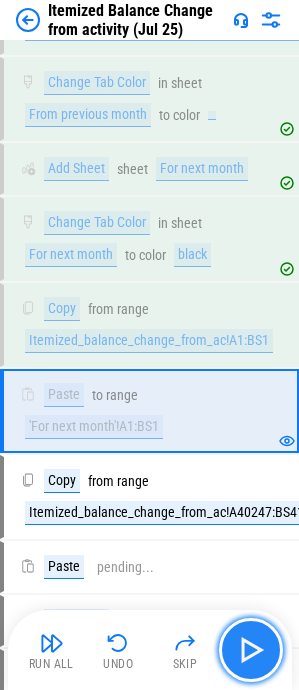 click at bounding box center (251, 650) 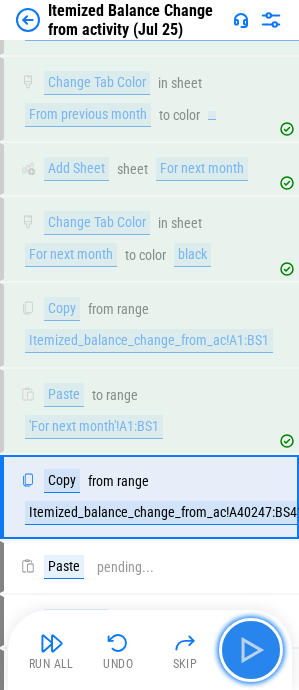 click at bounding box center [251, 650] 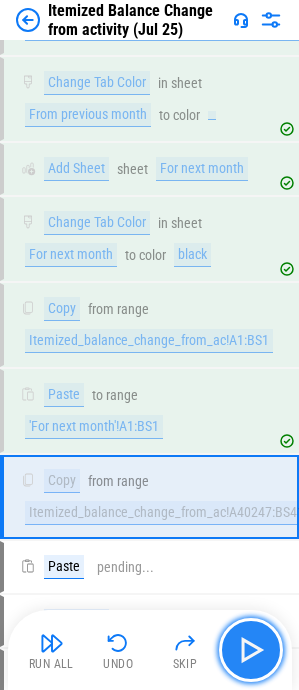 click at bounding box center [251, 650] 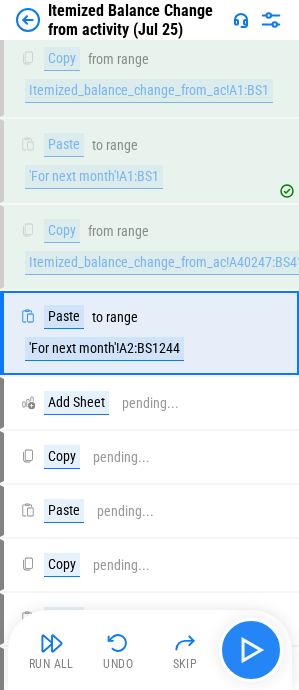 scroll, scrollTop: 765, scrollLeft: 0, axis: vertical 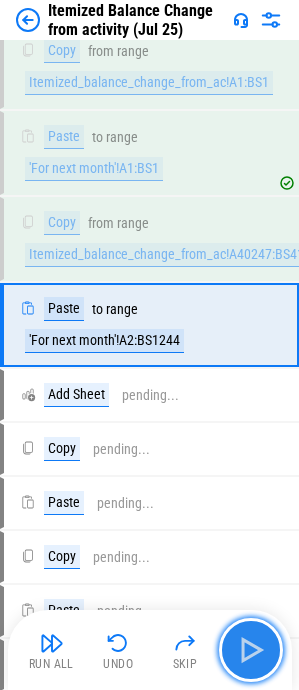 click at bounding box center (251, 650) 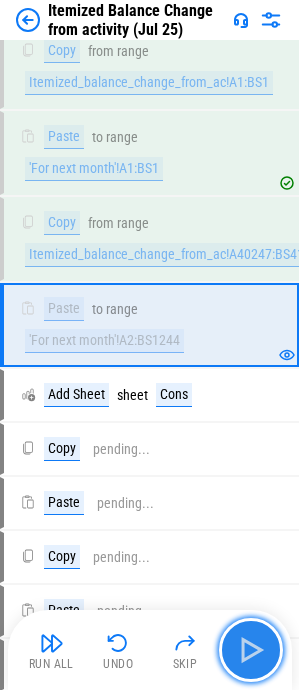click at bounding box center [251, 650] 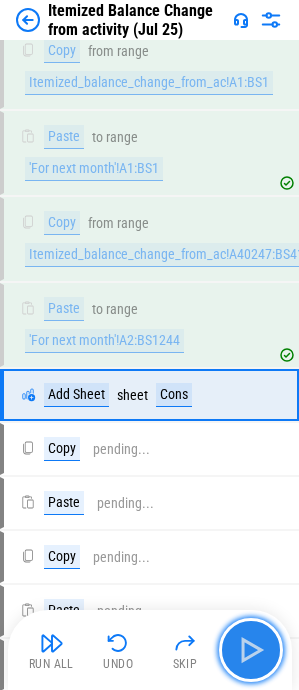 click at bounding box center [251, 650] 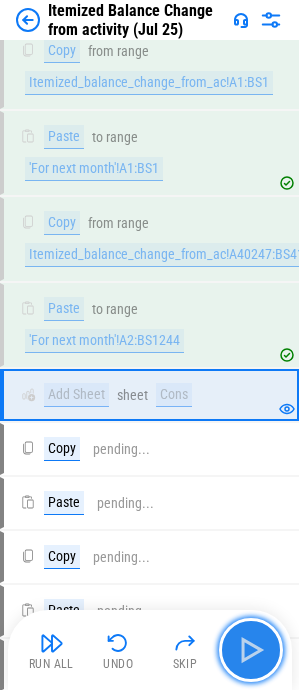 click at bounding box center (251, 650) 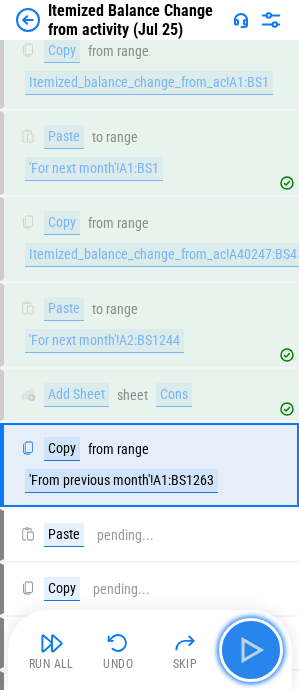 click at bounding box center [251, 650] 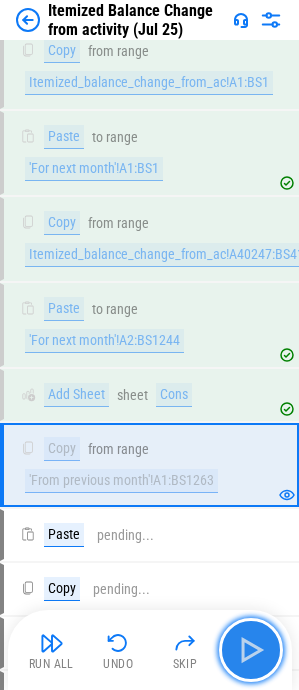 click at bounding box center [251, 650] 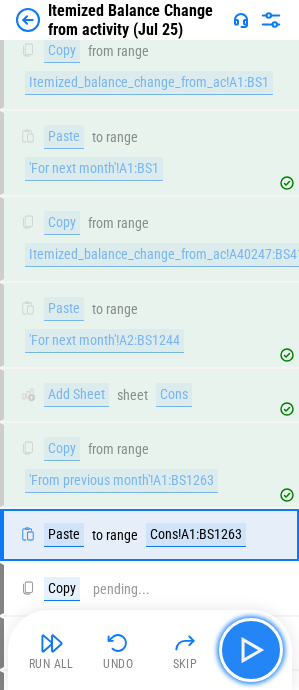 click at bounding box center (251, 650) 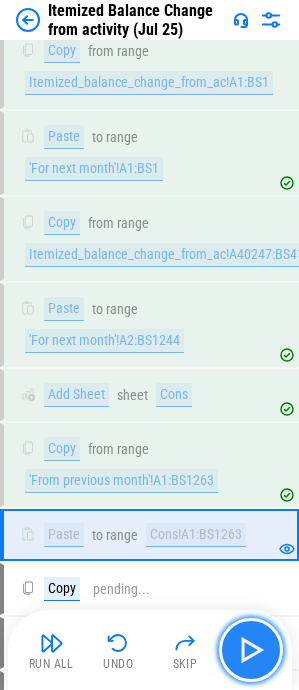 click at bounding box center [251, 650] 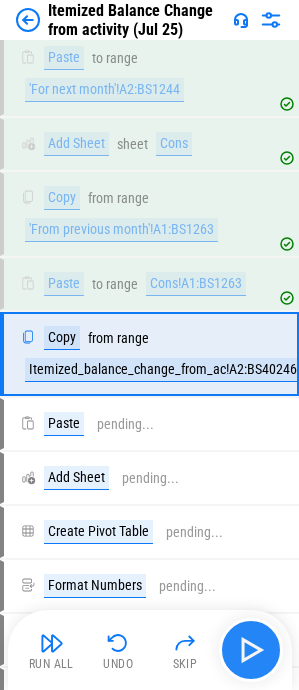 scroll, scrollTop: 1045, scrollLeft: 0, axis: vertical 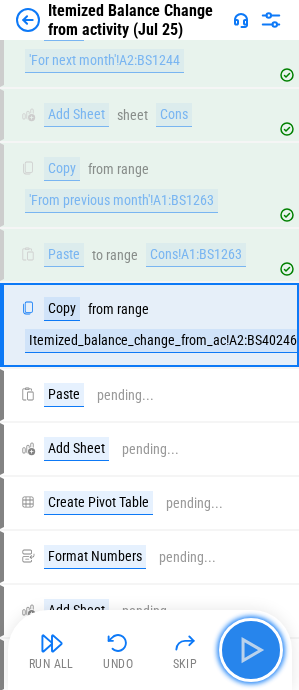 click at bounding box center [251, 650] 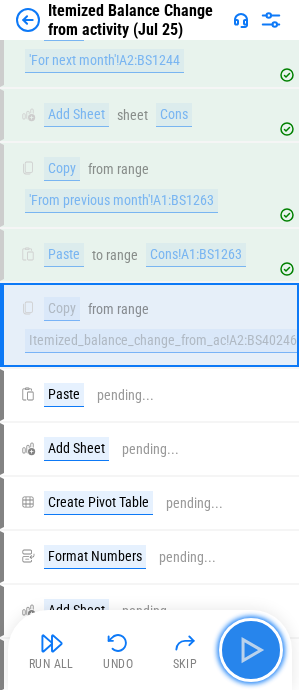 click at bounding box center [251, 650] 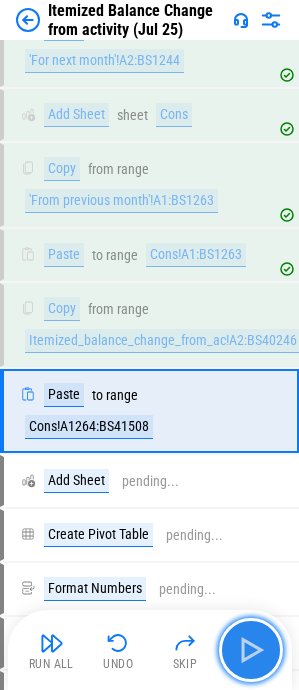click at bounding box center (251, 650) 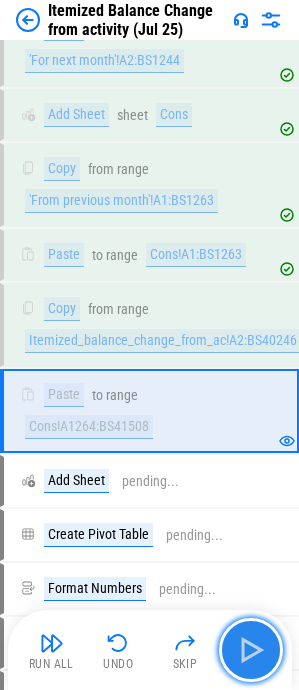 click at bounding box center (251, 650) 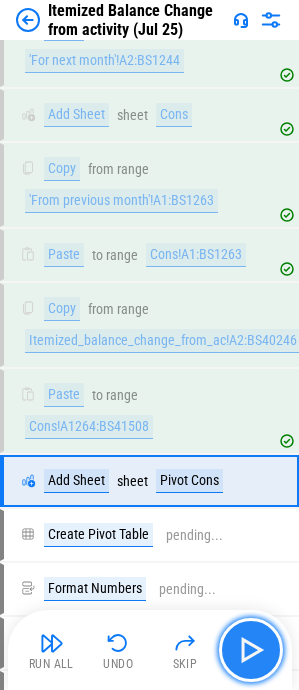 click at bounding box center [251, 650] 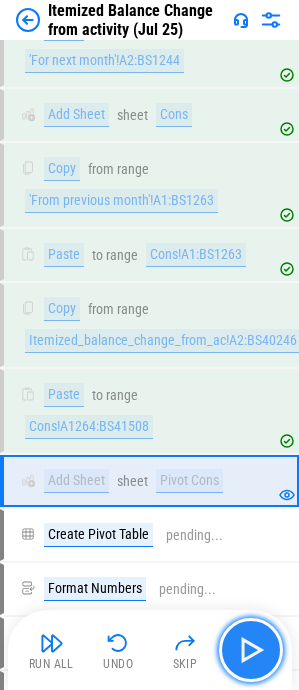 click at bounding box center (251, 650) 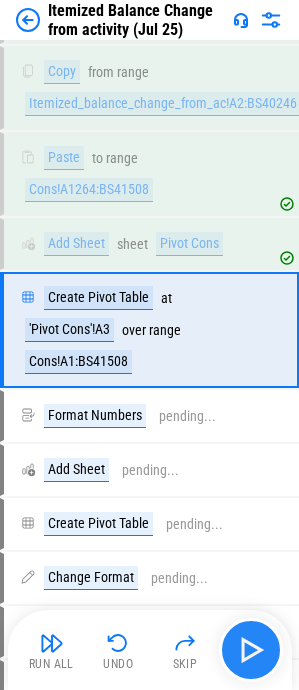 scroll, scrollTop: 1287, scrollLeft: 0, axis: vertical 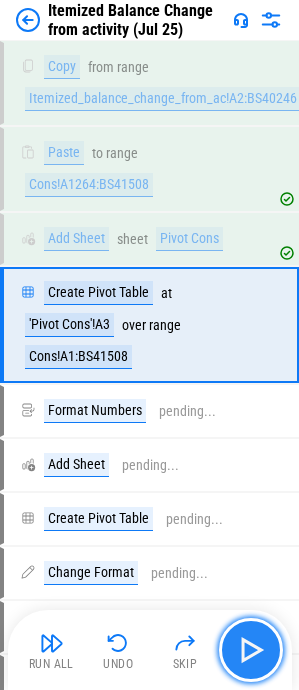 click at bounding box center [251, 650] 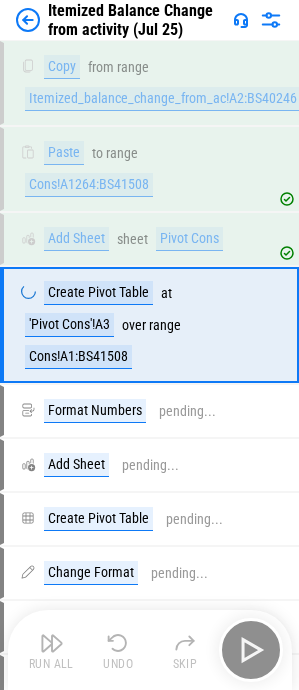 click on "Run All Undo Skip" at bounding box center (152, 650) 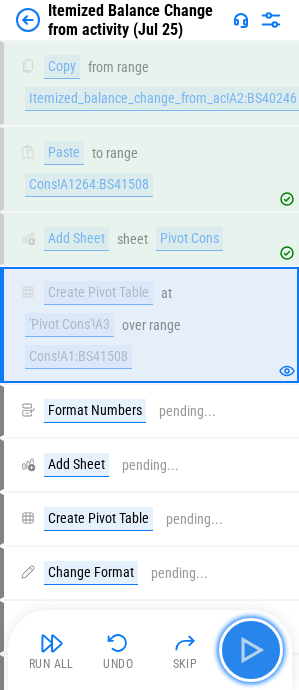 click at bounding box center [251, 650] 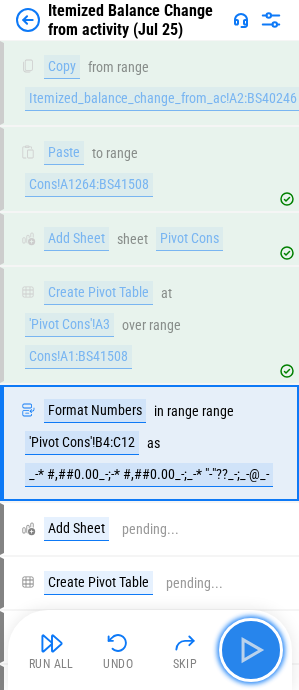click at bounding box center (251, 650) 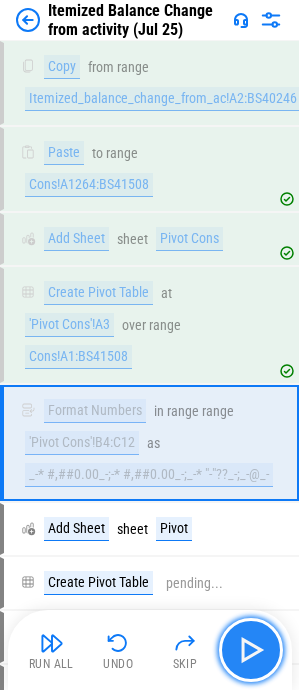 click at bounding box center (251, 650) 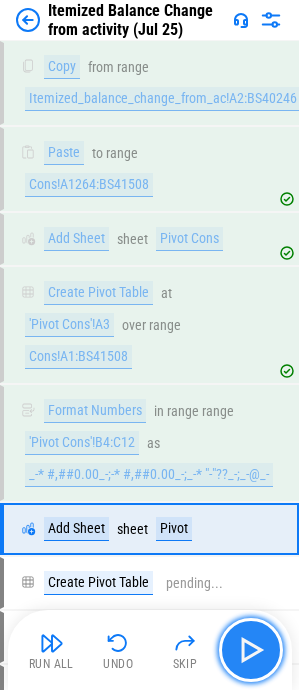 click at bounding box center [251, 650] 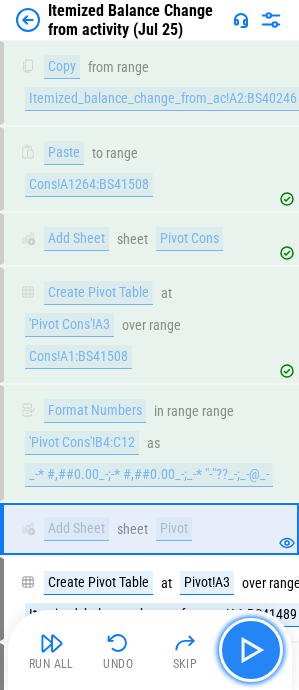 click at bounding box center (251, 650) 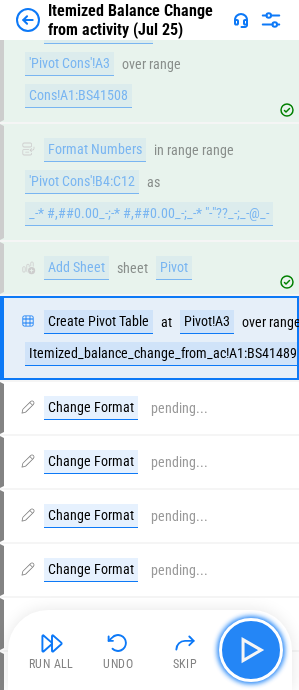 scroll, scrollTop: 1561, scrollLeft: 0, axis: vertical 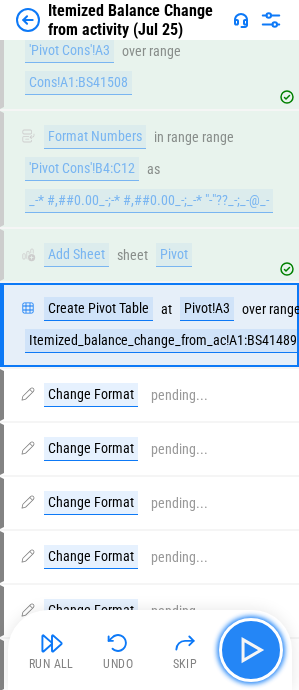 click at bounding box center [251, 650] 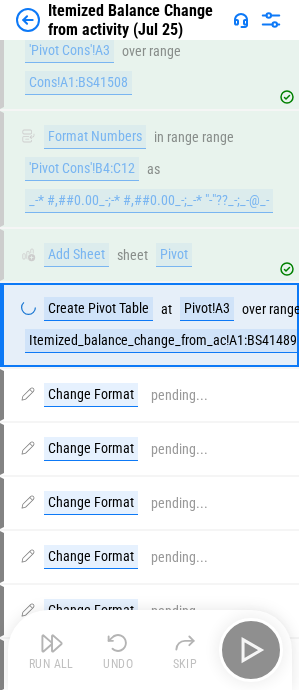click on "Run All Undo Skip" at bounding box center (152, 650) 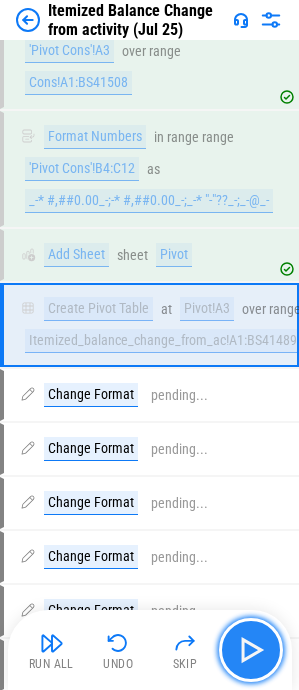 click at bounding box center (251, 650) 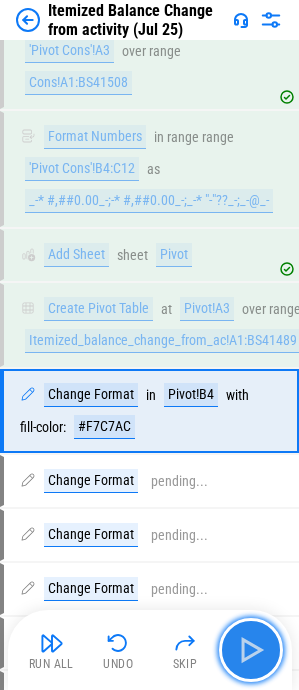 click at bounding box center [251, 650] 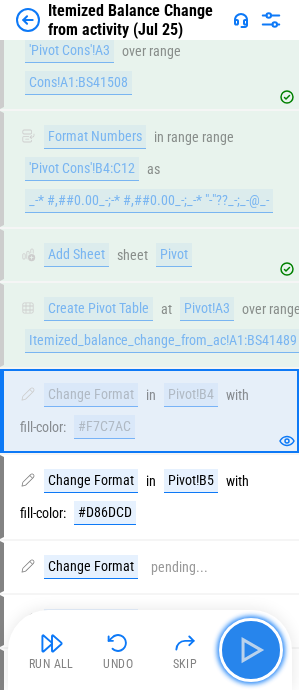 click at bounding box center (251, 650) 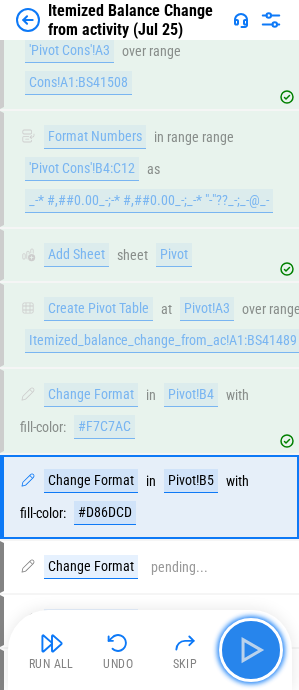 click at bounding box center [251, 650] 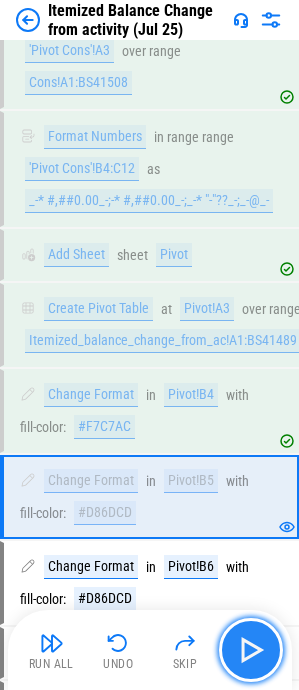 click at bounding box center (251, 650) 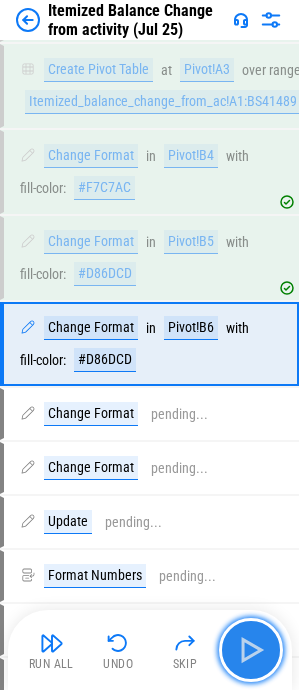 scroll, scrollTop: 1819, scrollLeft: 0, axis: vertical 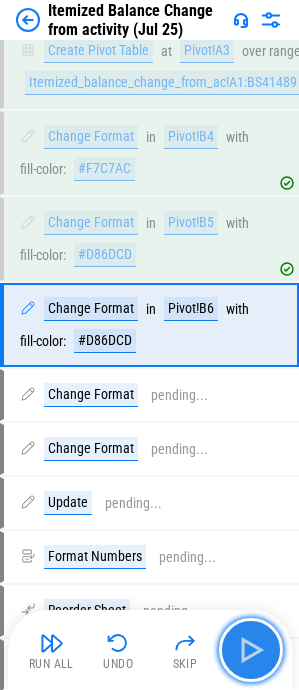 click at bounding box center (251, 650) 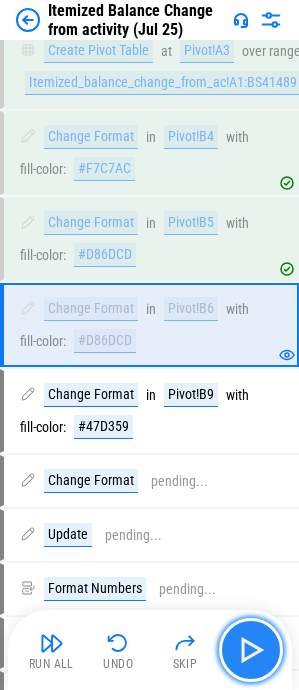 click at bounding box center (251, 650) 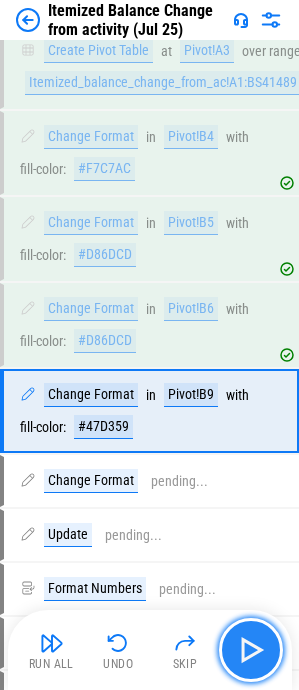 click at bounding box center (251, 650) 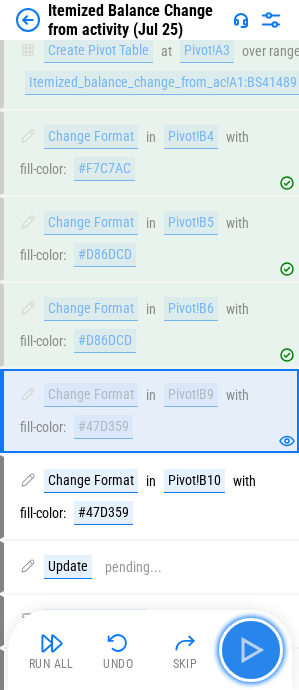 click at bounding box center (251, 650) 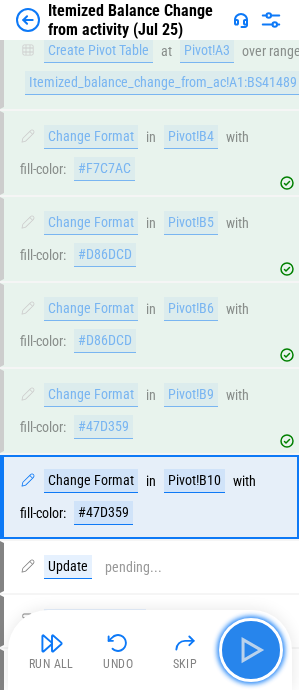 click at bounding box center (251, 650) 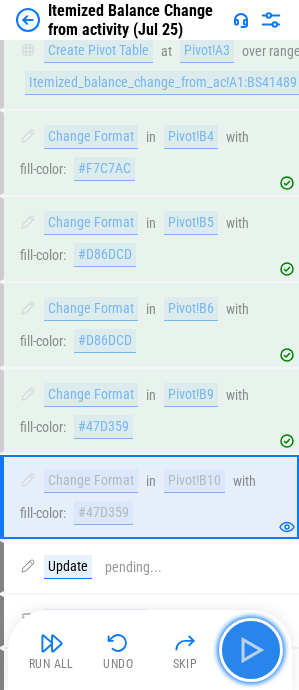 click at bounding box center (251, 650) 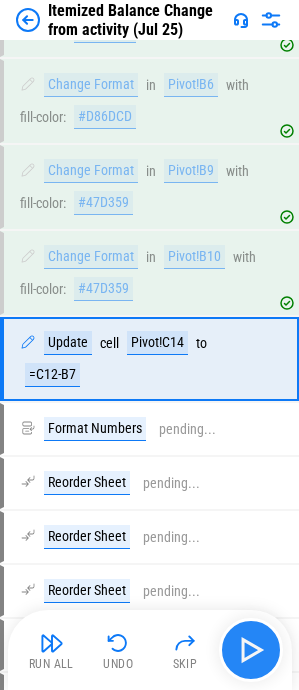 scroll, scrollTop: 2077, scrollLeft: 0, axis: vertical 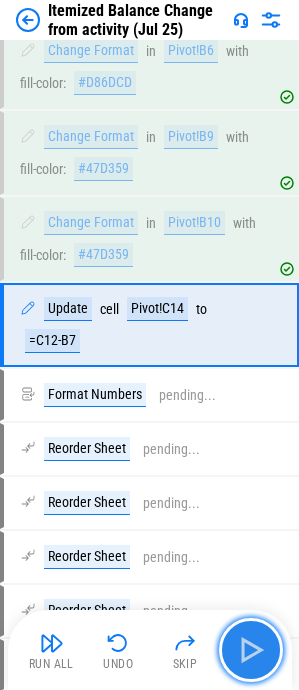 click at bounding box center [251, 650] 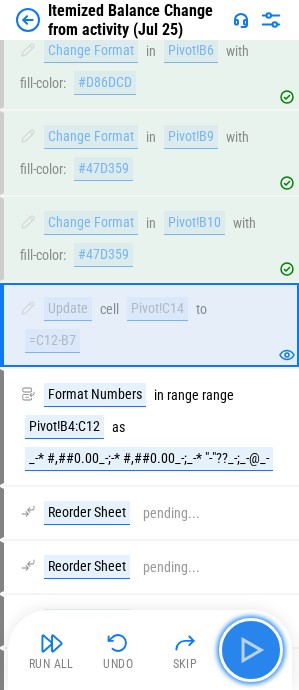 click at bounding box center (251, 650) 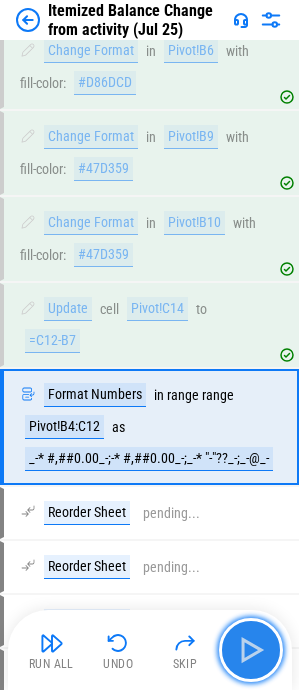 click at bounding box center (251, 650) 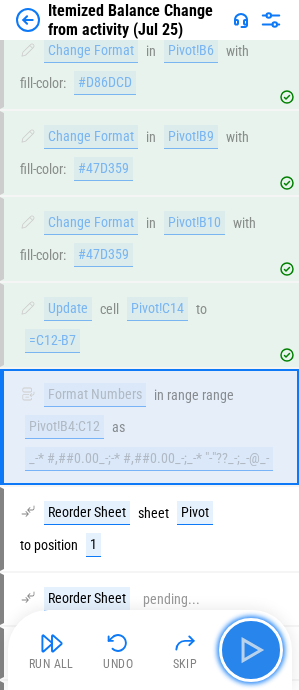 click at bounding box center (251, 650) 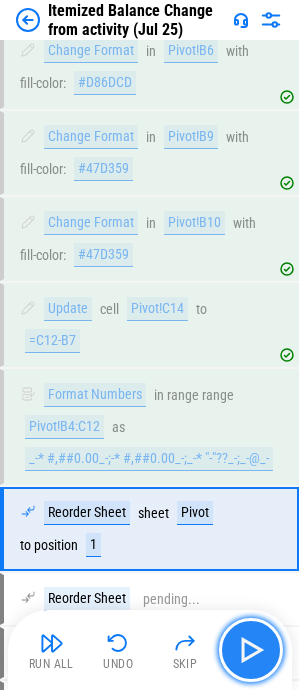 click at bounding box center [251, 650] 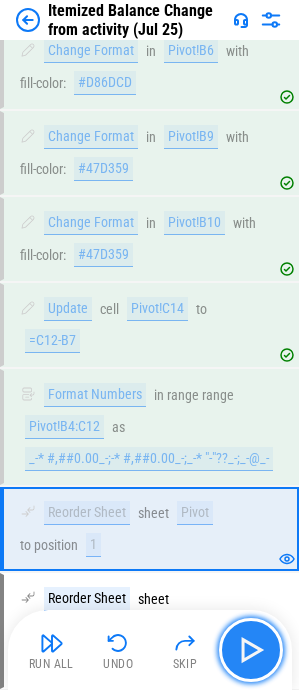 click at bounding box center (251, 650) 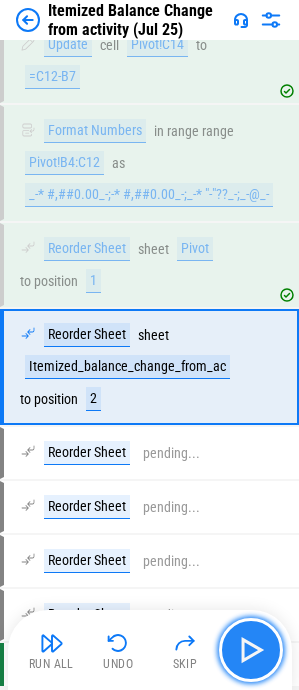 scroll, scrollTop: 2383, scrollLeft: 0, axis: vertical 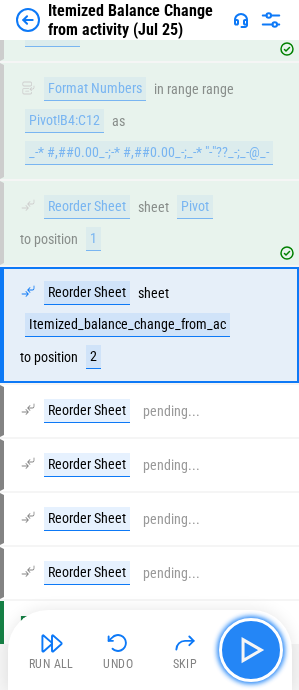 click at bounding box center (251, 650) 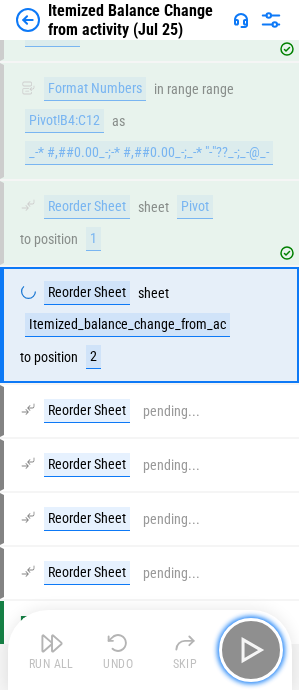 click at bounding box center [251, 650] 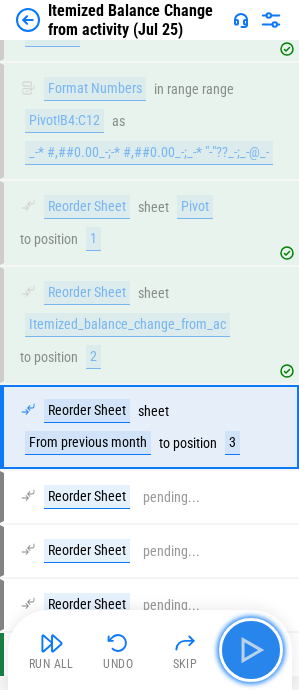 click at bounding box center [251, 650] 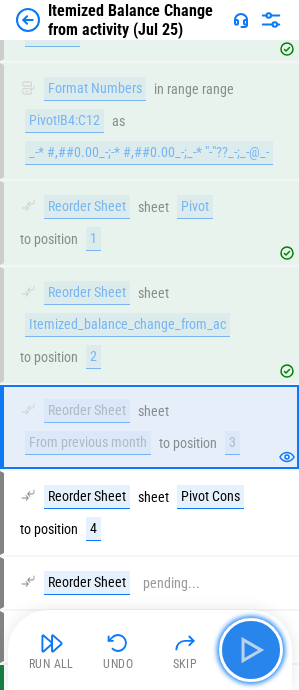 click at bounding box center (251, 650) 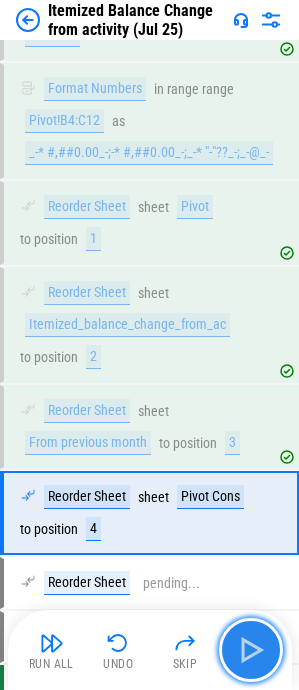 click at bounding box center [251, 650] 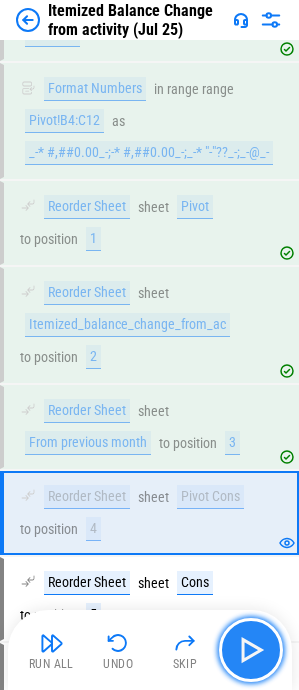click at bounding box center (251, 650) 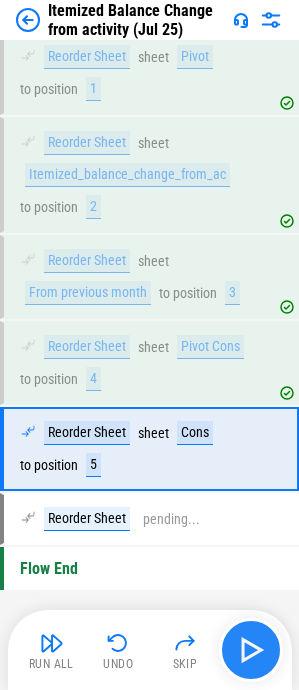 scroll, scrollTop: 2553, scrollLeft: 0, axis: vertical 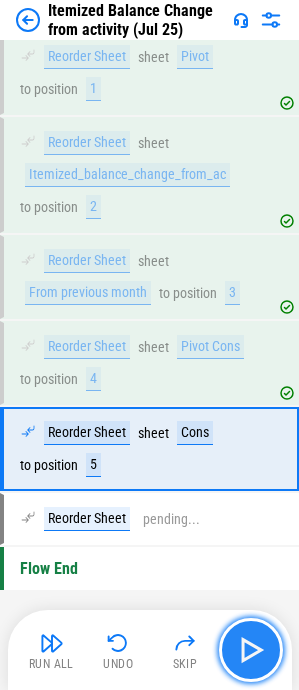 click at bounding box center [251, 650] 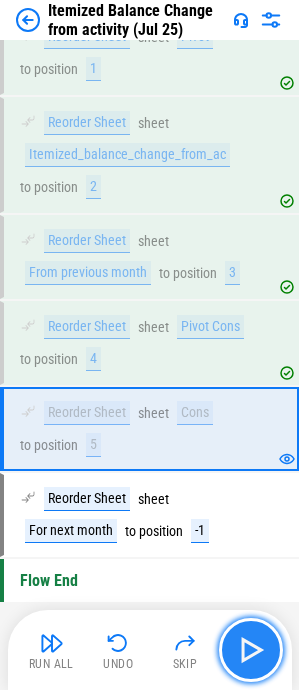 click at bounding box center [251, 650] 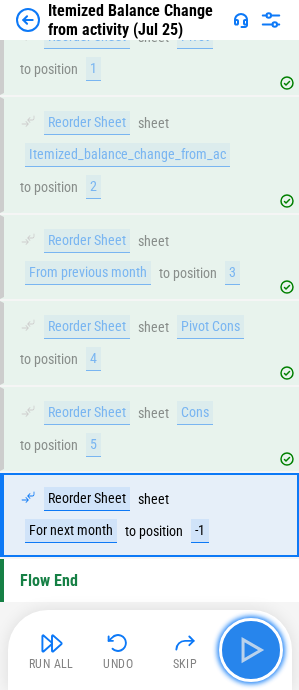 click at bounding box center (251, 650) 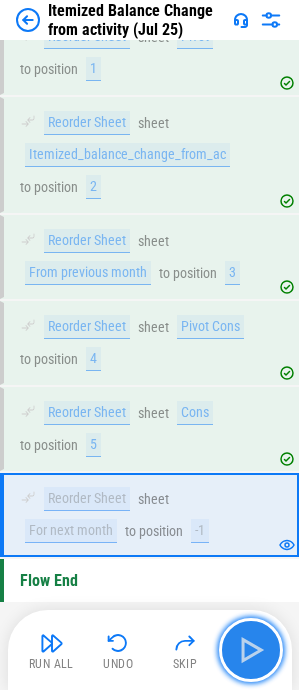click at bounding box center [251, 650] 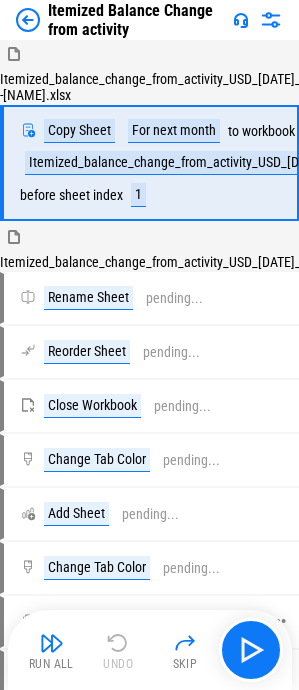 scroll, scrollTop: 0, scrollLeft: 0, axis: both 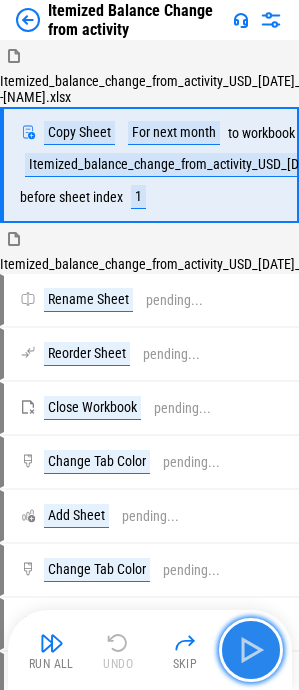 click at bounding box center (251, 650) 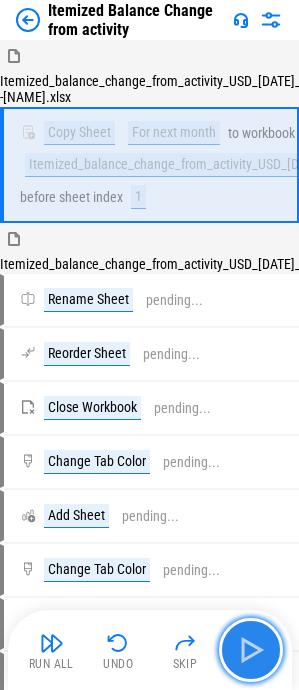 click at bounding box center [251, 650] 